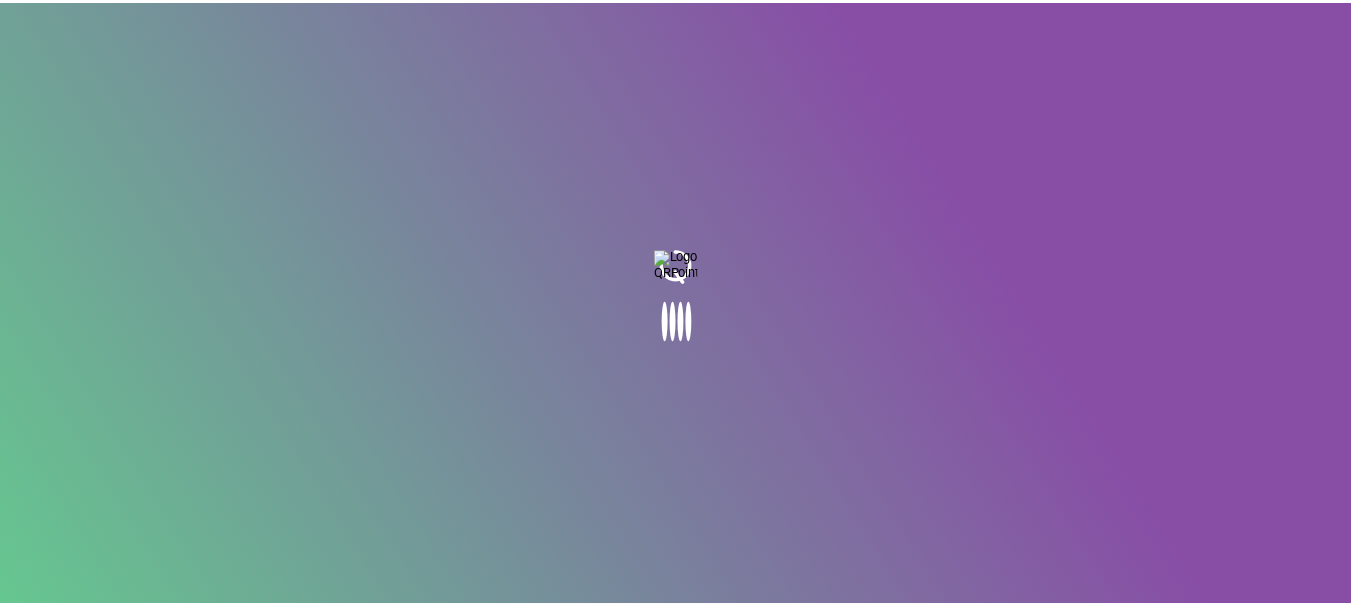 scroll, scrollTop: 0, scrollLeft: 0, axis: both 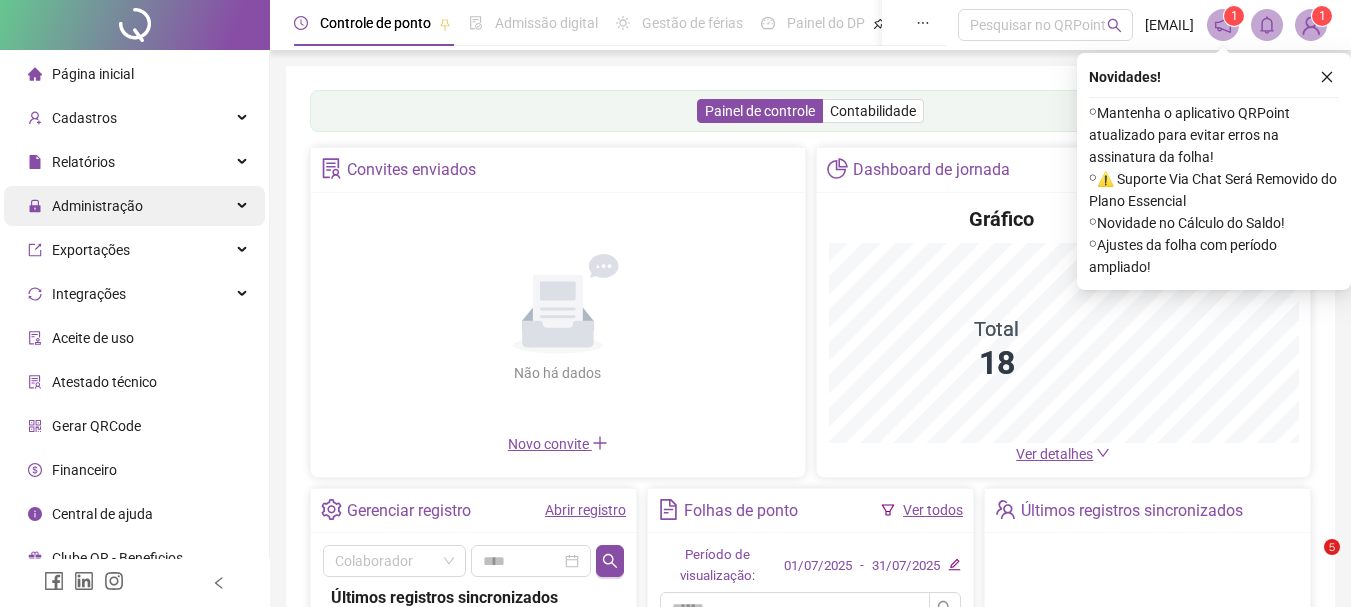 click on "Administração" at bounding box center (97, 206) 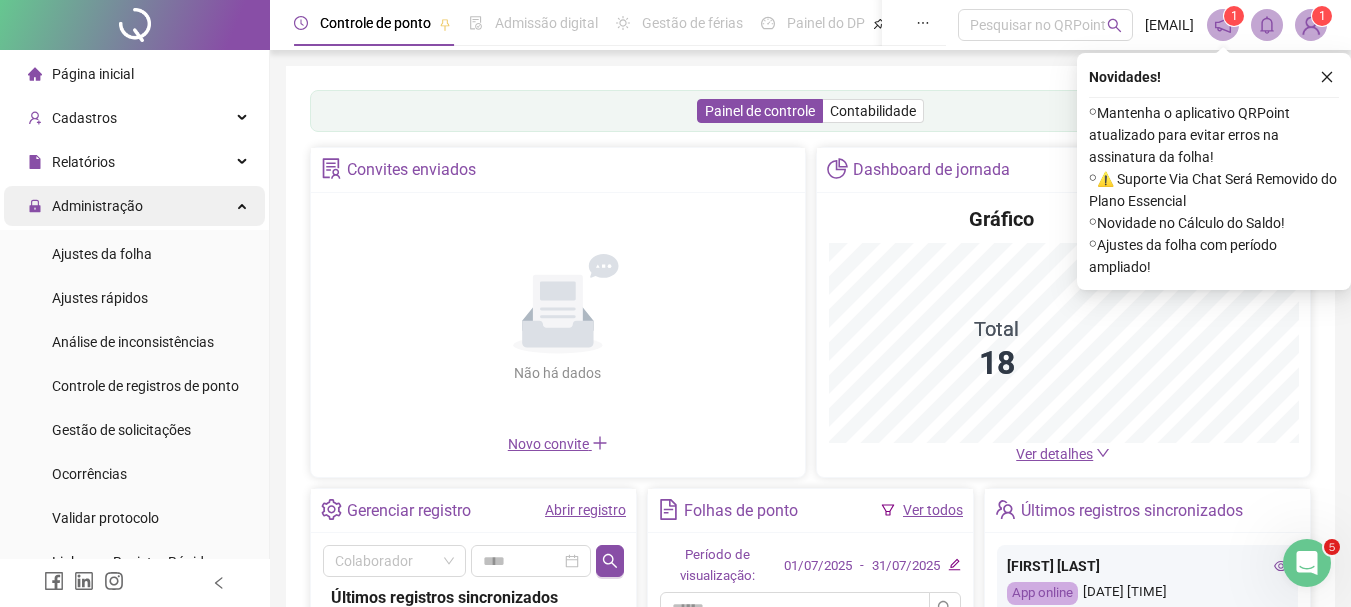 scroll, scrollTop: 0, scrollLeft: 0, axis: both 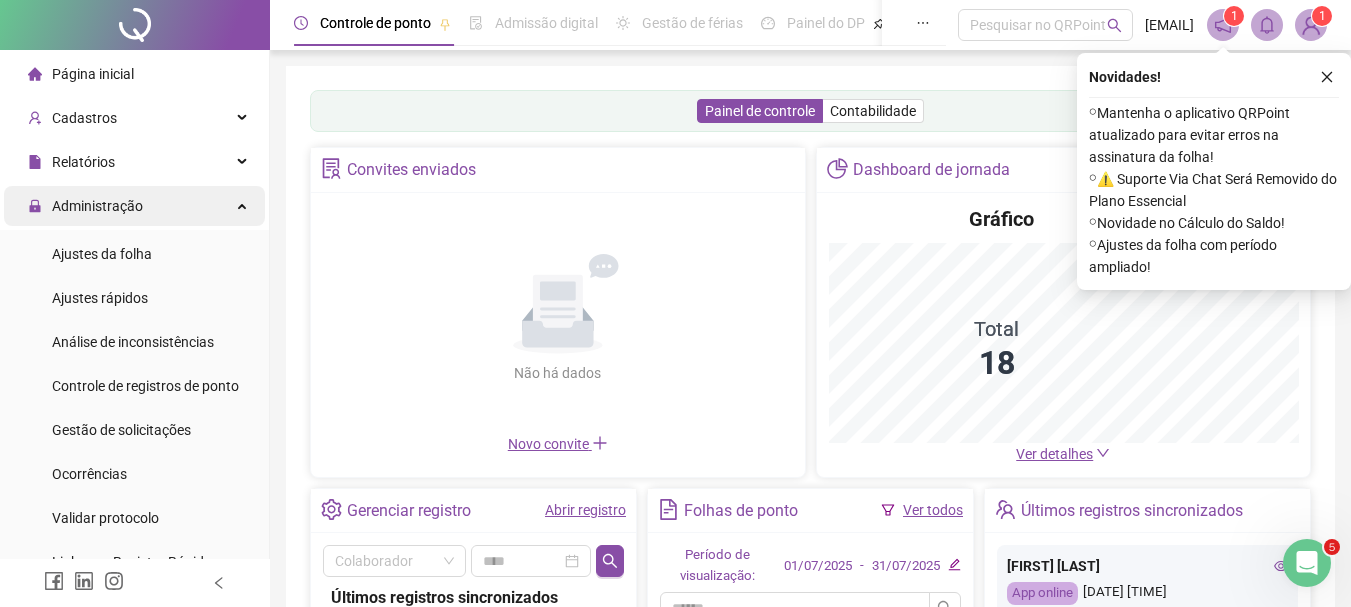 click on "Administração" at bounding box center [97, 206] 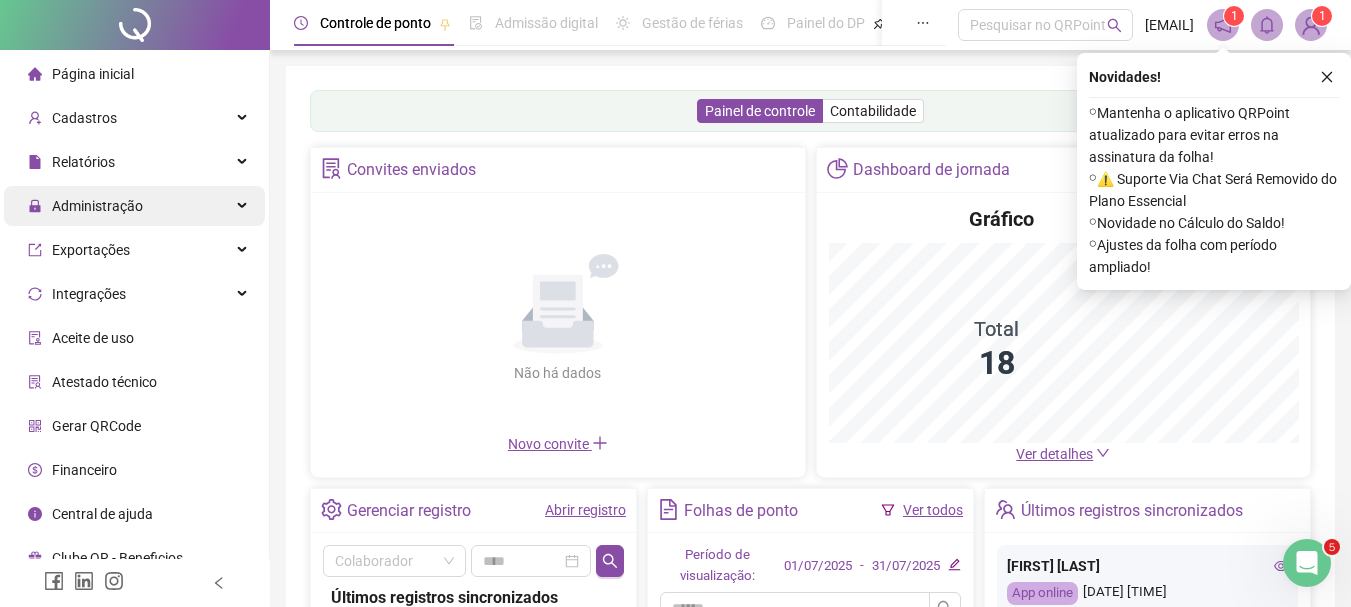 click on "Administração" at bounding box center (97, 206) 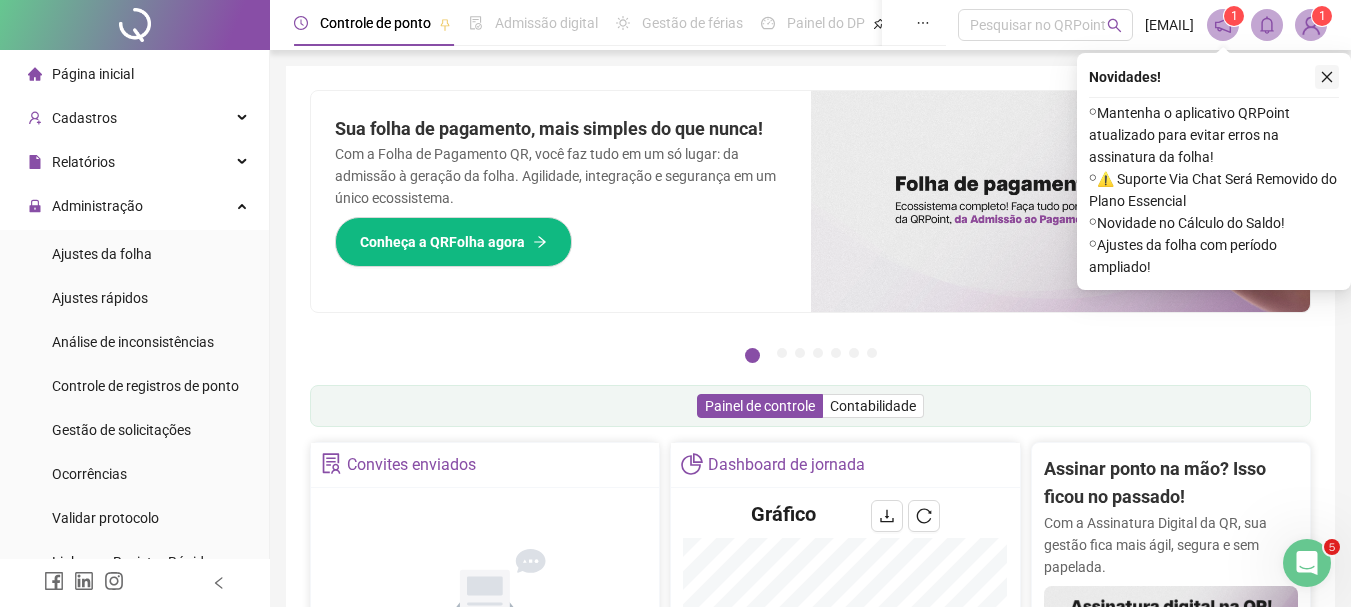 click at bounding box center (1327, 77) 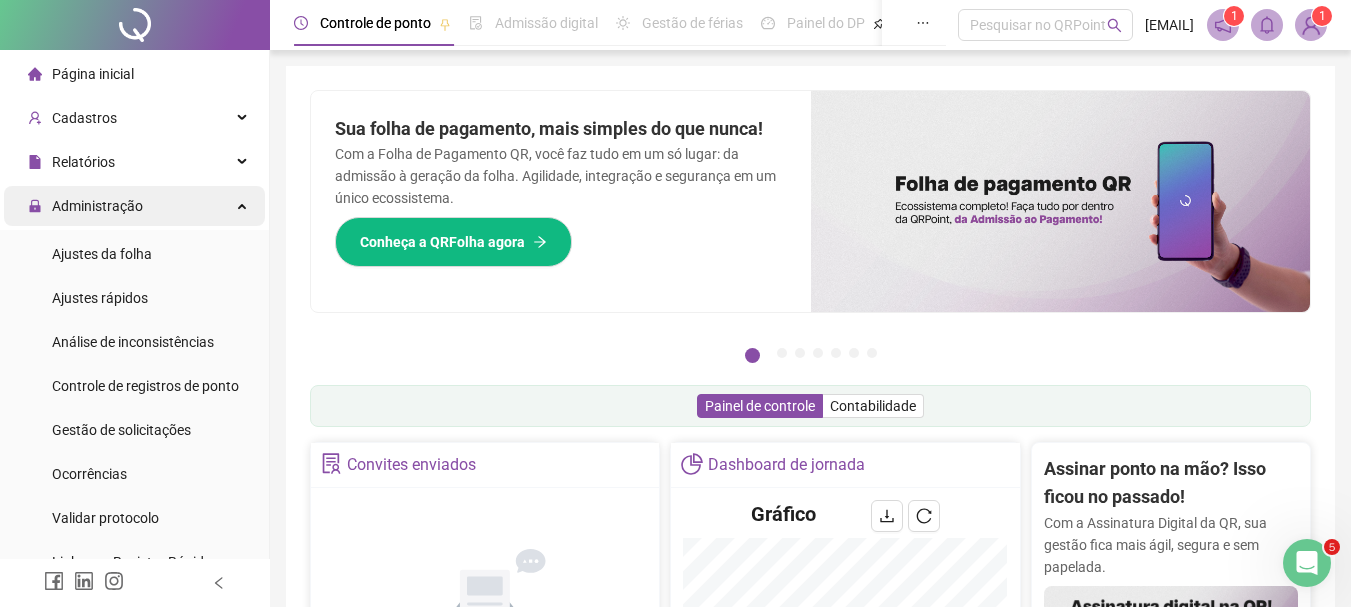 click on "Administração" at bounding box center (134, 206) 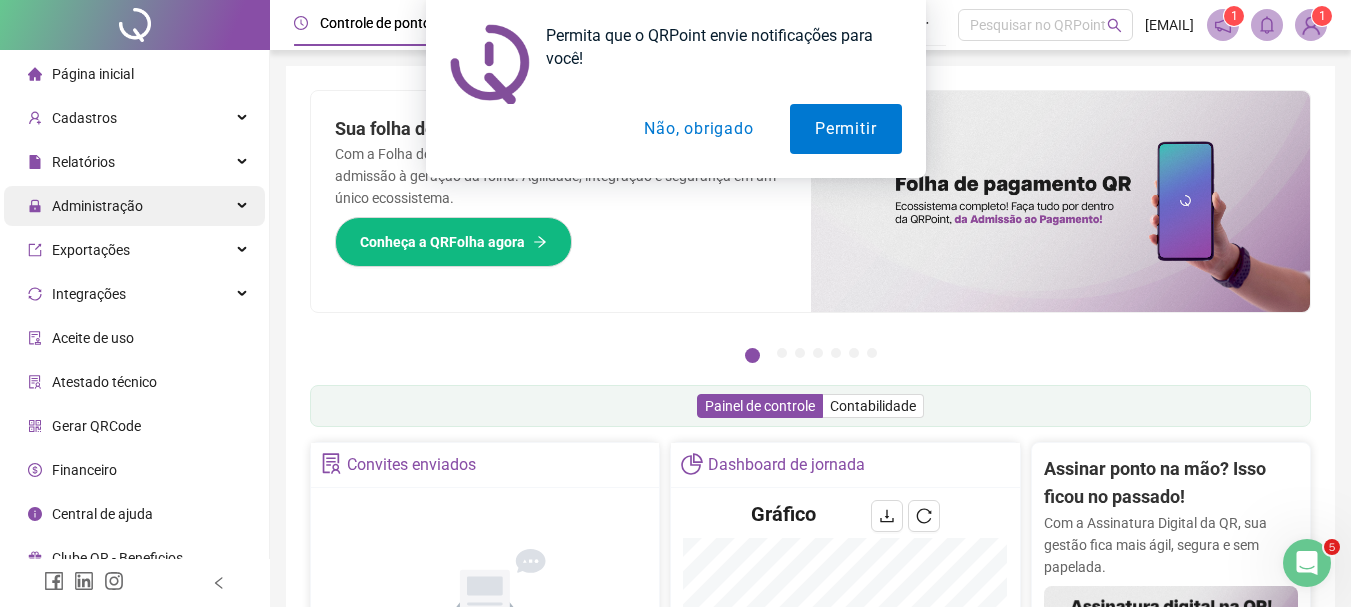 click on "Administração" at bounding box center (134, 206) 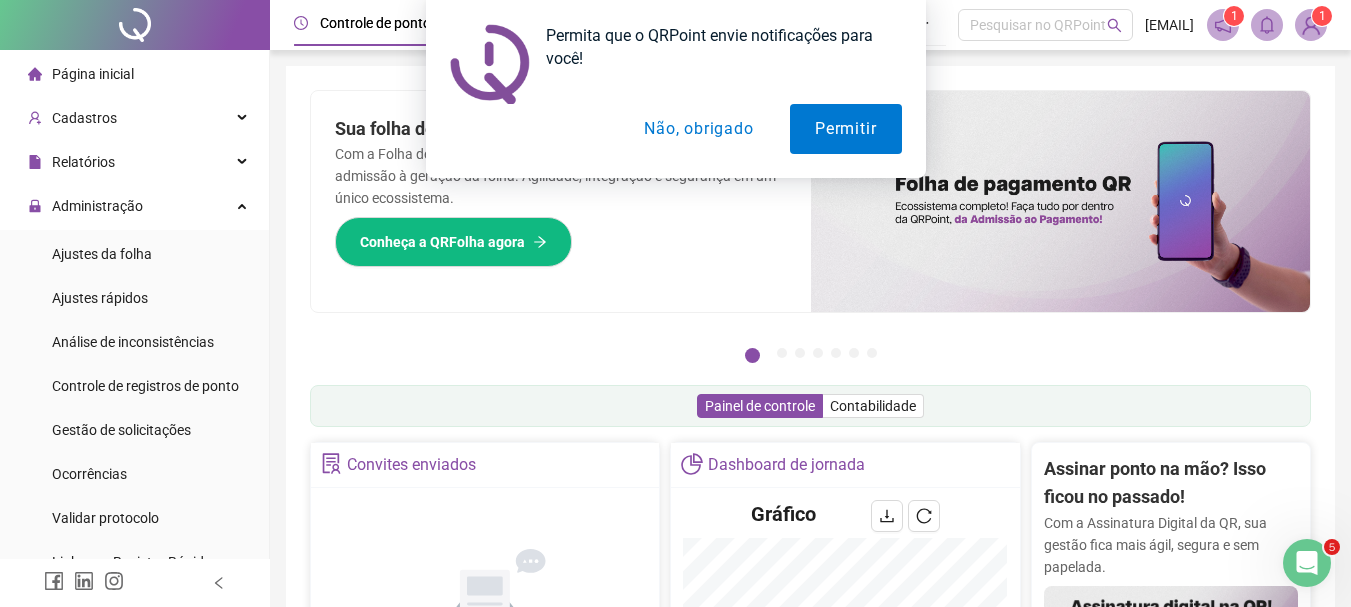 click on "Não, obrigado" at bounding box center (698, 129) 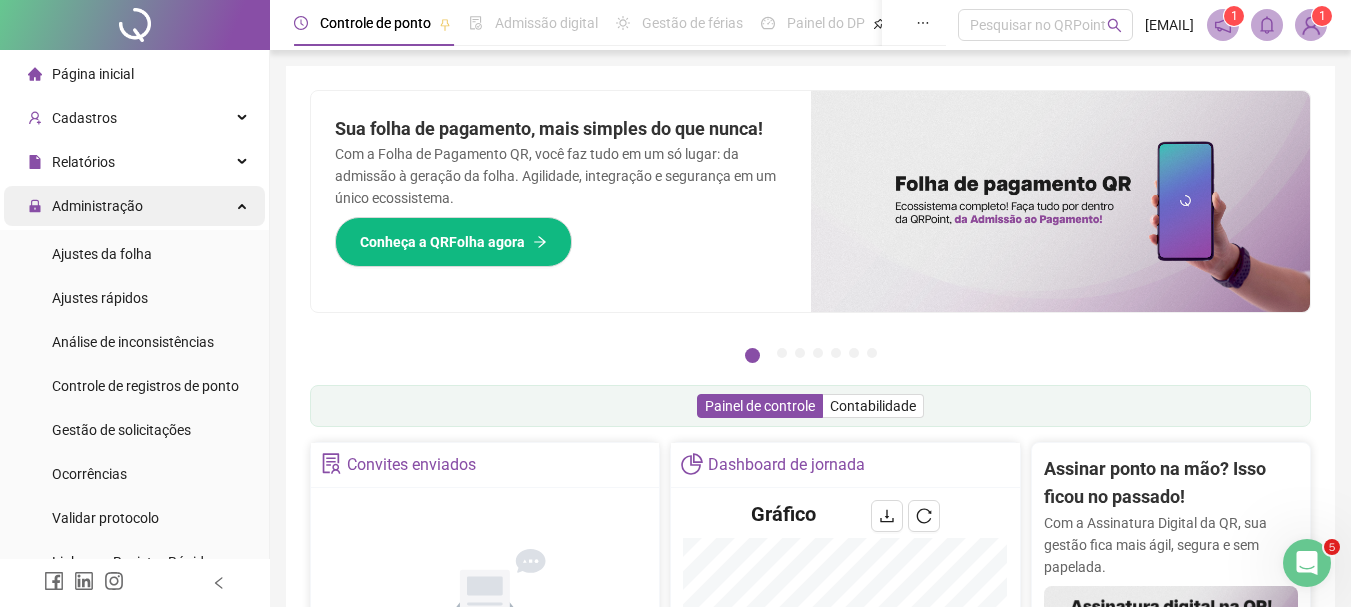 click on "Administração" at bounding box center (134, 206) 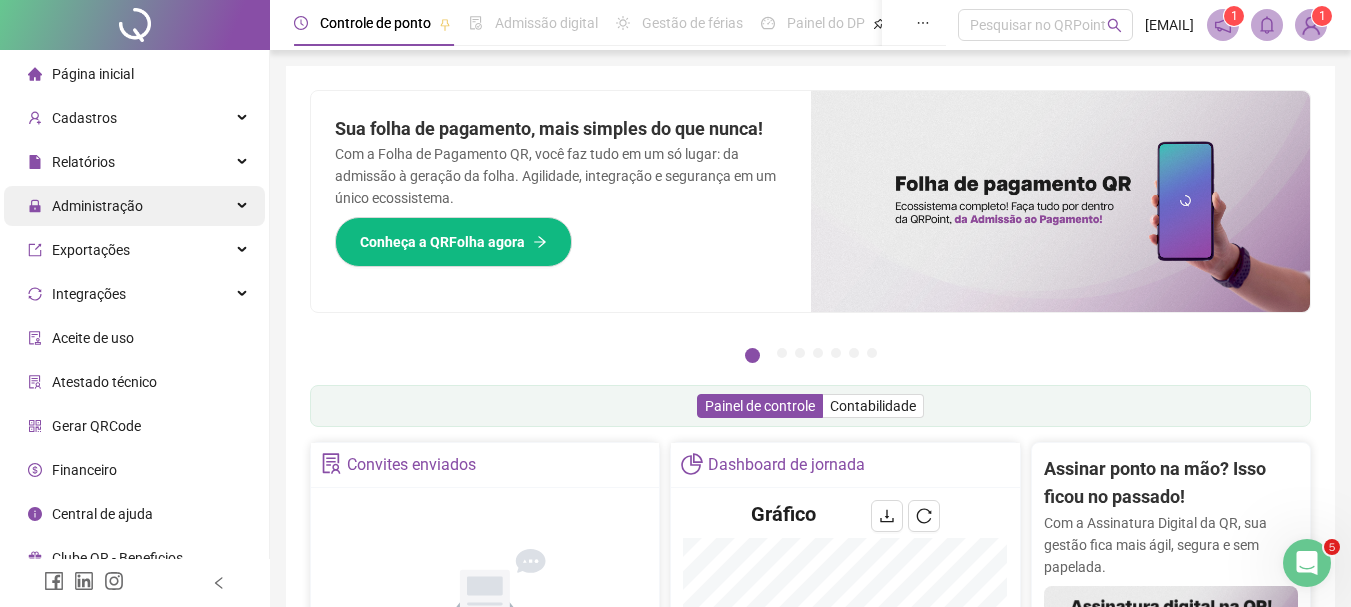 click on "Administração" at bounding box center [134, 206] 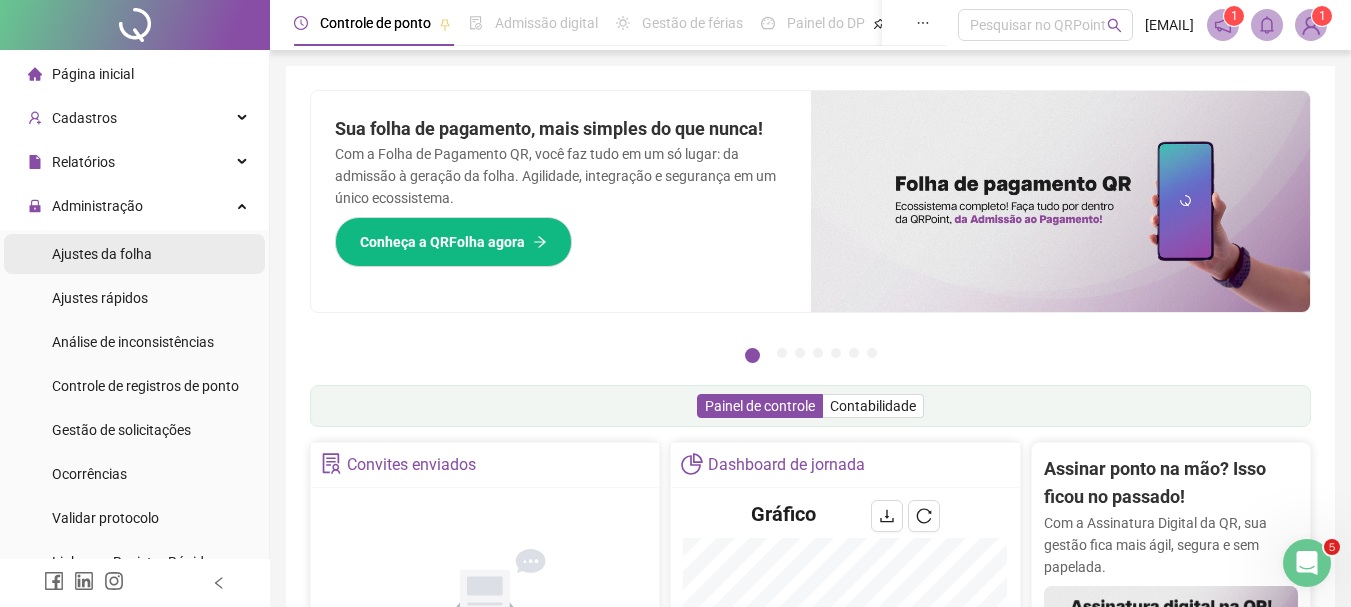 click on "Ajustes da folha" at bounding box center (102, 254) 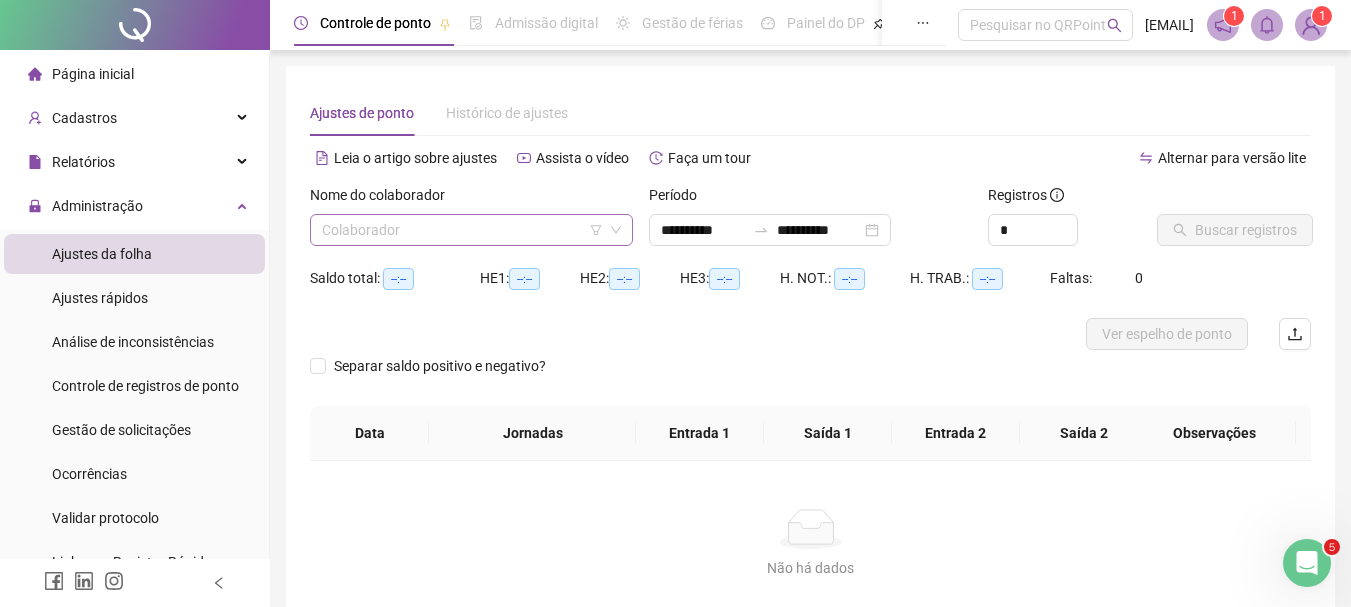click at bounding box center (462, 230) 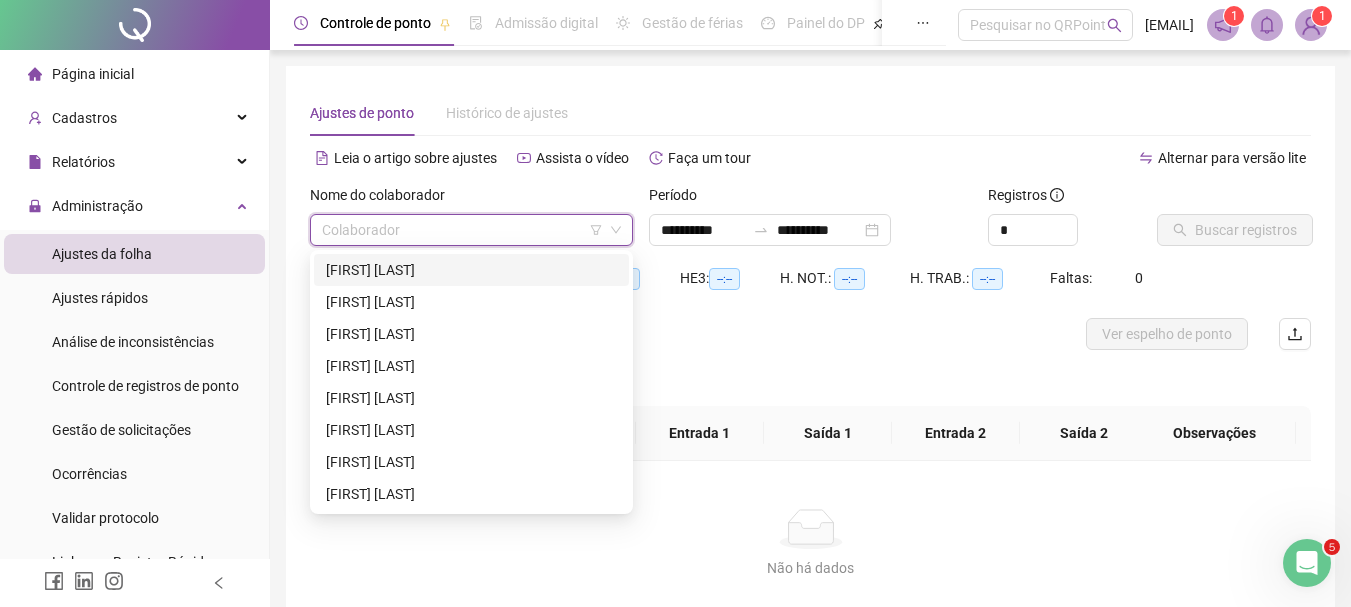 click at bounding box center [462, 230] 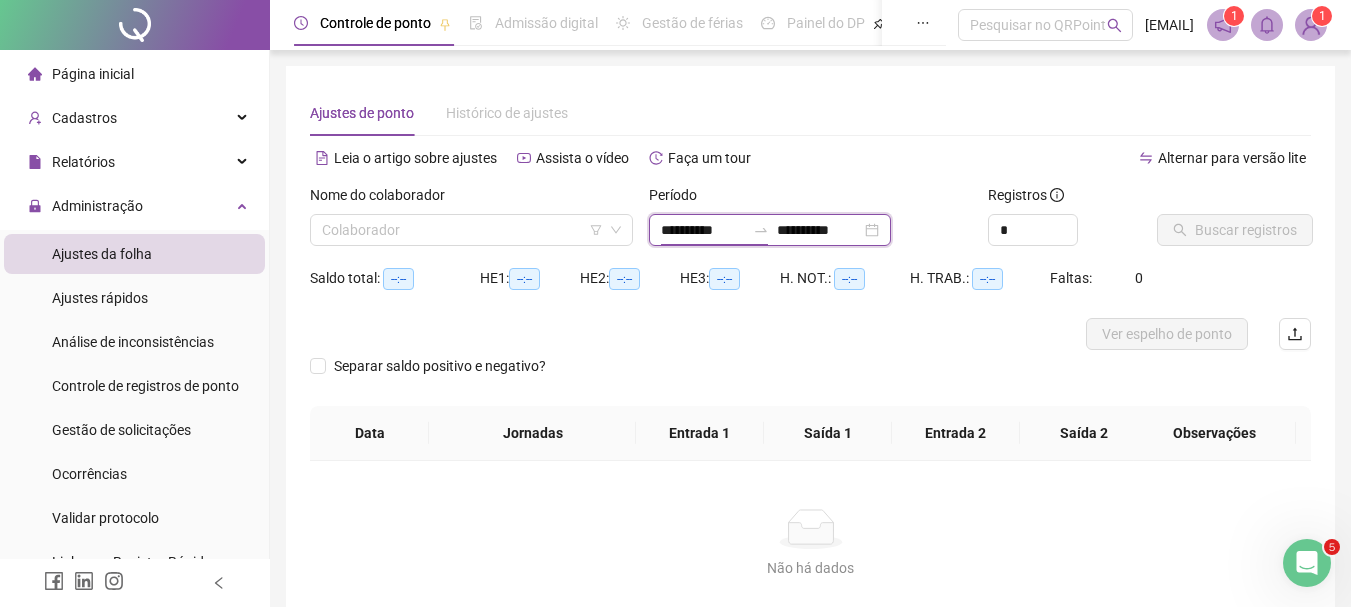 click on "**********" at bounding box center [703, 230] 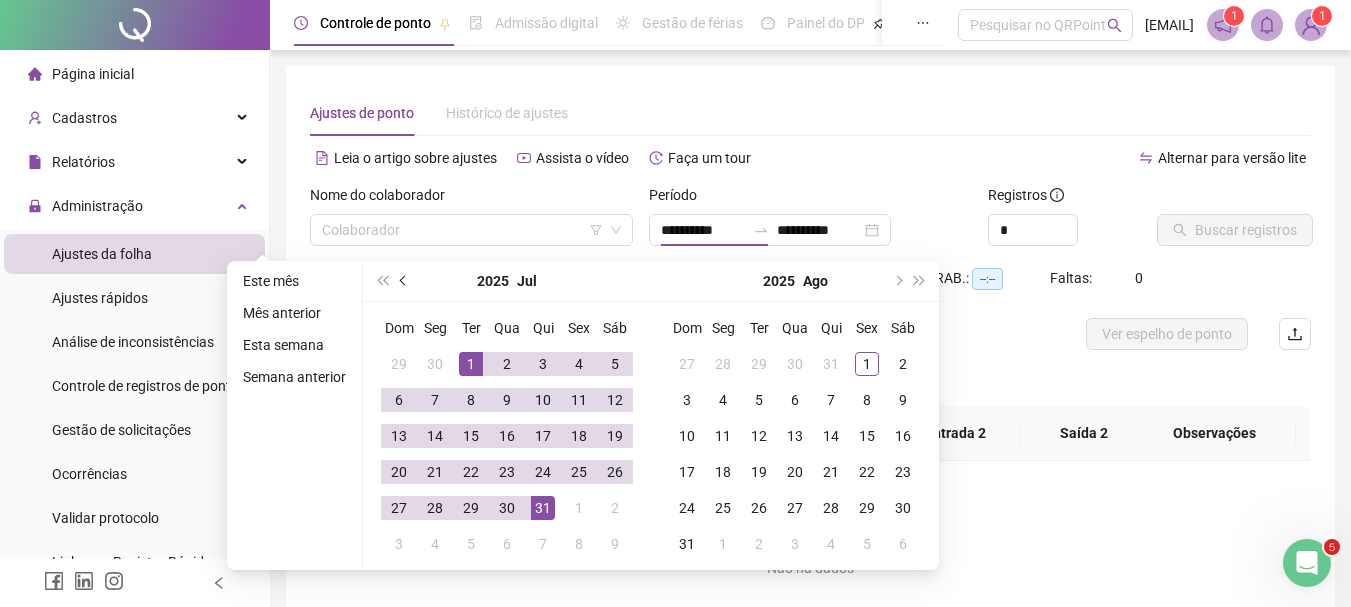 click at bounding box center [405, 281] 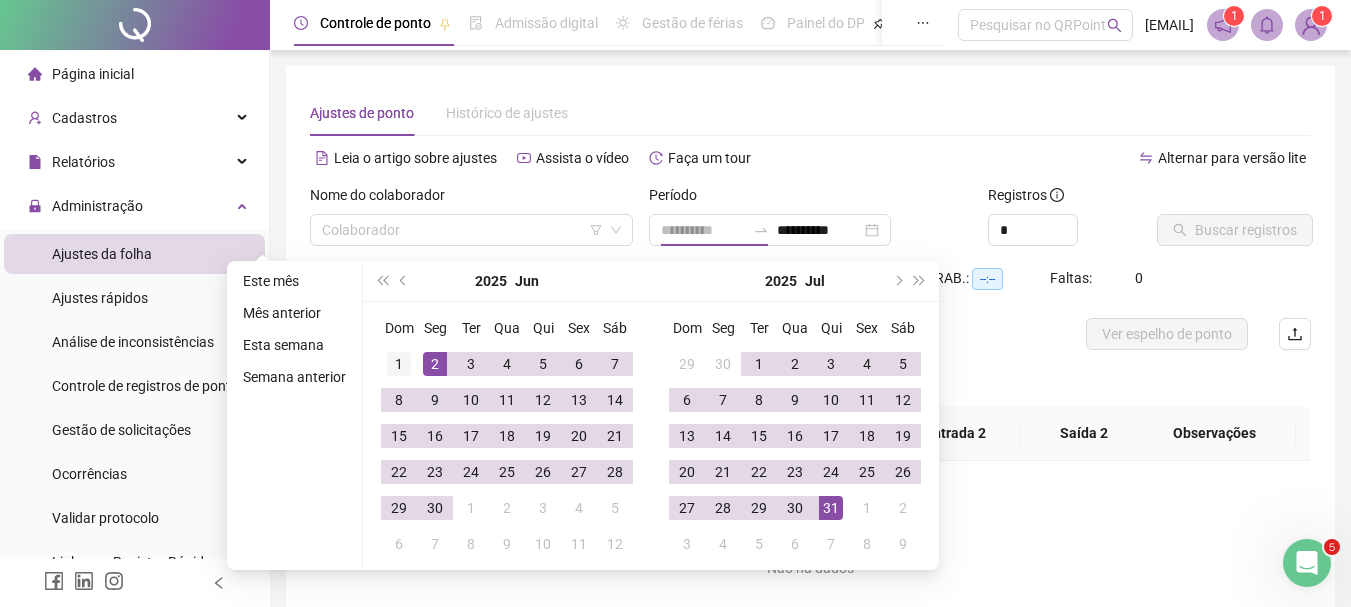 type on "**********" 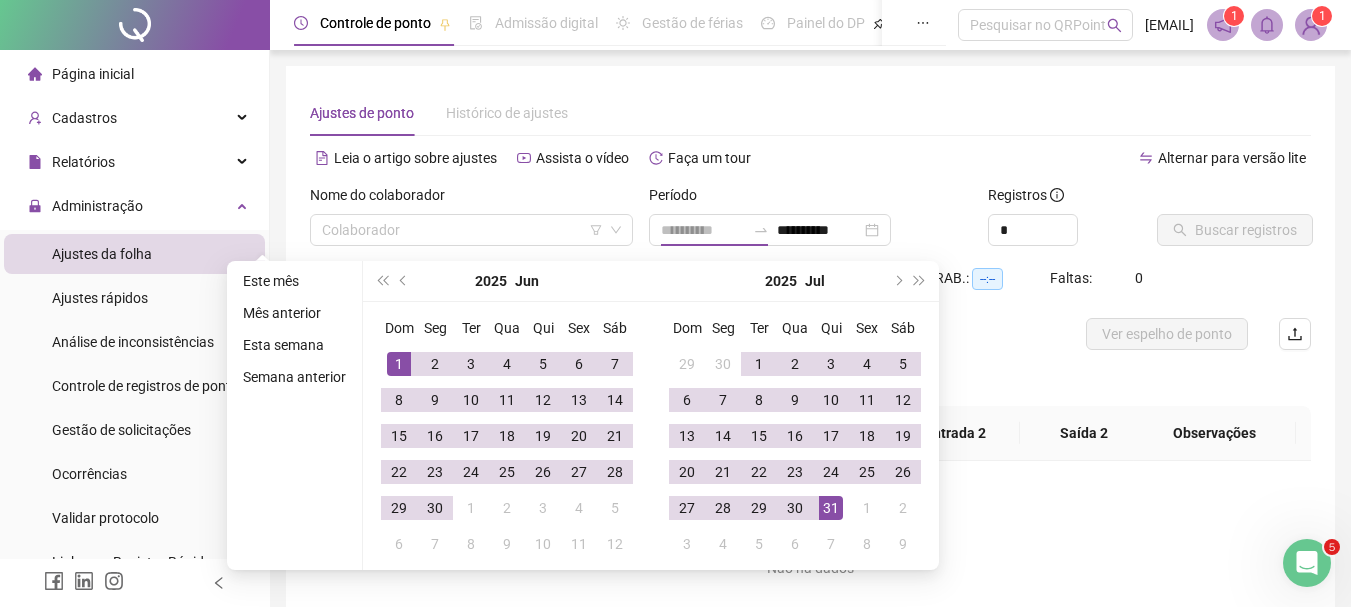 click on "1" at bounding box center (399, 364) 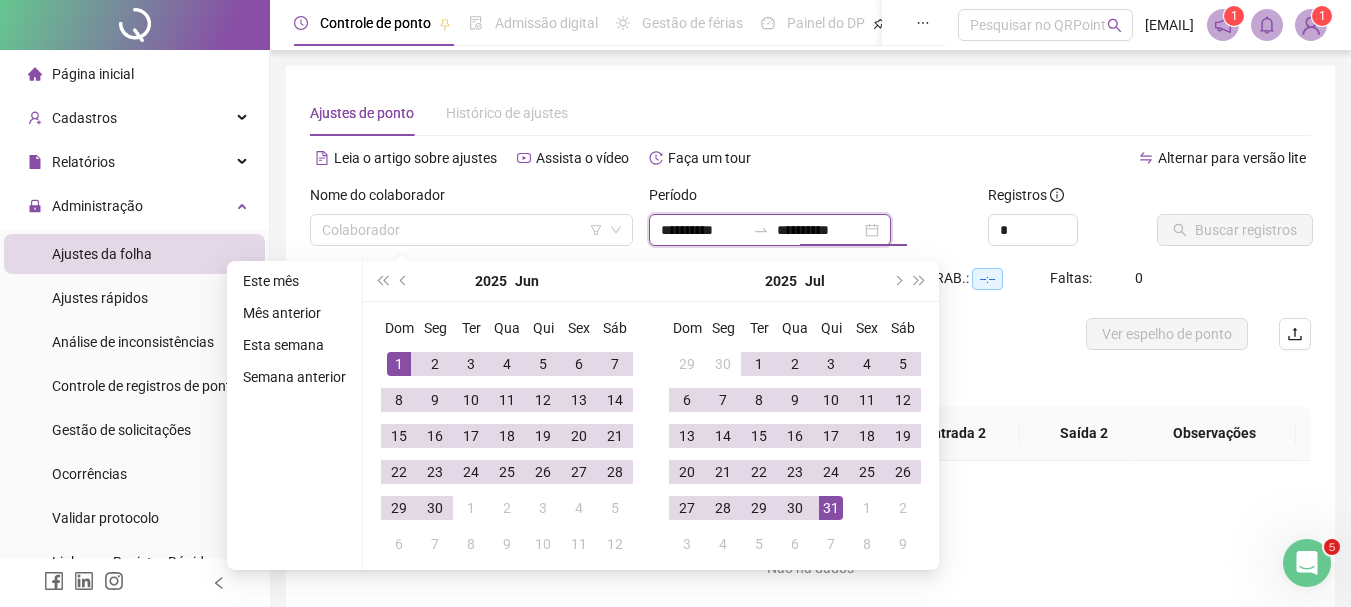 click on "**********" at bounding box center (819, 230) 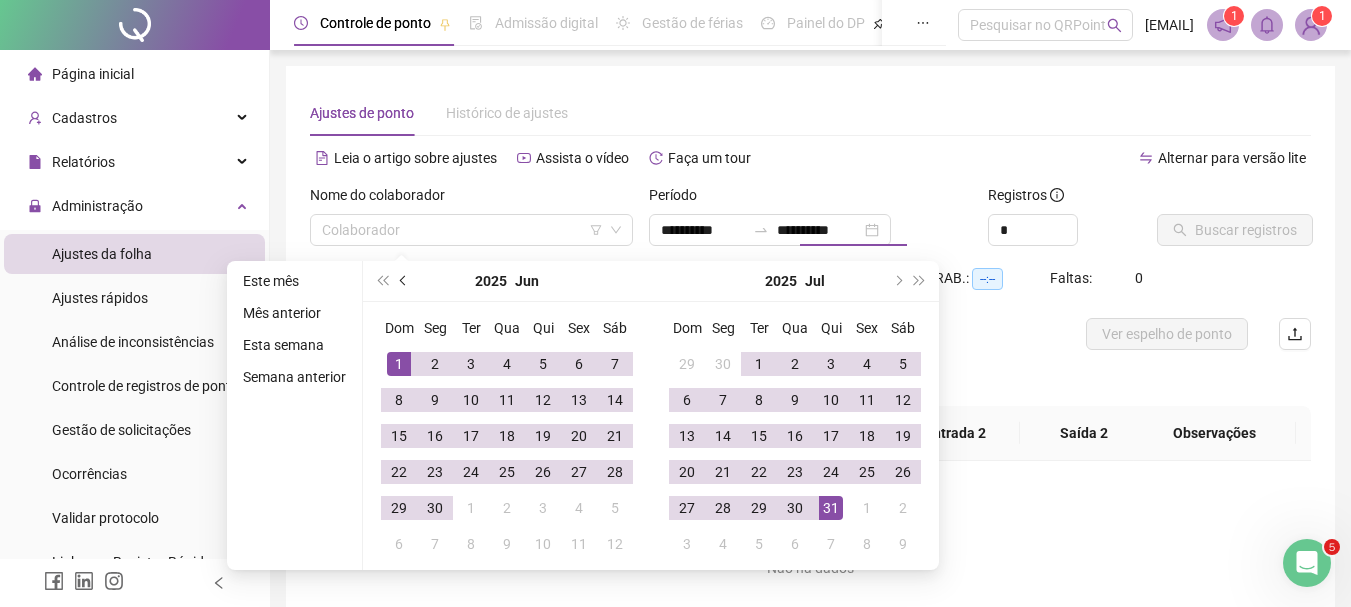 click at bounding box center [405, 281] 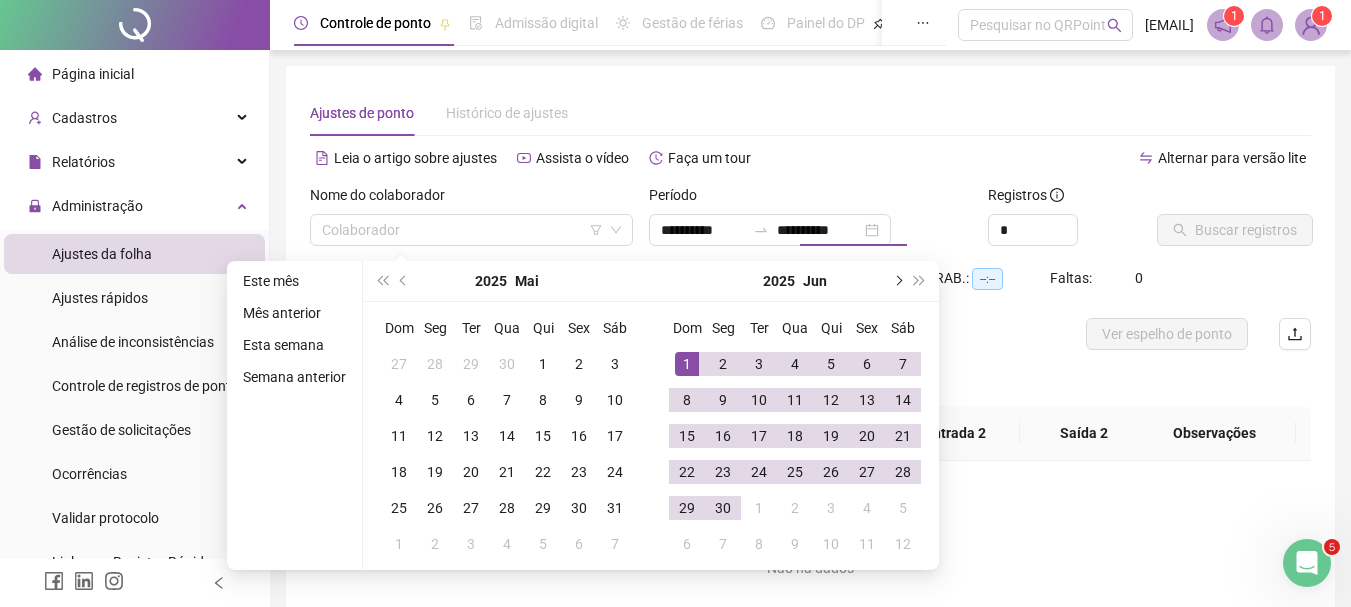 click at bounding box center (897, 281) 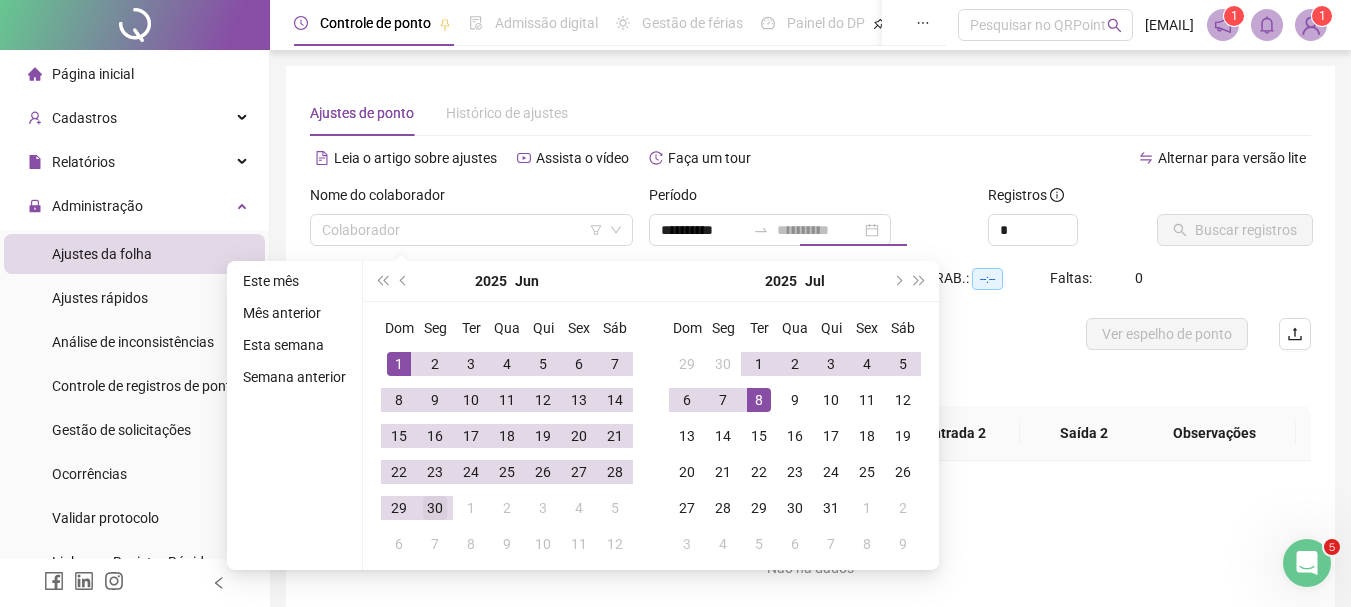 type on "**********" 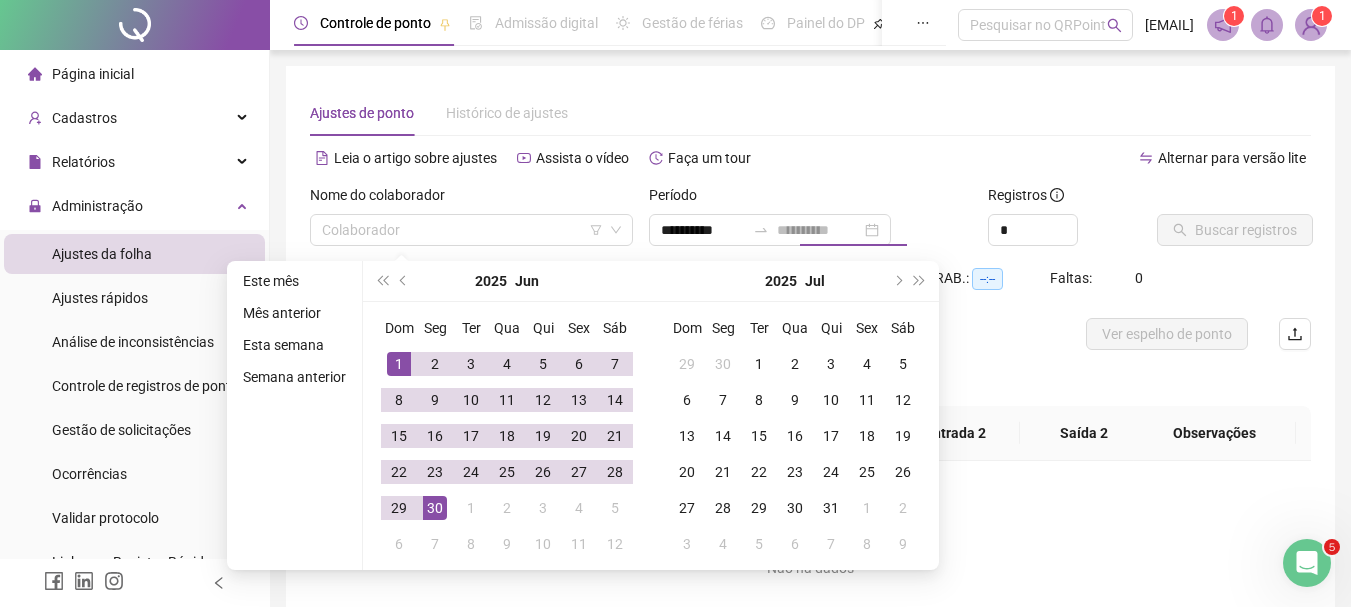 click on "30" at bounding box center (435, 508) 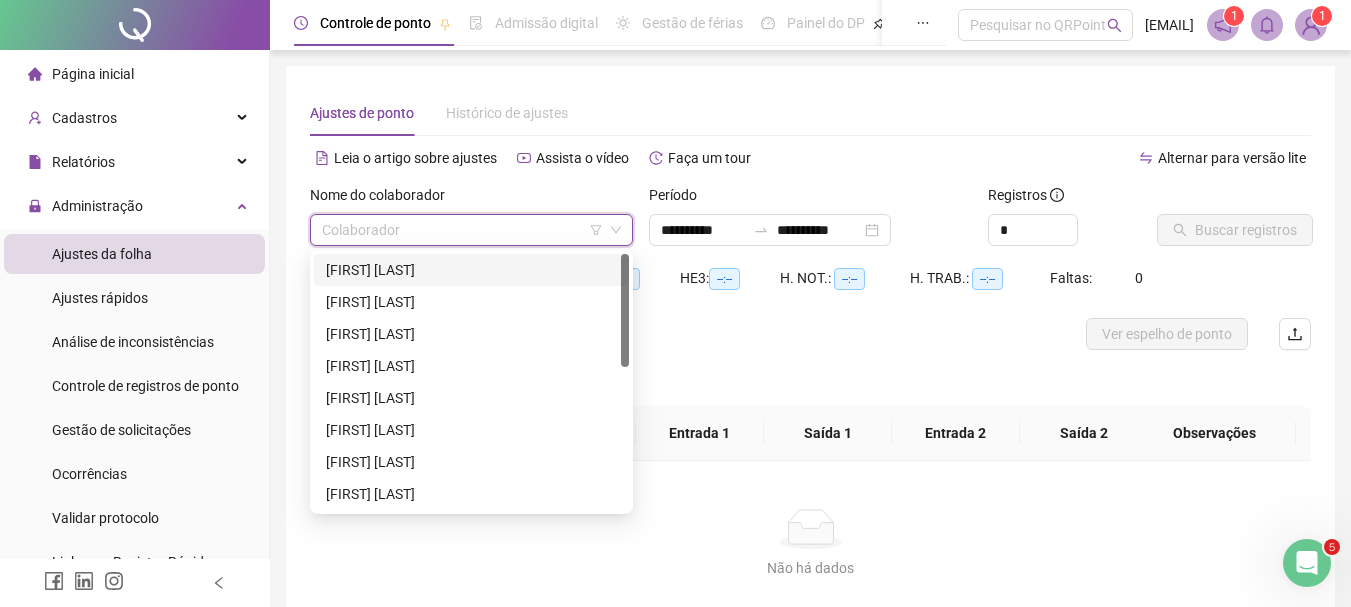 click at bounding box center [462, 230] 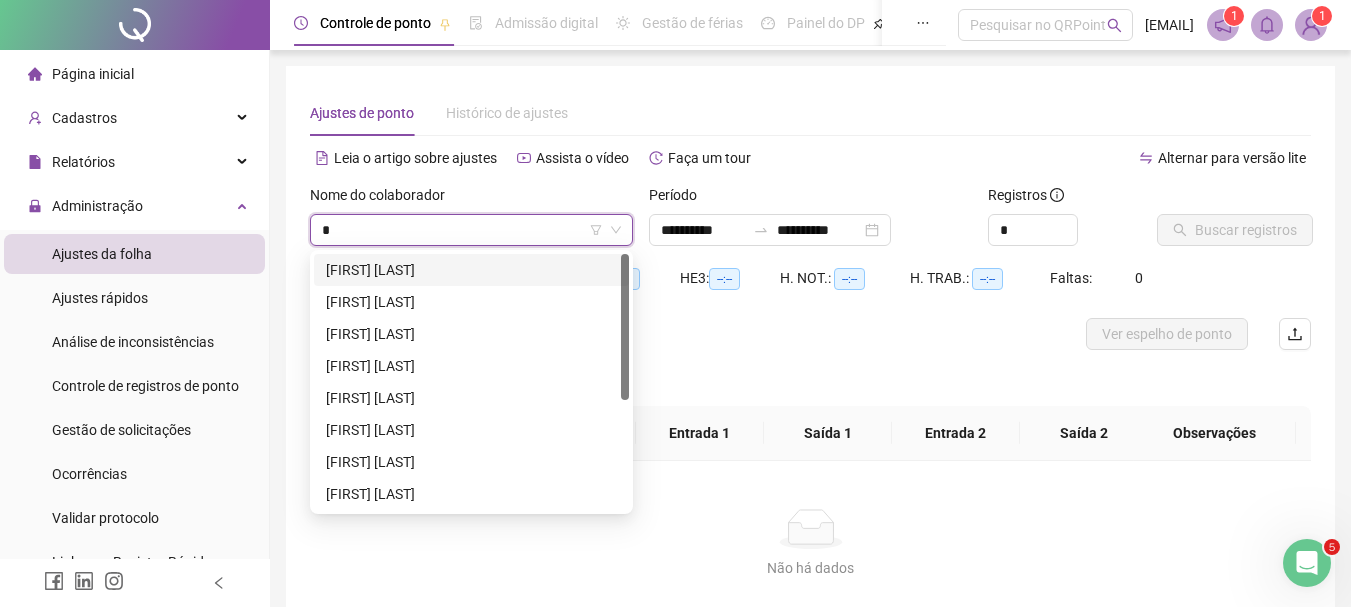 type on "**" 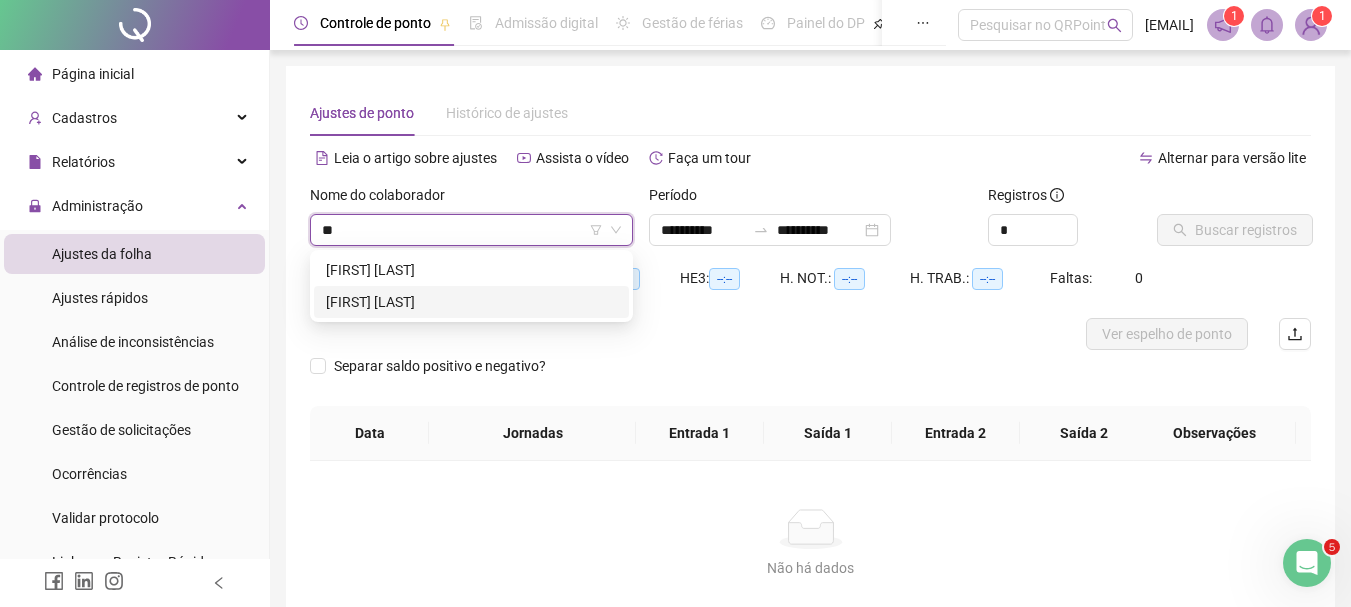 click on "[FIRST] [LAST] [LAST]" at bounding box center [471, 302] 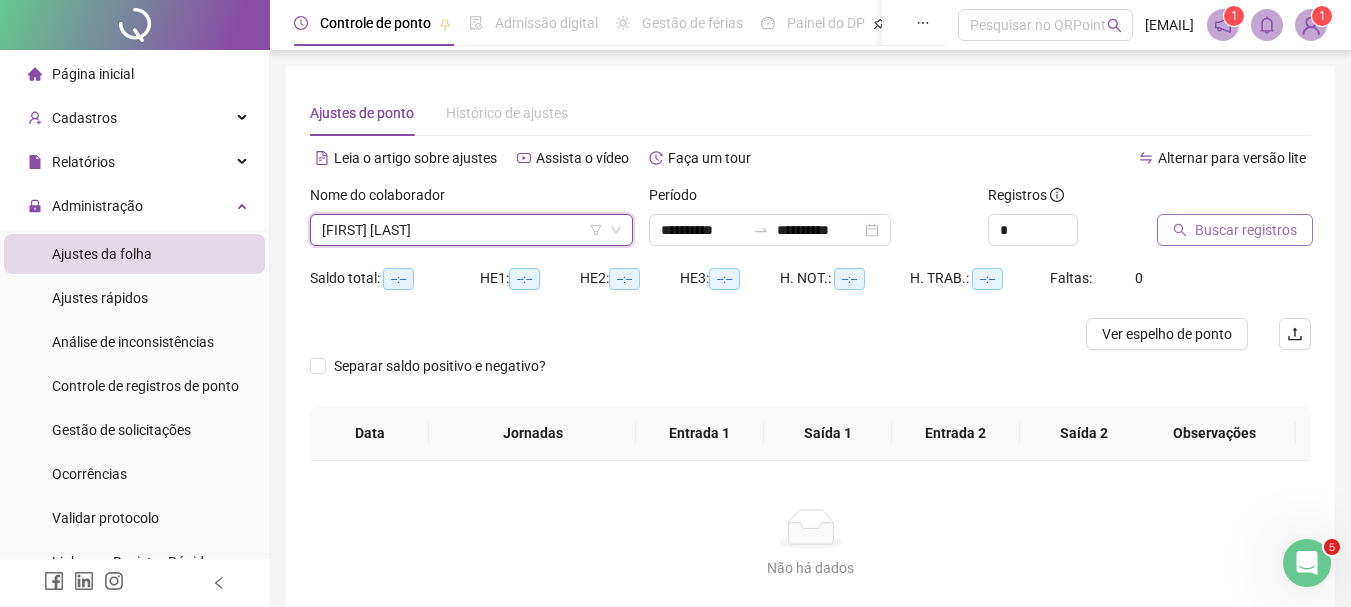 click on "Buscar registros" at bounding box center [1235, 230] 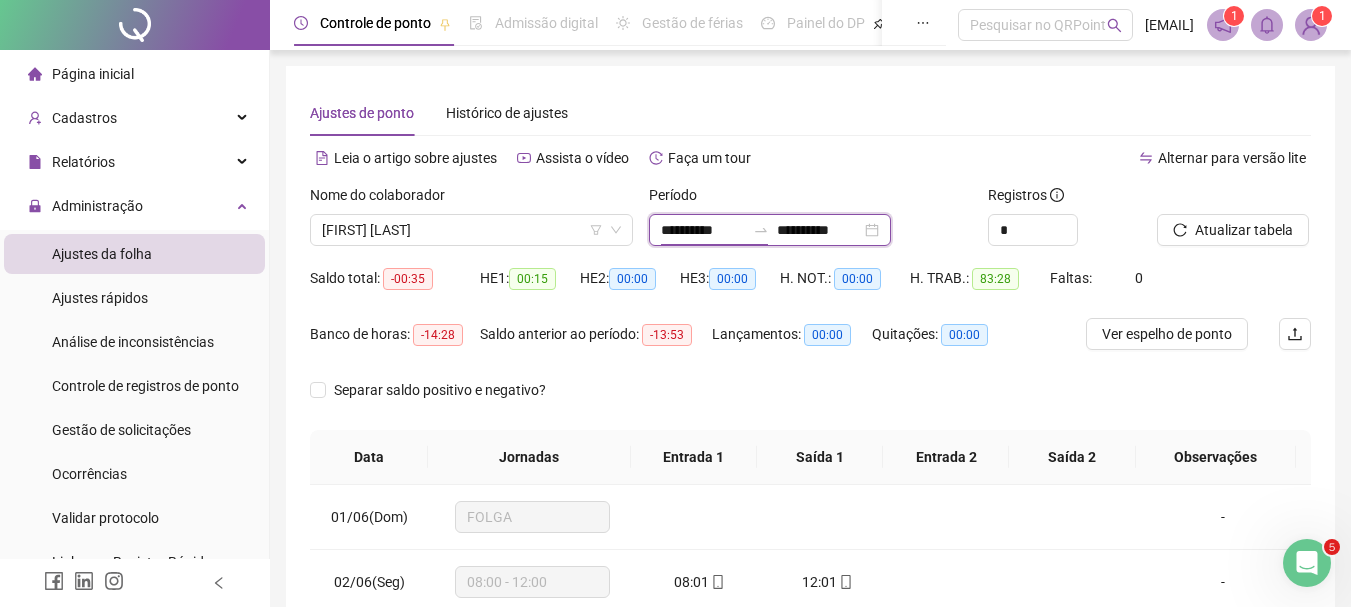 click on "**********" at bounding box center (703, 230) 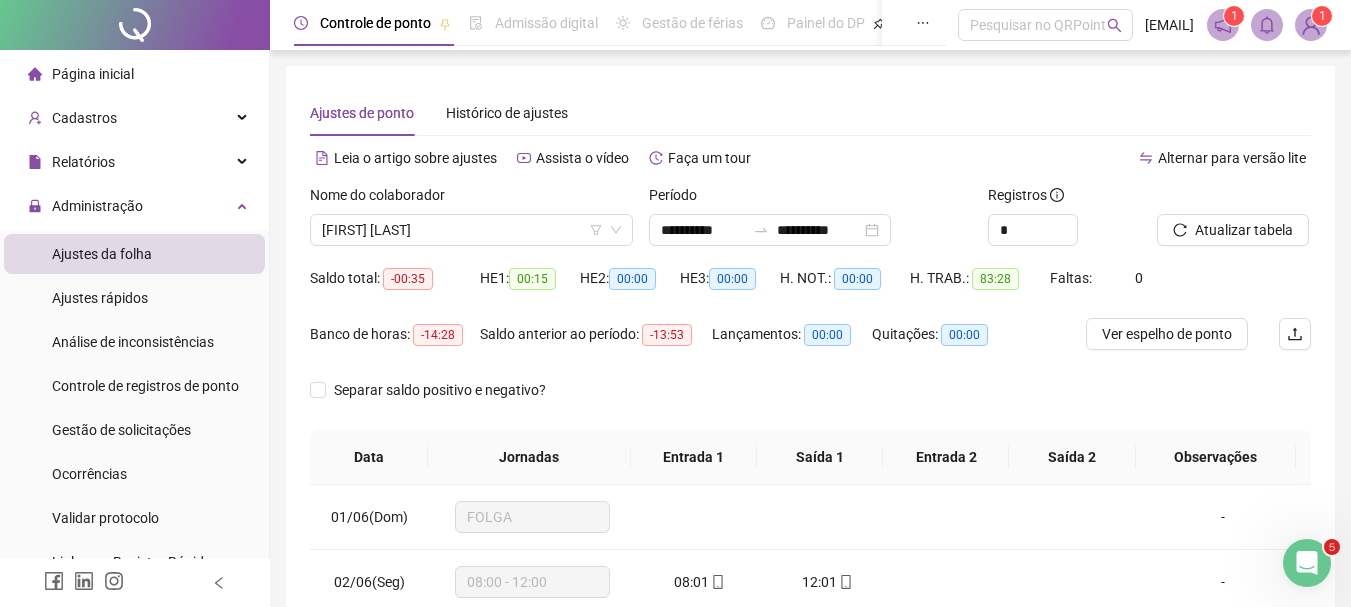 click on "Alternar para versão lite" at bounding box center (1061, 158) 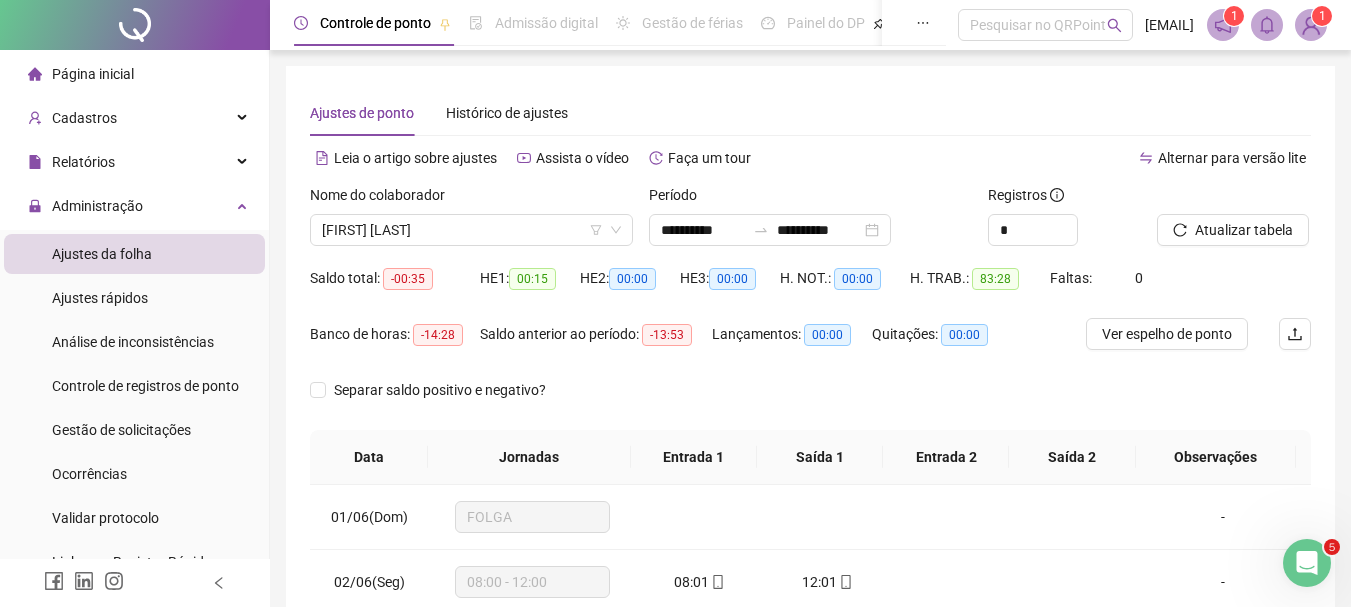 scroll, scrollTop: 118, scrollLeft: 0, axis: vertical 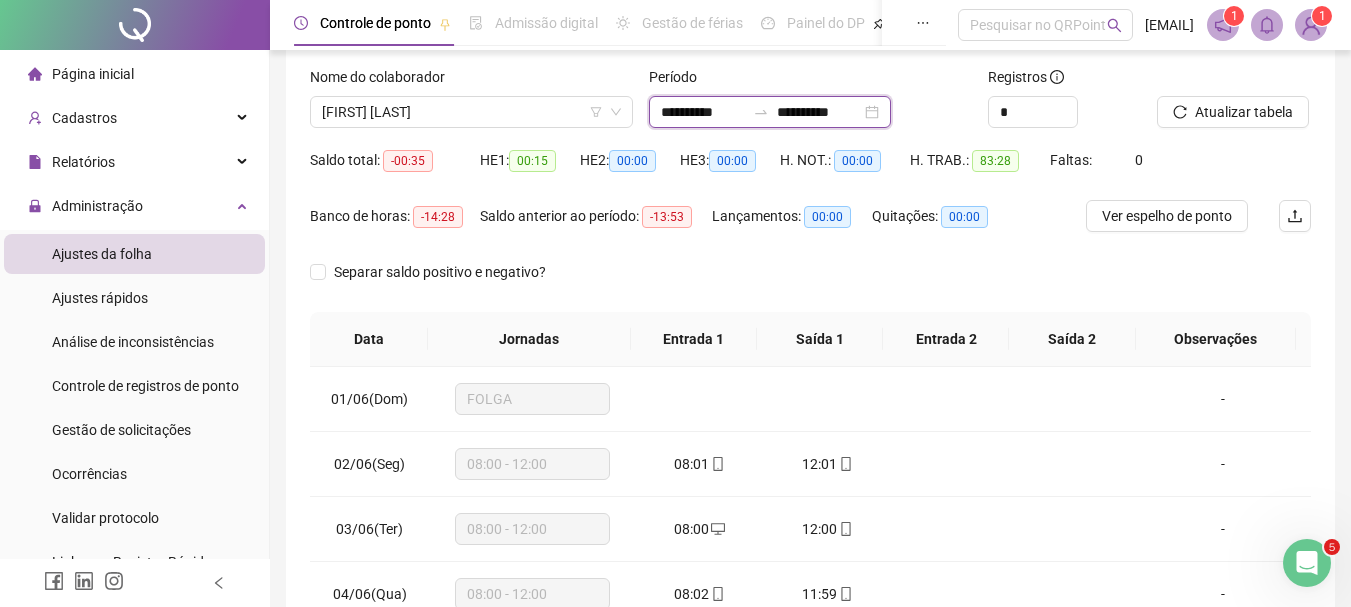 click on "**********" at bounding box center [703, 112] 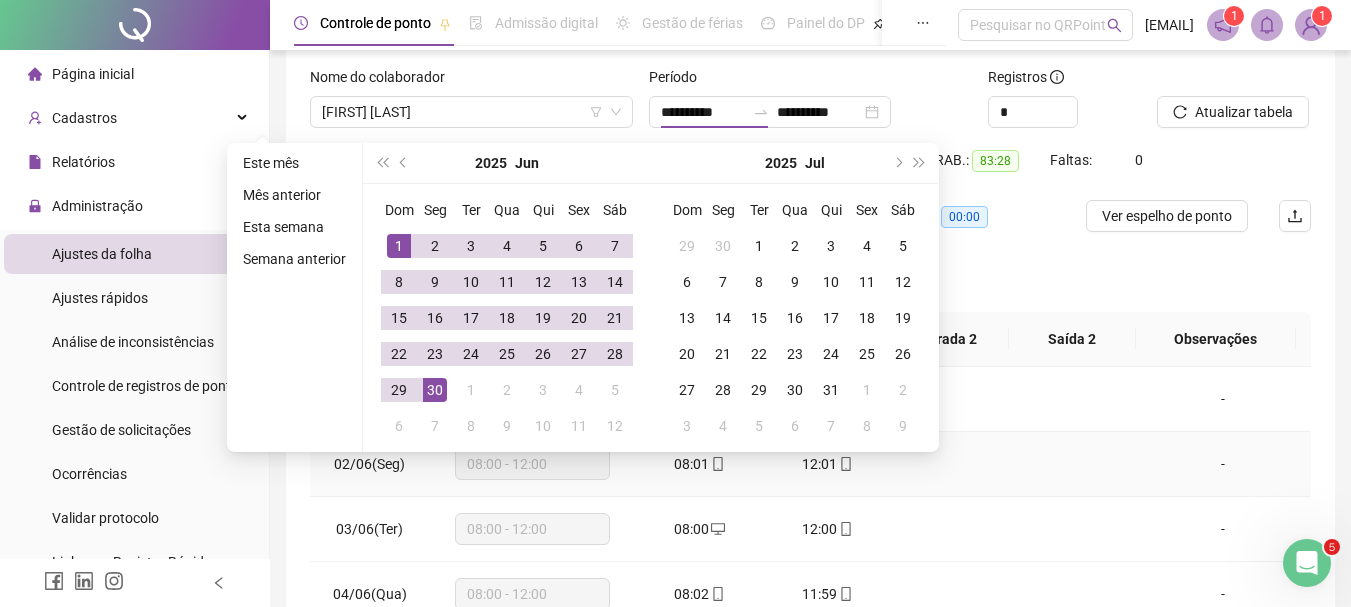 click at bounding box center (1084, 464) 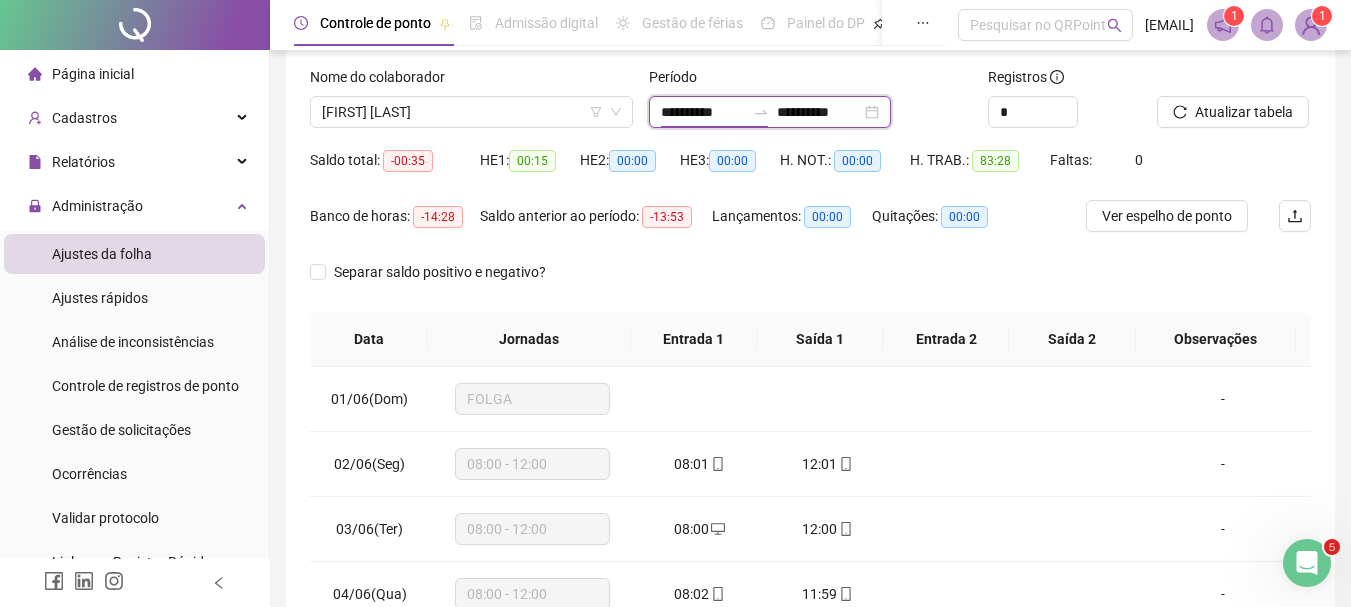 click on "**********" at bounding box center (703, 112) 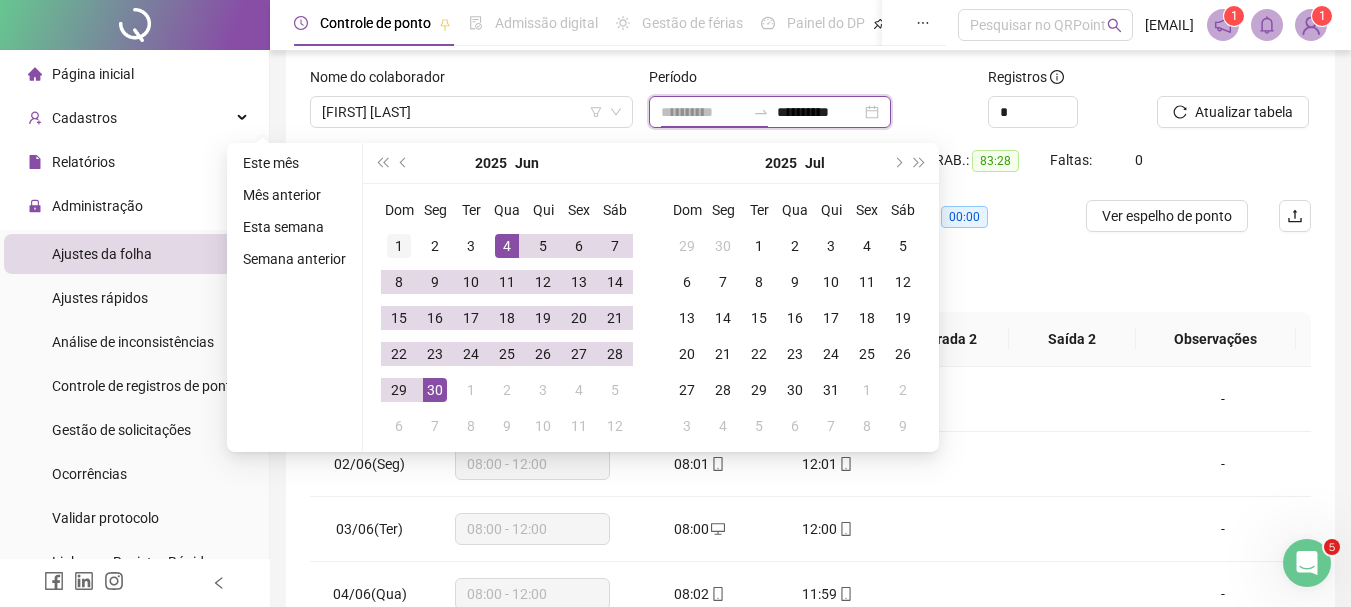 type on "**********" 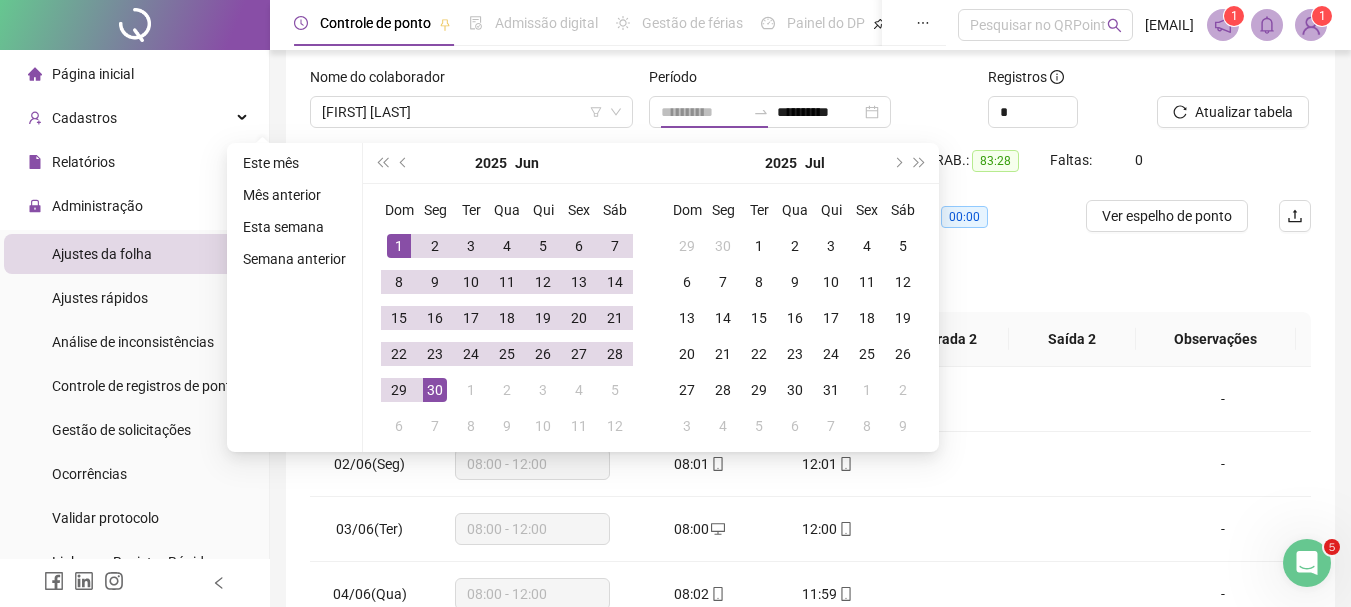 click on "1" at bounding box center (399, 246) 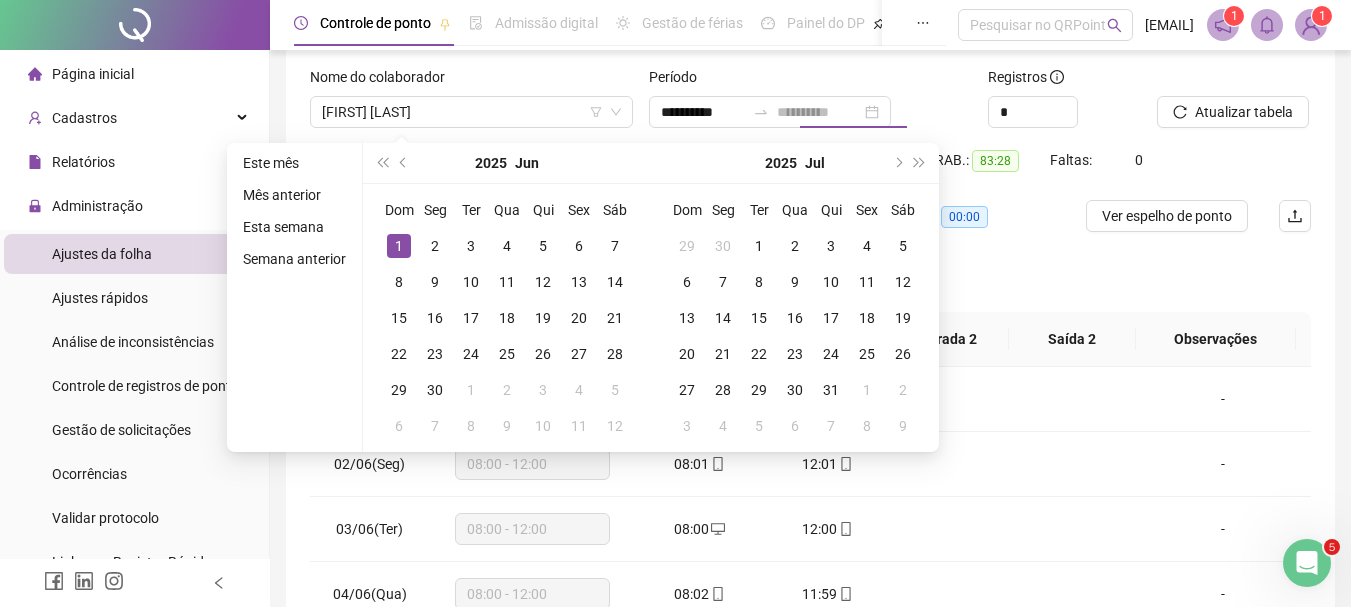 click on "1" at bounding box center [399, 246] 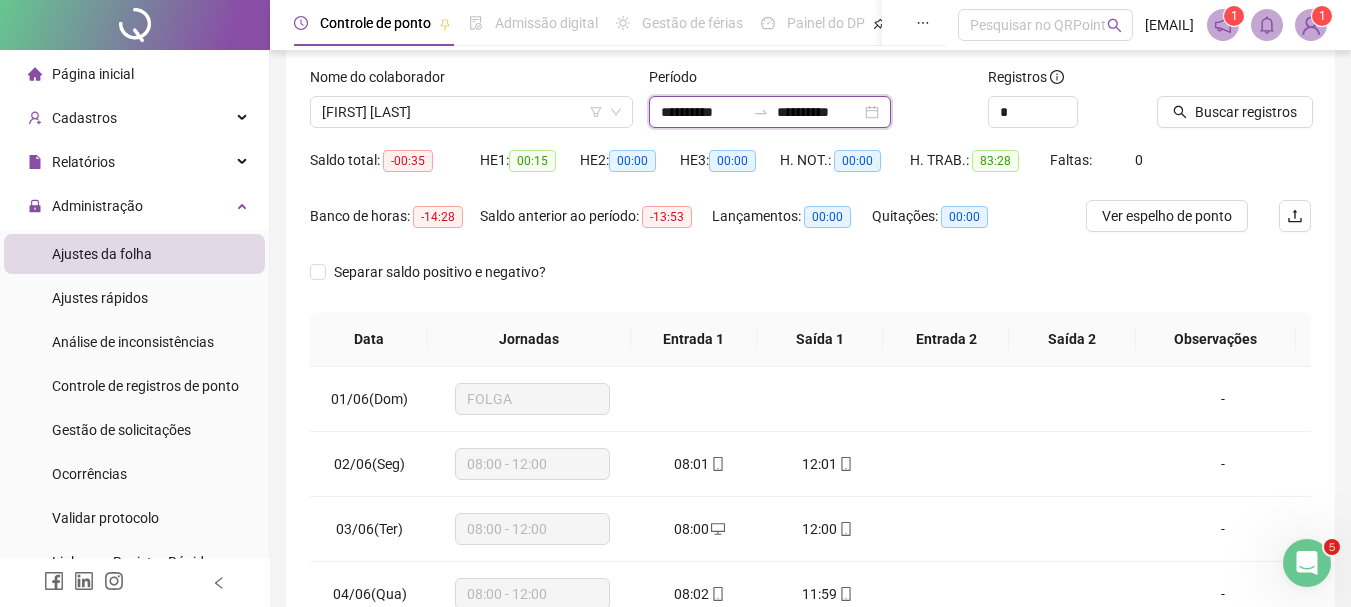 click on "**********" at bounding box center (819, 112) 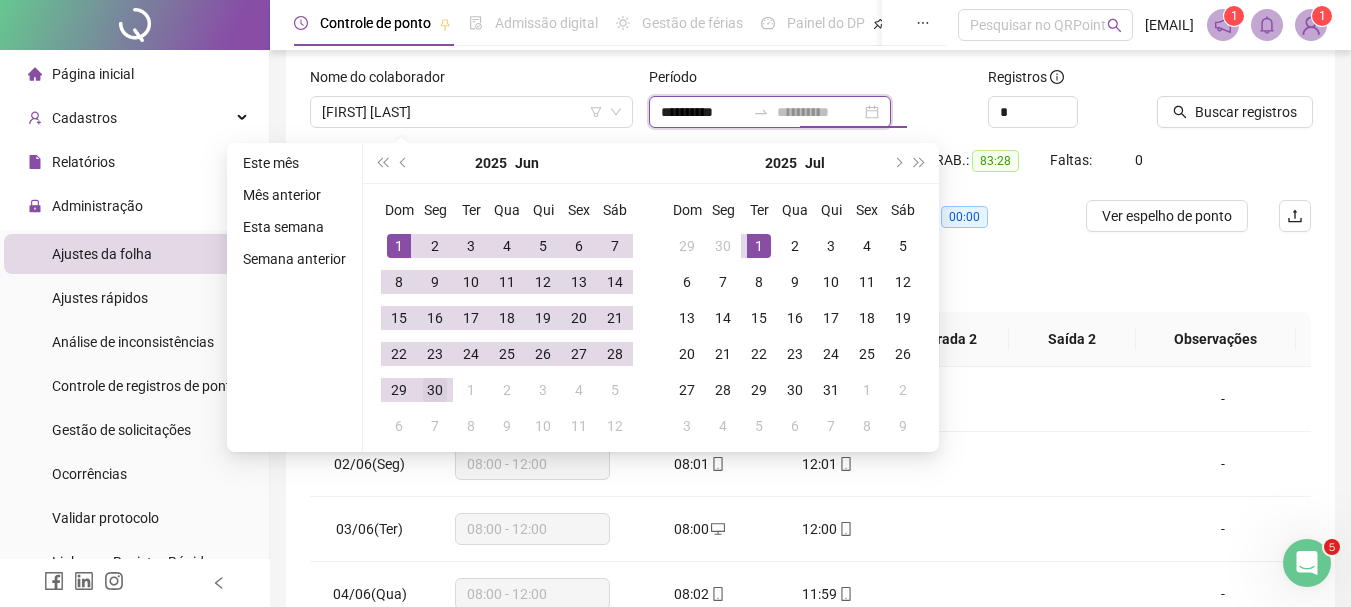 type on "**********" 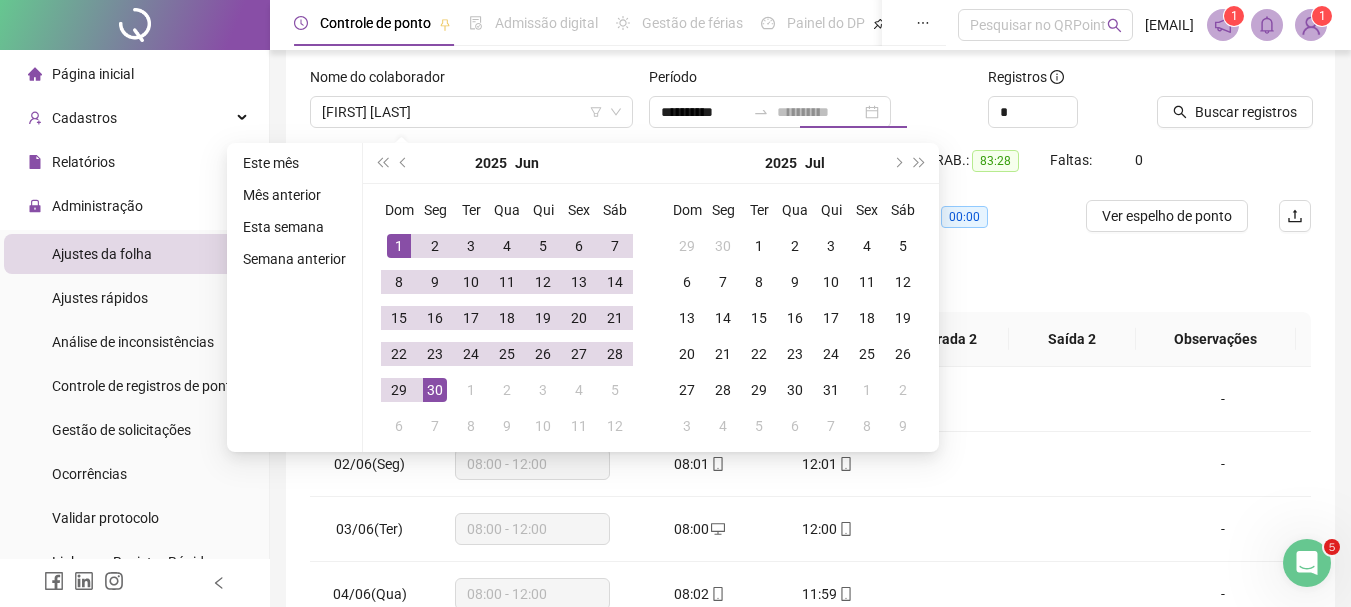 click on "30" at bounding box center [435, 390] 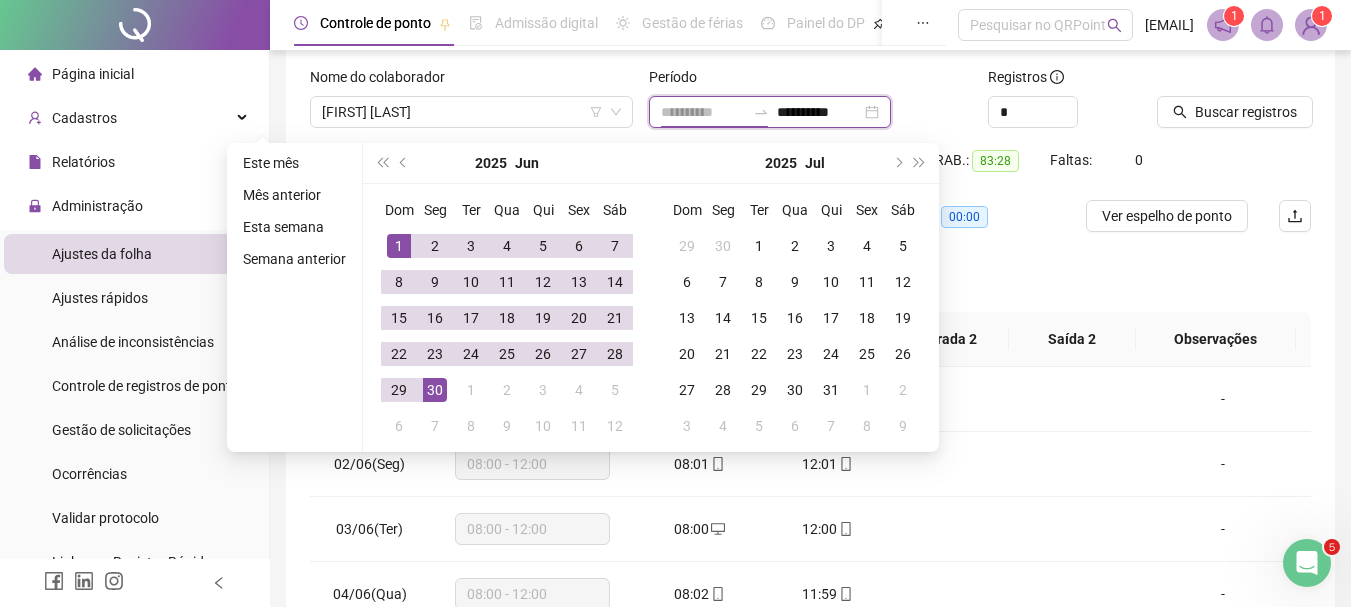 type on "**********" 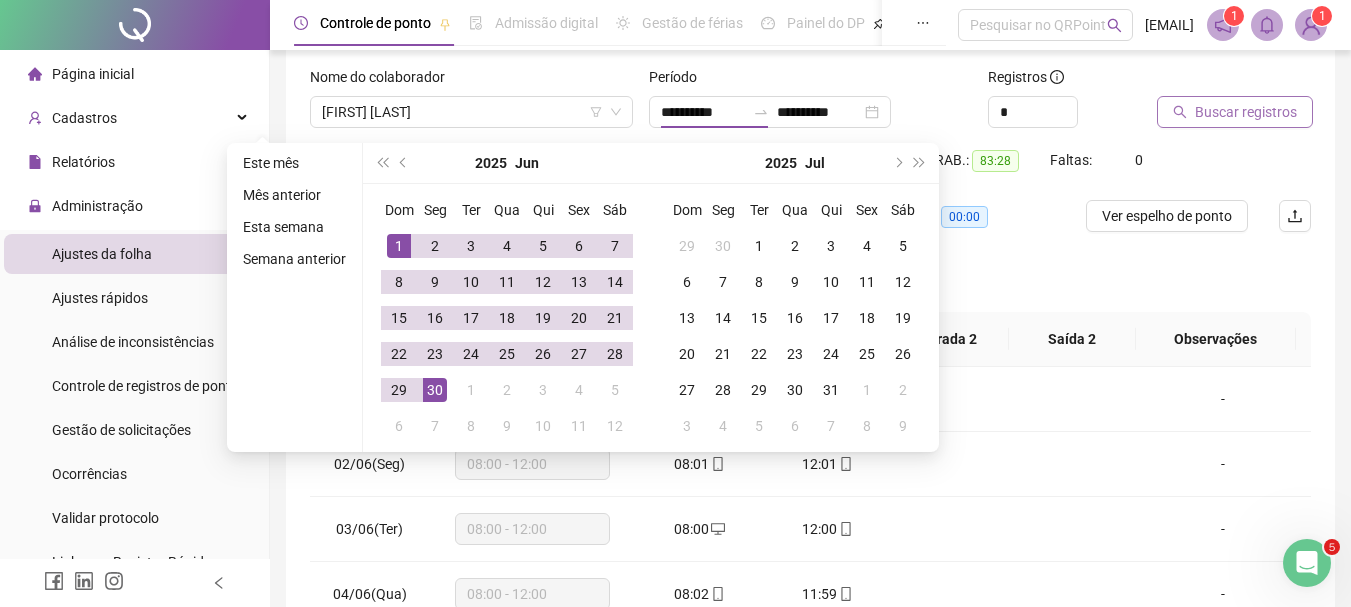 click on "Buscar registros" at bounding box center (1246, 112) 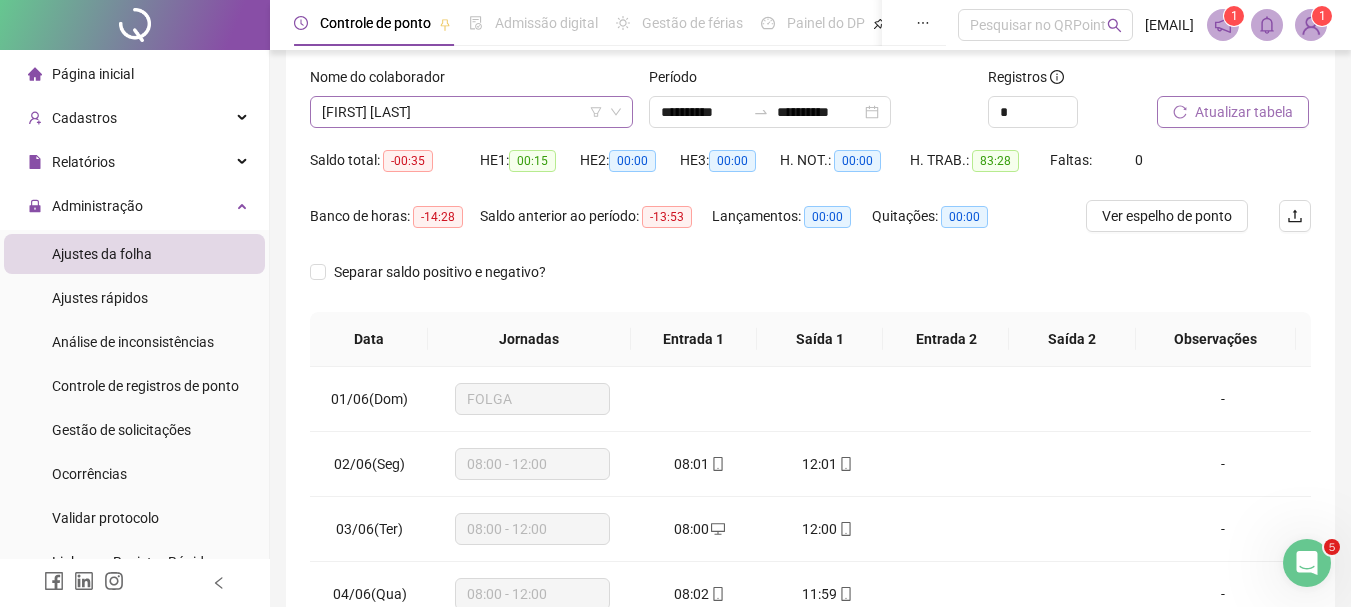 scroll, scrollTop: 256, scrollLeft: 0, axis: vertical 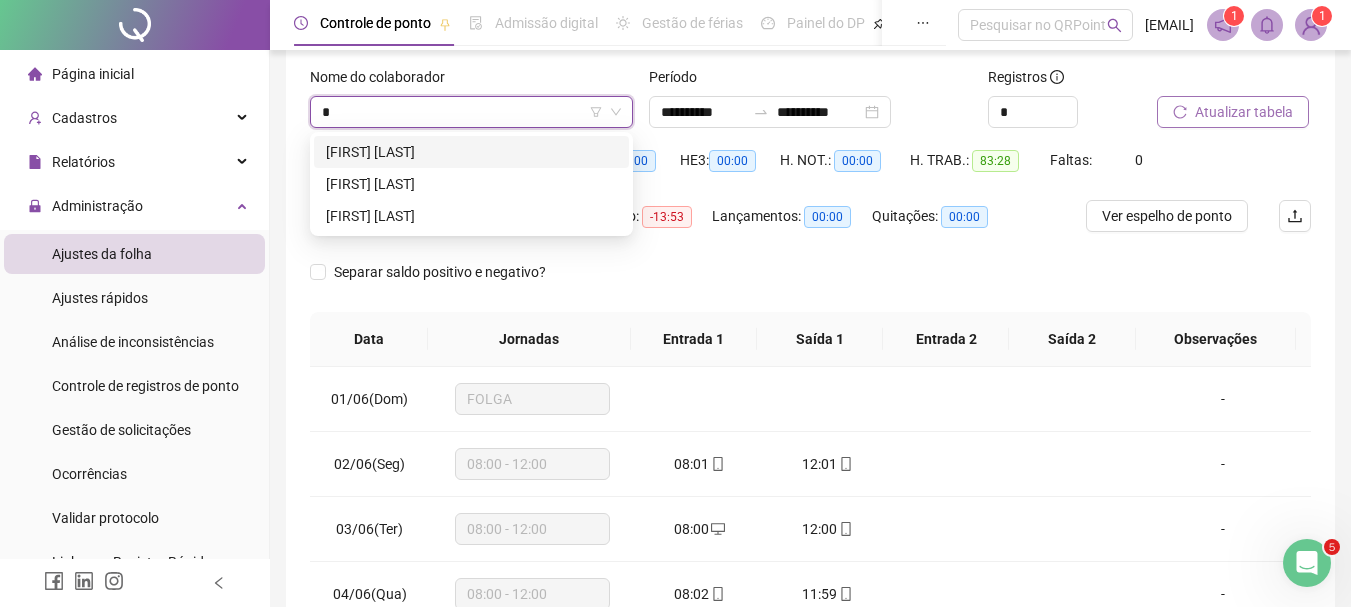 type on "**" 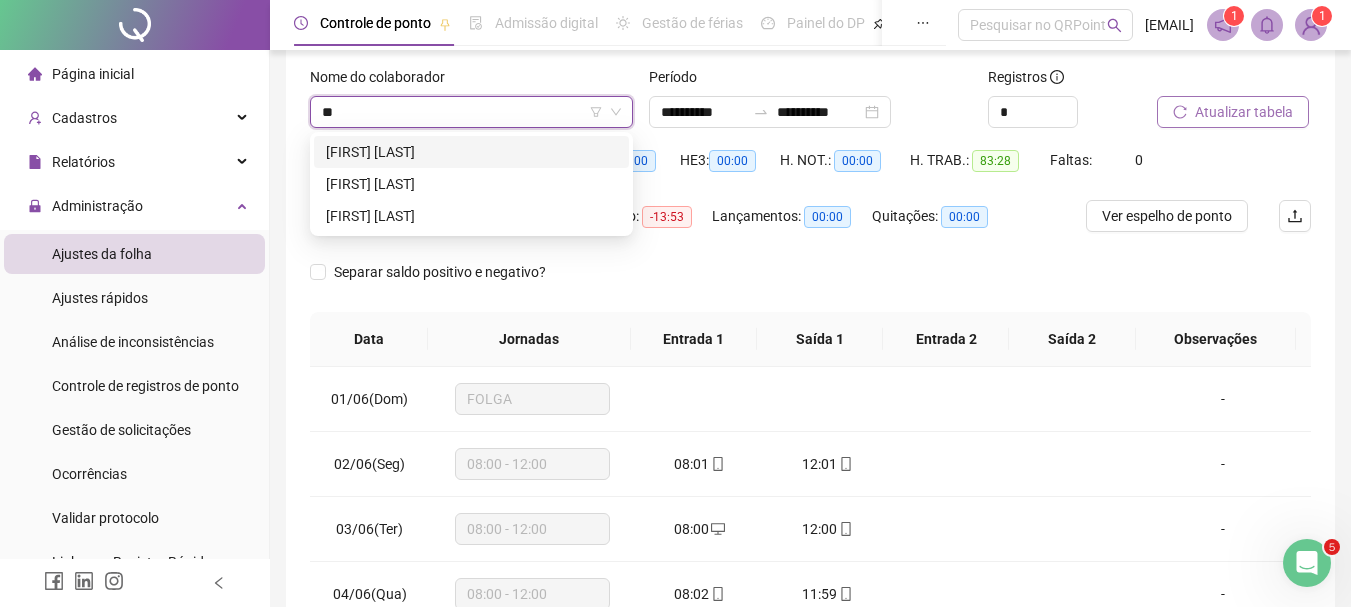 scroll, scrollTop: 0, scrollLeft: 0, axis: both 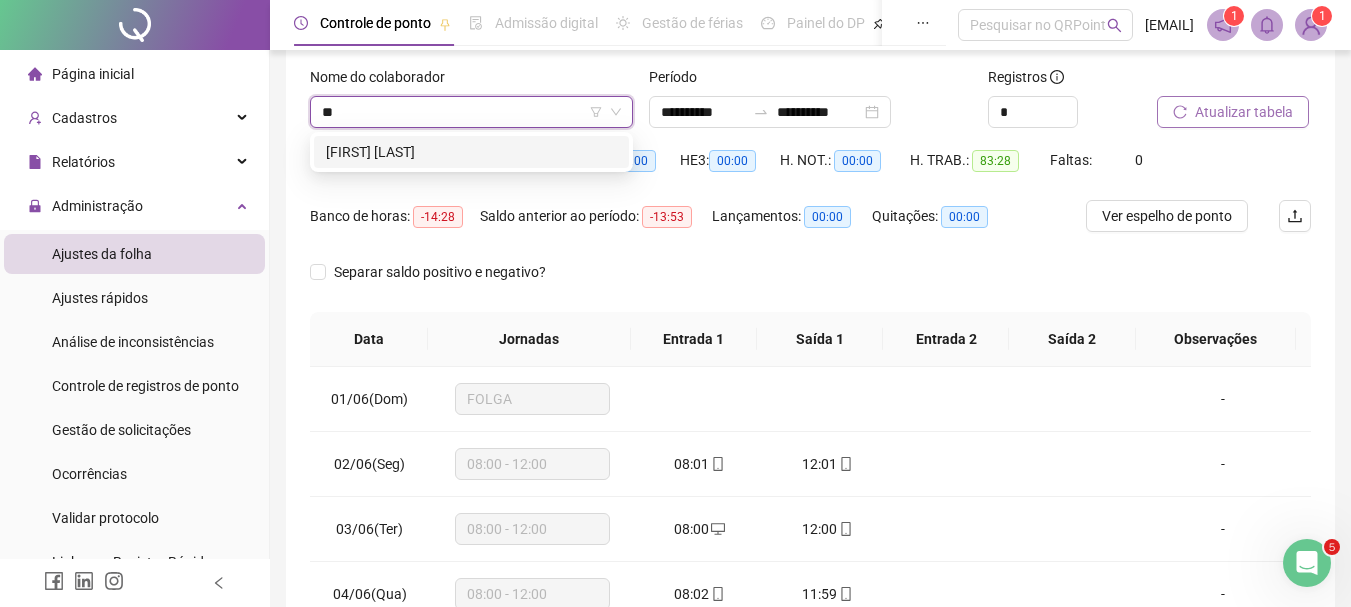click on "[FIRST] [LAST]" at bounding box center (471, 152) 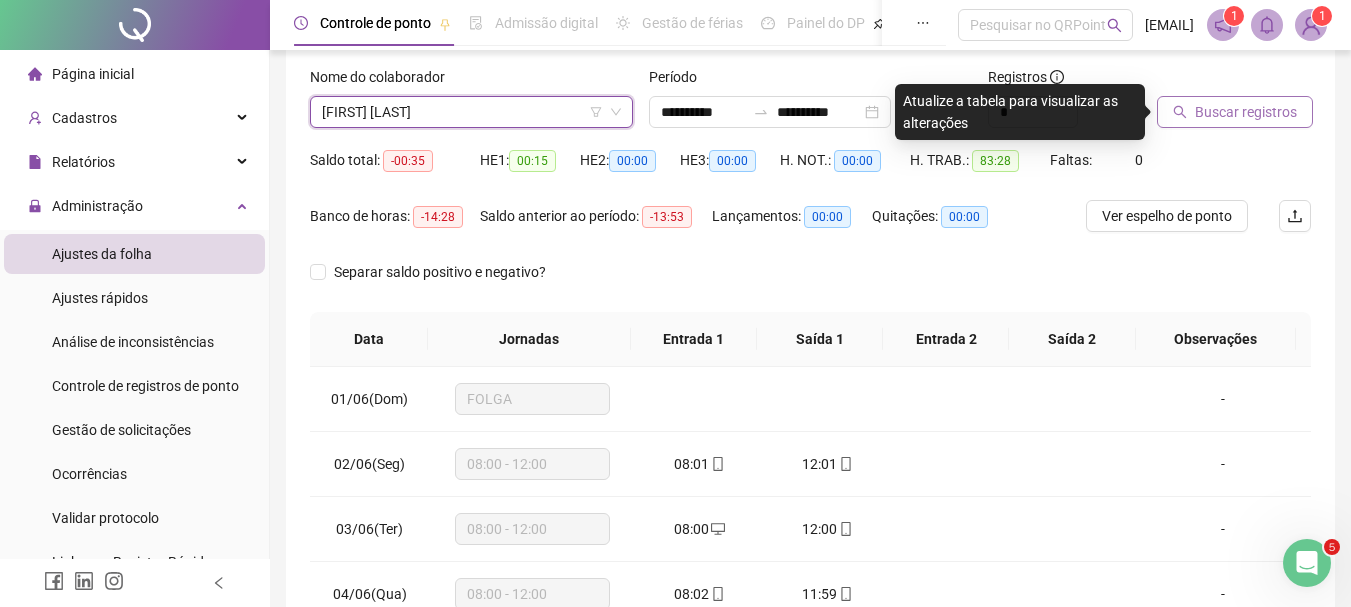 click on "Buscar registros" at bounding box center [1246, 112] 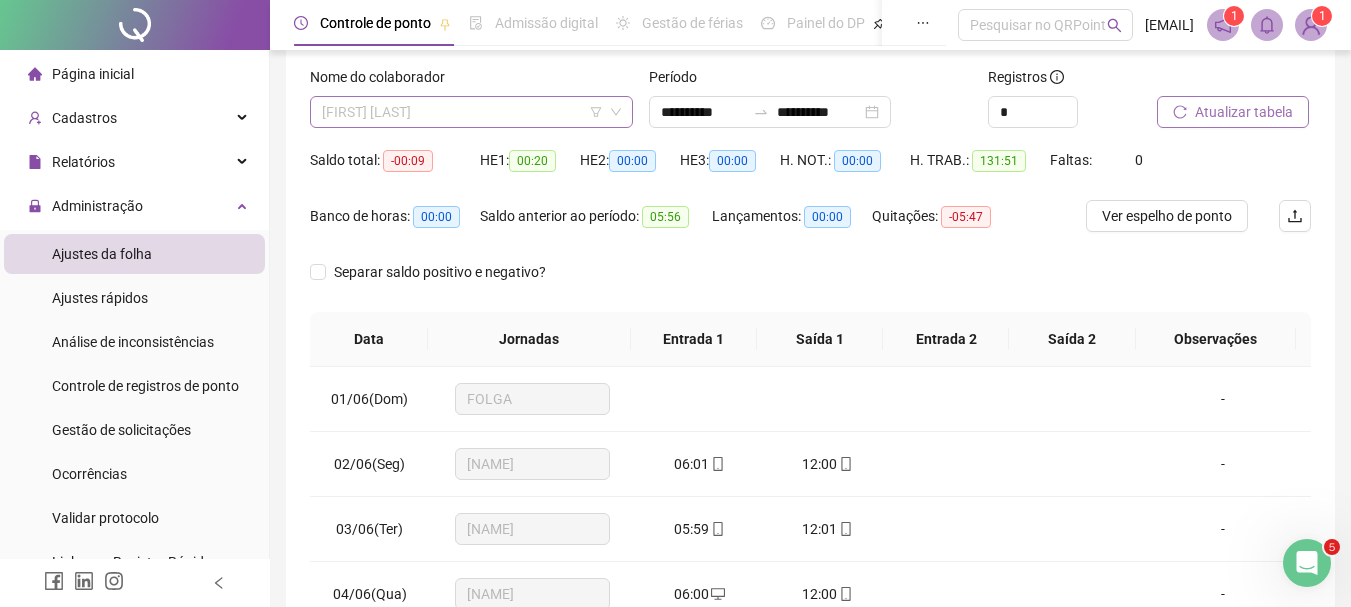 scroll, scrollTop: 128, scrollLeft: 0, axis: vertical 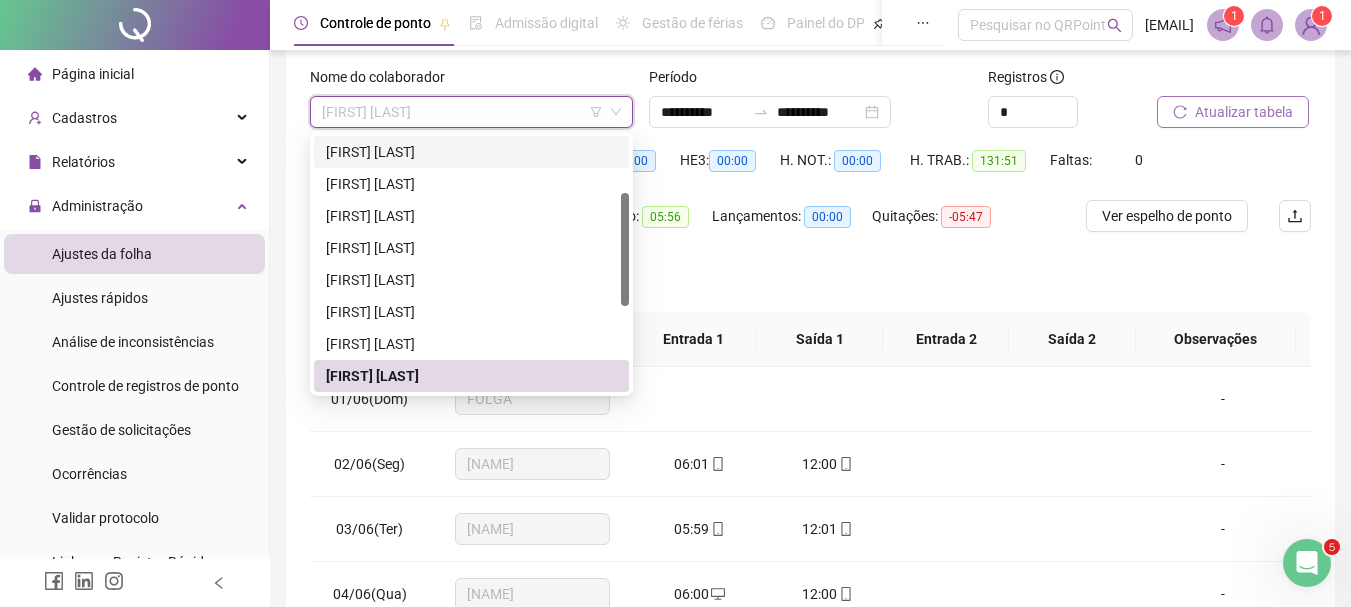 click on "[FIRST] [LAST] [LAST]" at bounding box center (471, 152) 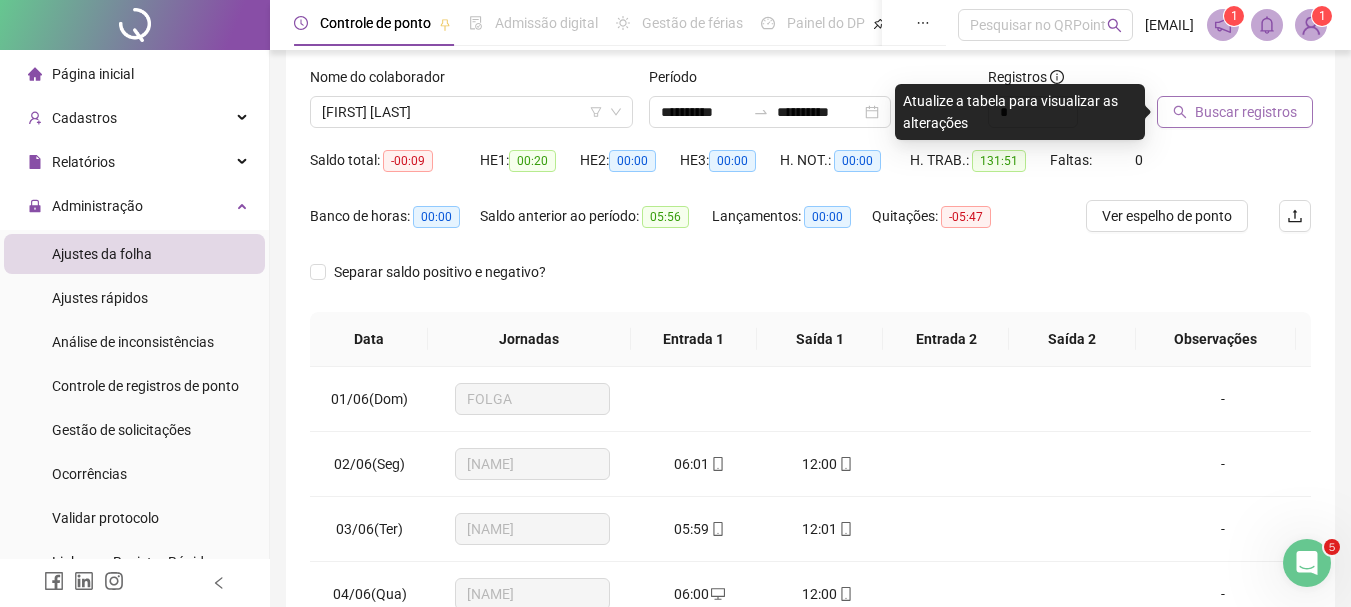 click on "Buscar registros" at bounding box center (1246, 112) 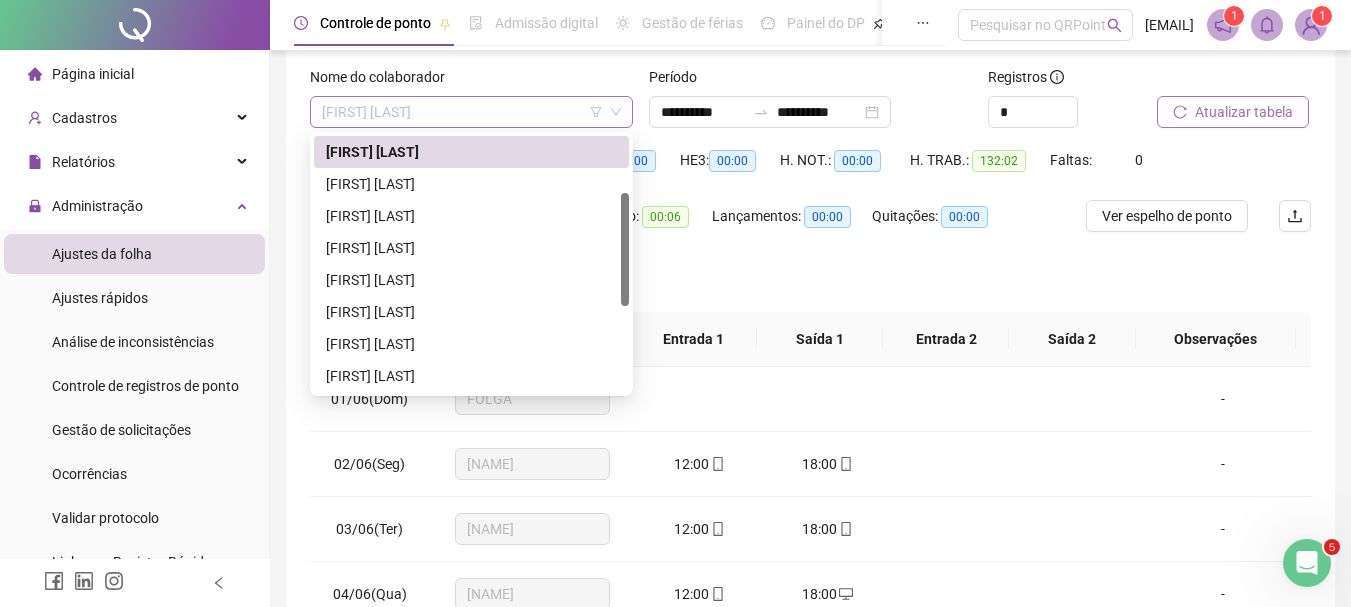click on "[FIRST] [LAST] [LAST]" at bounding box center (471, 112) 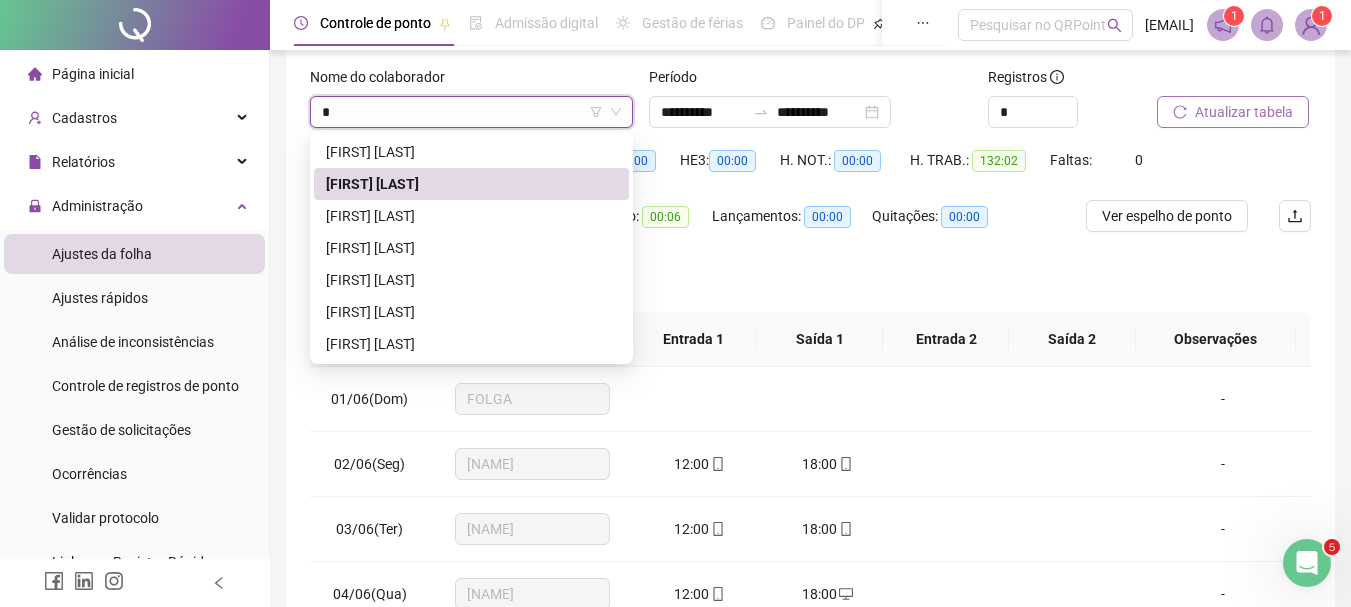 type on "**" 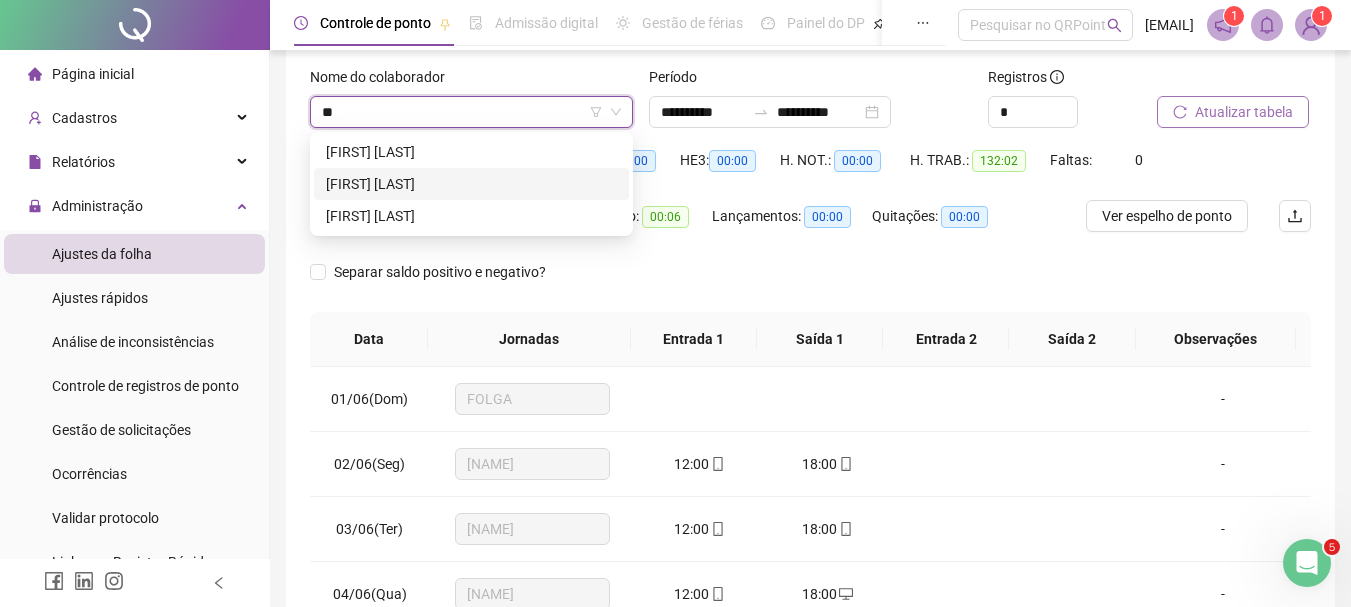 click on "[FIRST] [LAST] [LAST]" at bounding box center [471, 184] 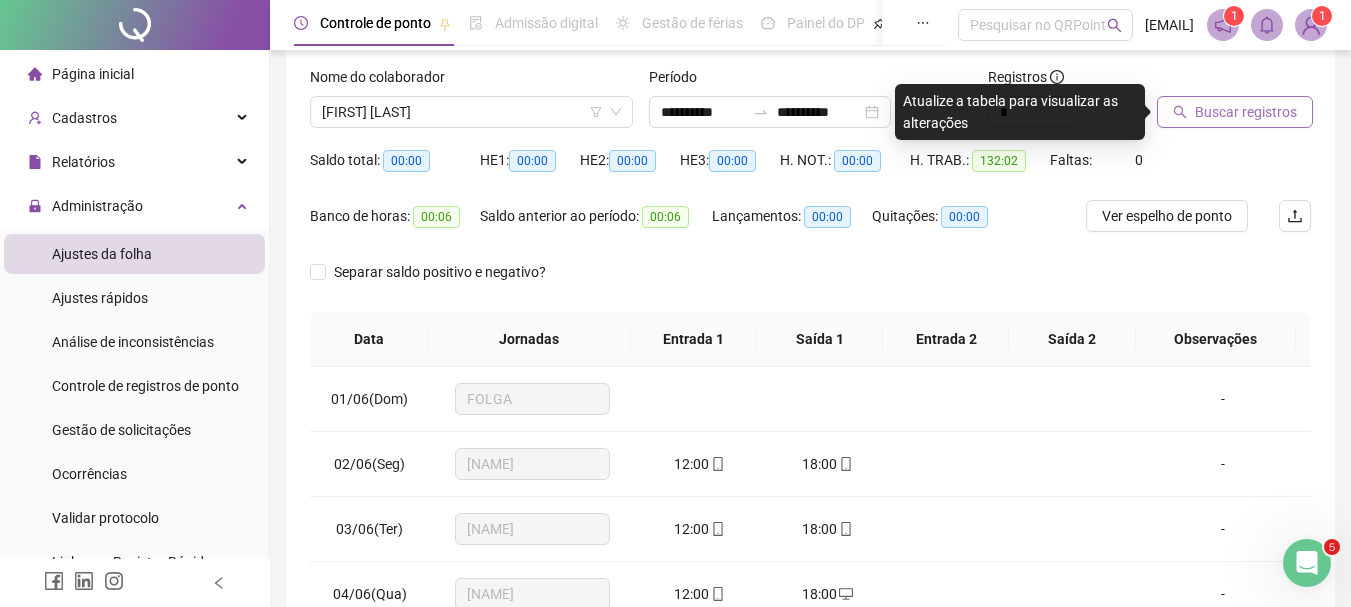 click on "Buscar registros" at bounding box center [1246, 112] 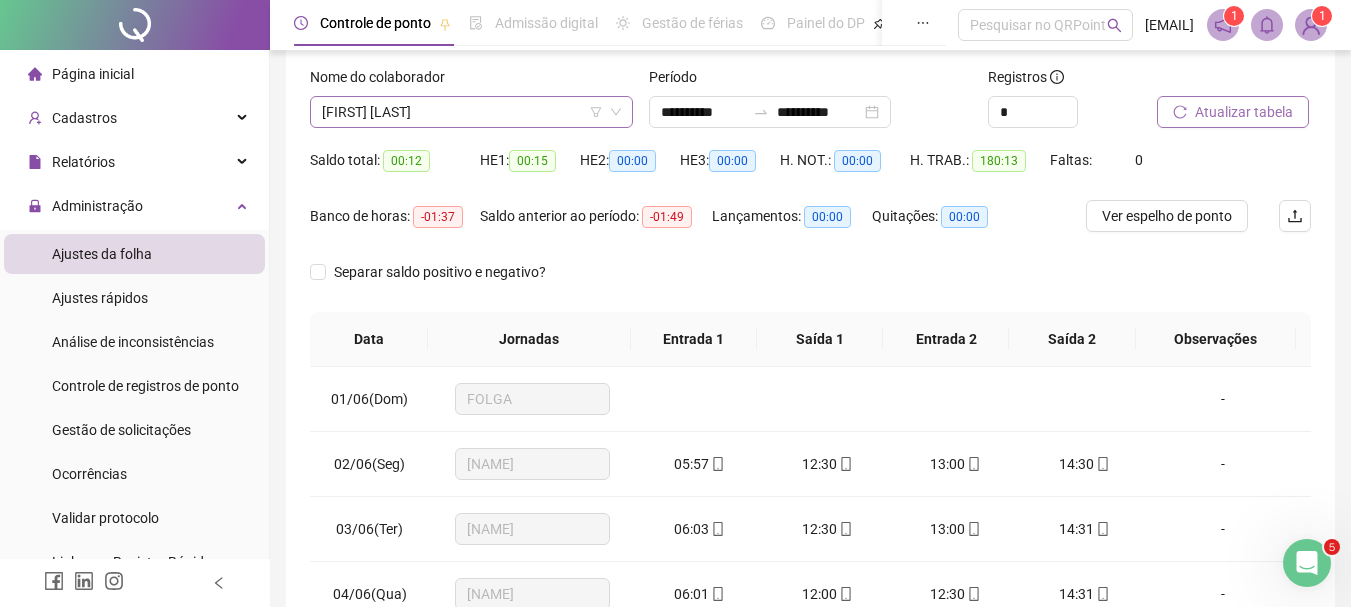 click on "[FIRST] [LAST] [LAST]" at bounding box center (471, 112) 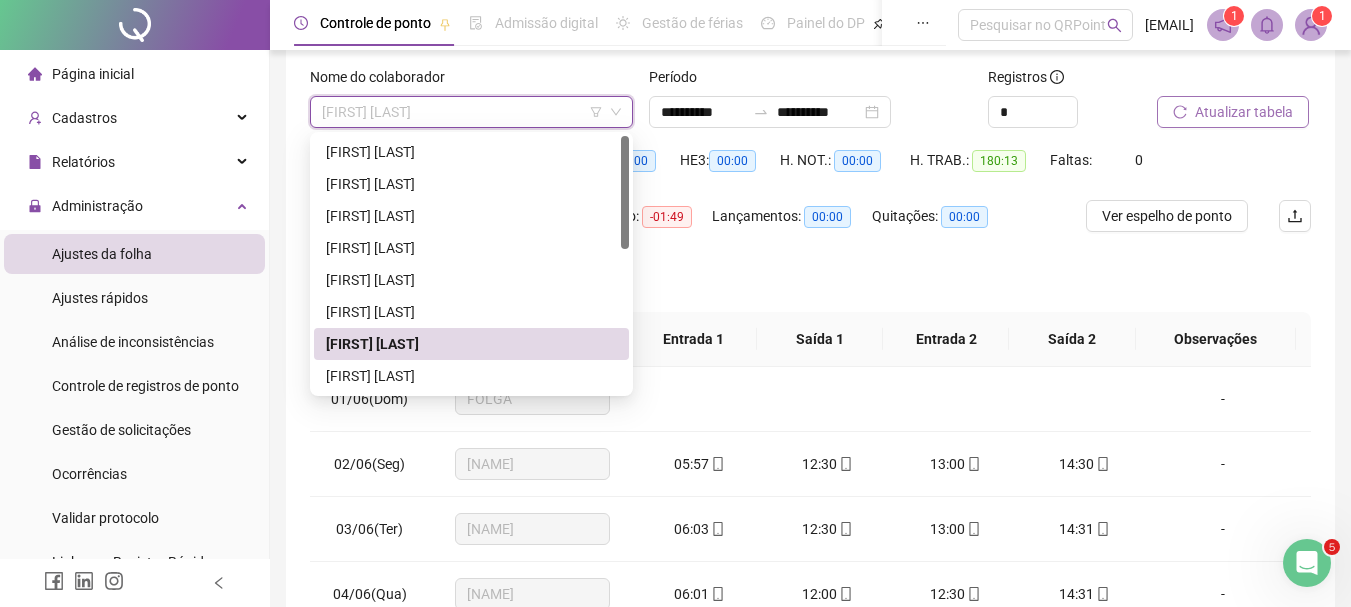 click on "[FIRST] [LAST] [LAST]" at bounding box center [471, 344] 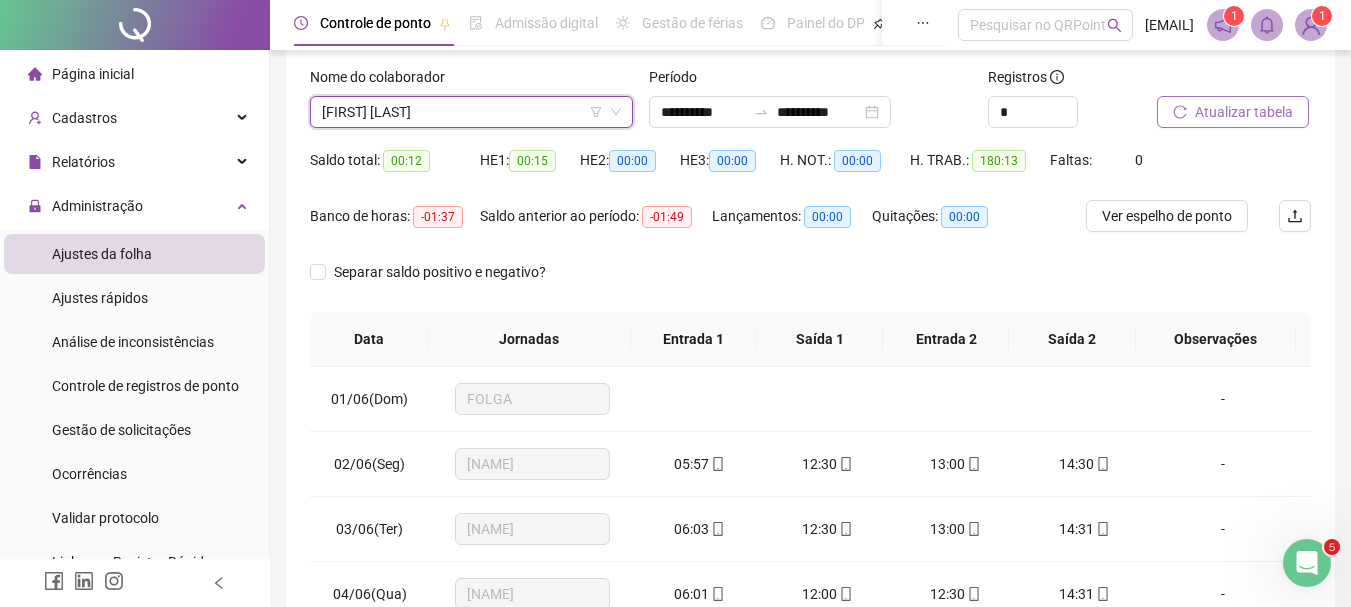 click on "Atualizar tabela" at bounding box center (1244, 112) 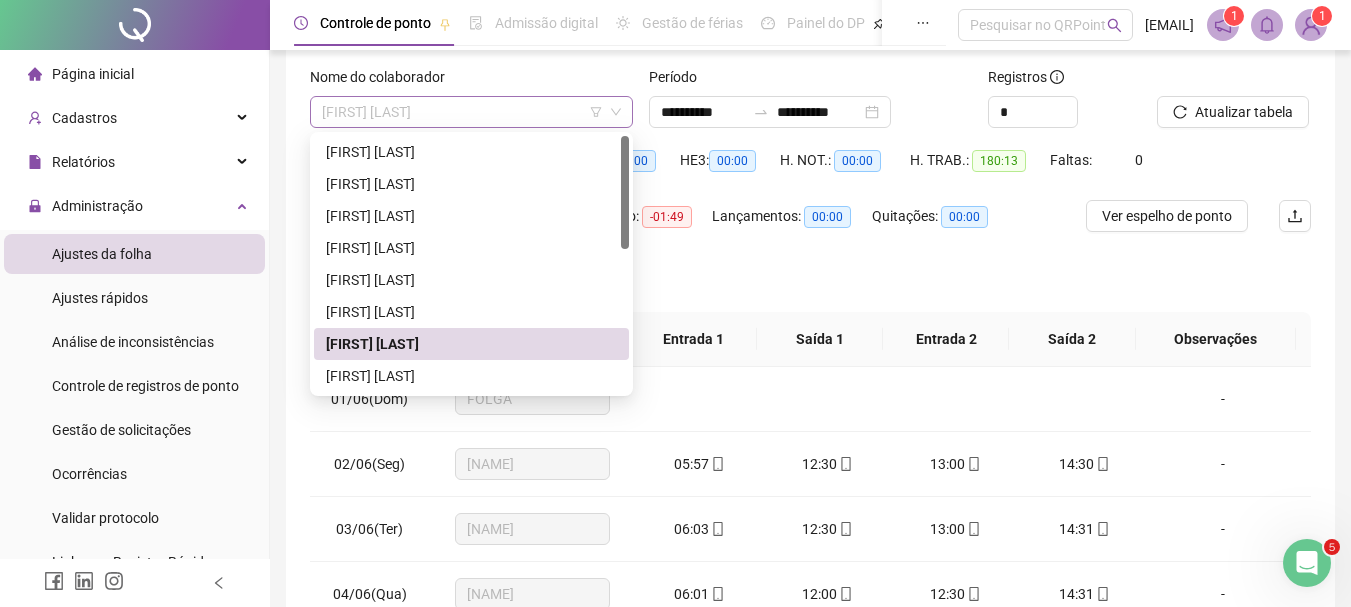 click on "[FIRST] [LAST] [LAST]" at bounding box center (471, 112) 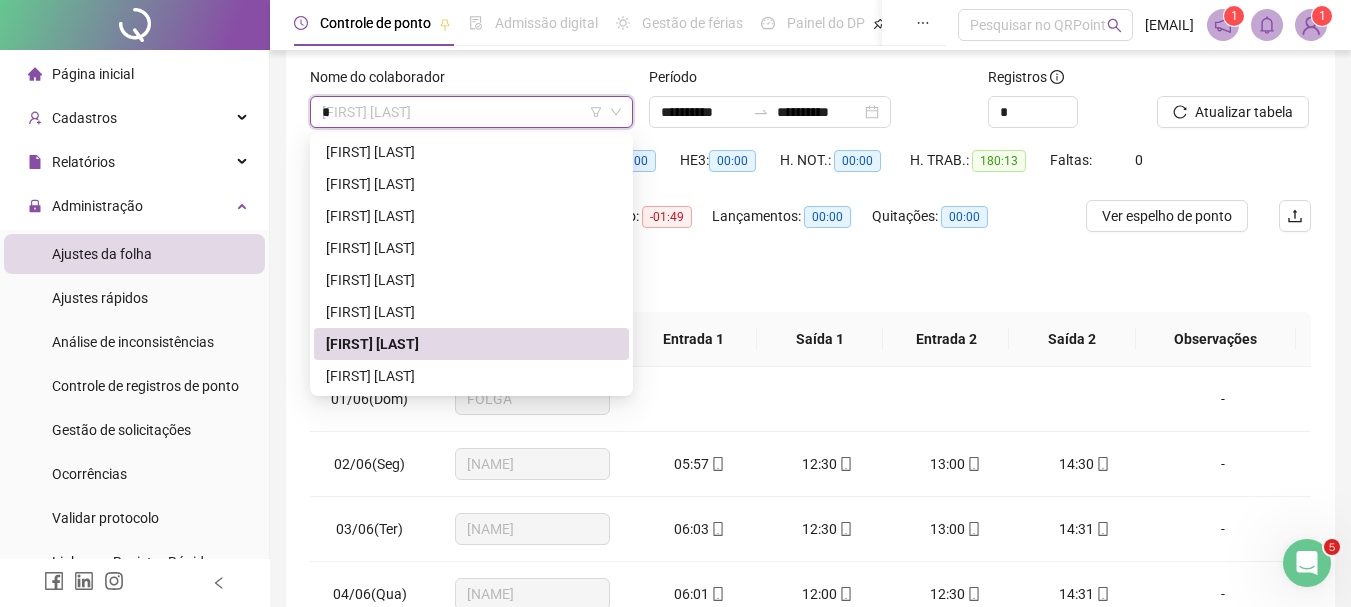 type on "**" 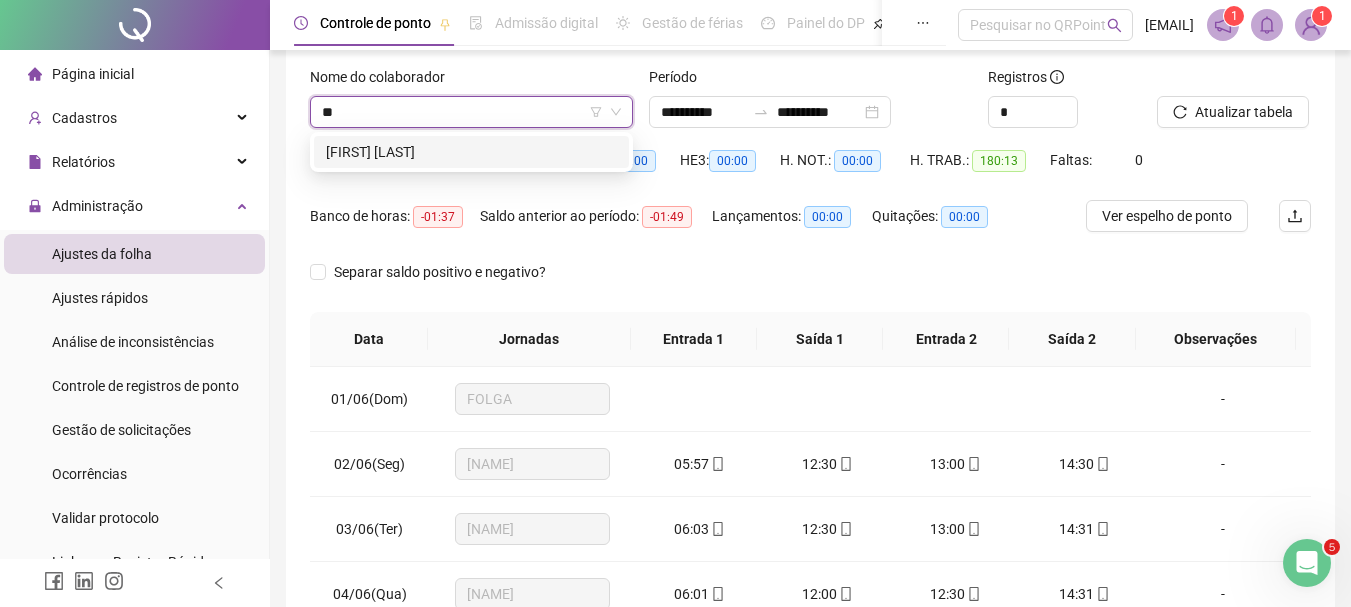 click on "[FIRST] [LAST] [LAST]" at bounding box center [471, 152] 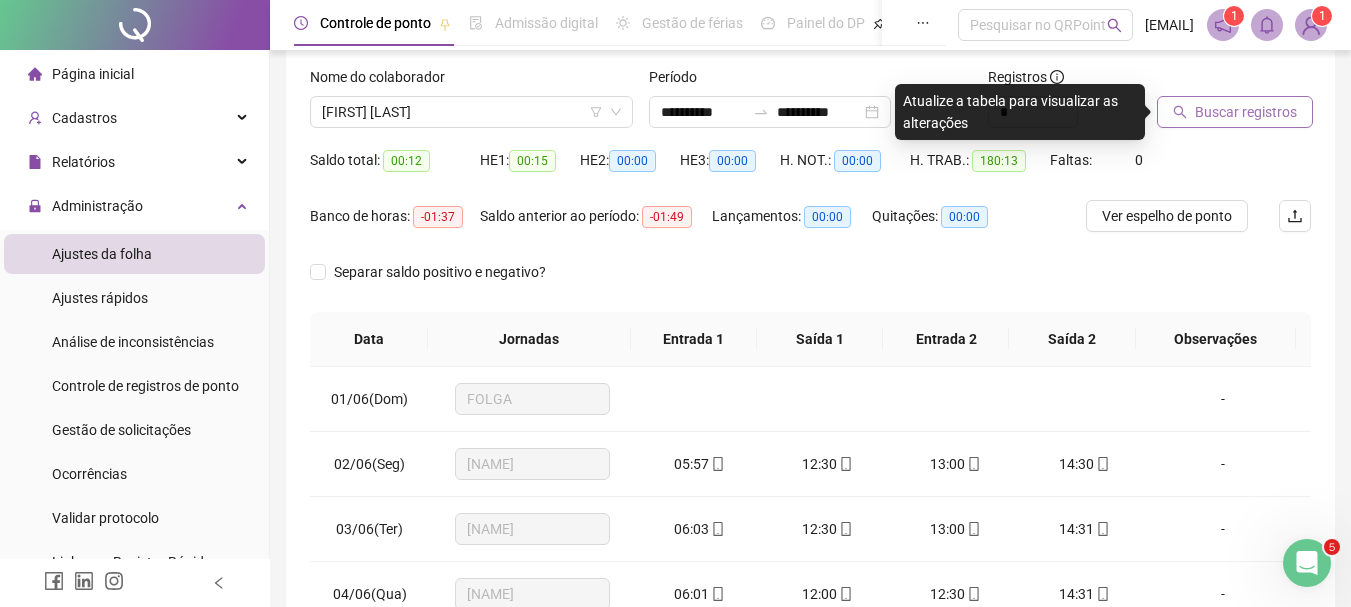 click on "Buscar registros" at bounding box center (1246, 112) 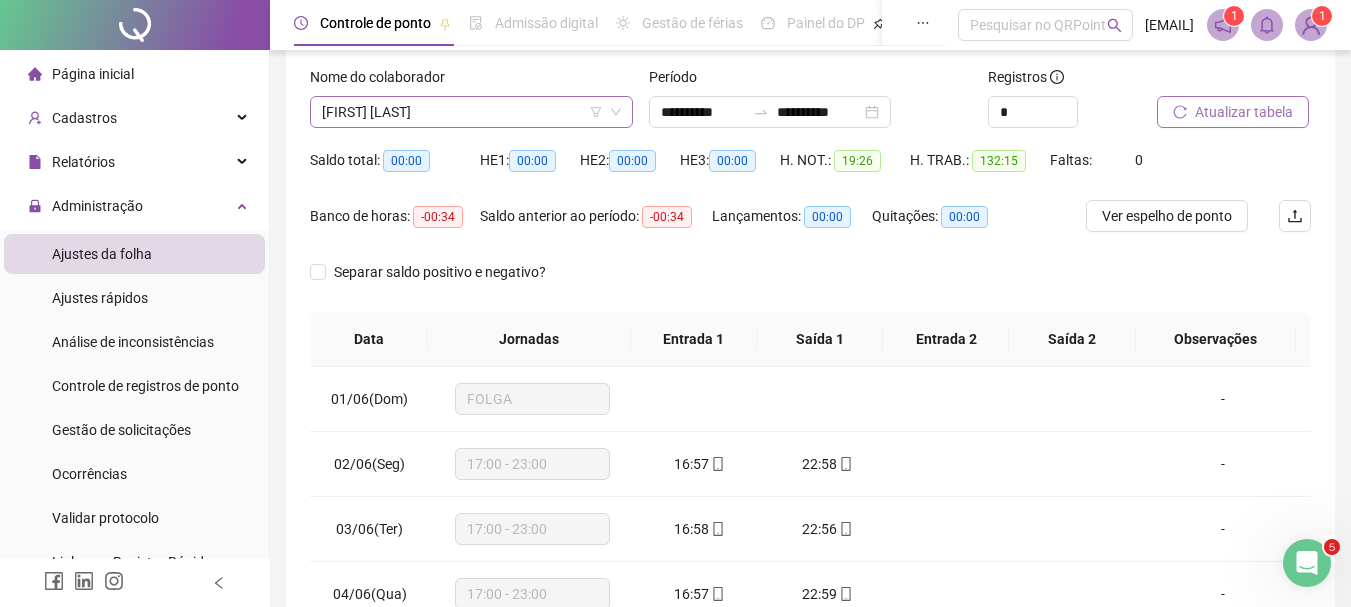 scroll, scrollTop: 320, scrollLeft: 0, axis: vertical 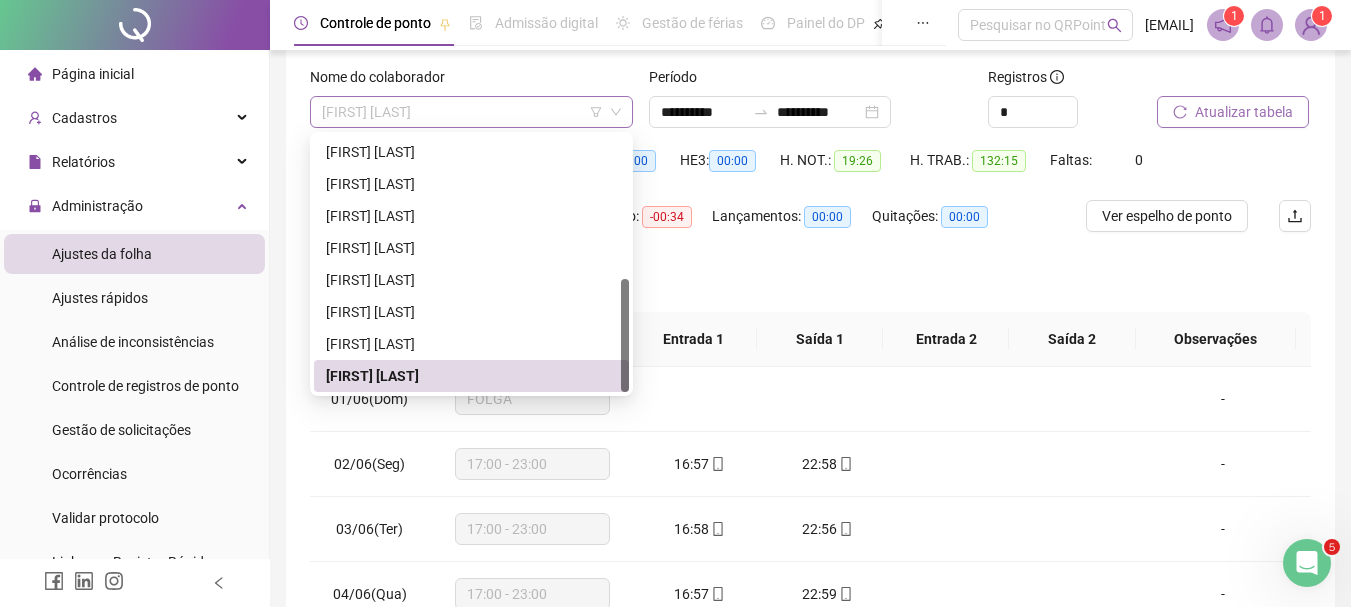 click on "[FIRST] [LAST] [LAST]" at bounding box center [471, 112] 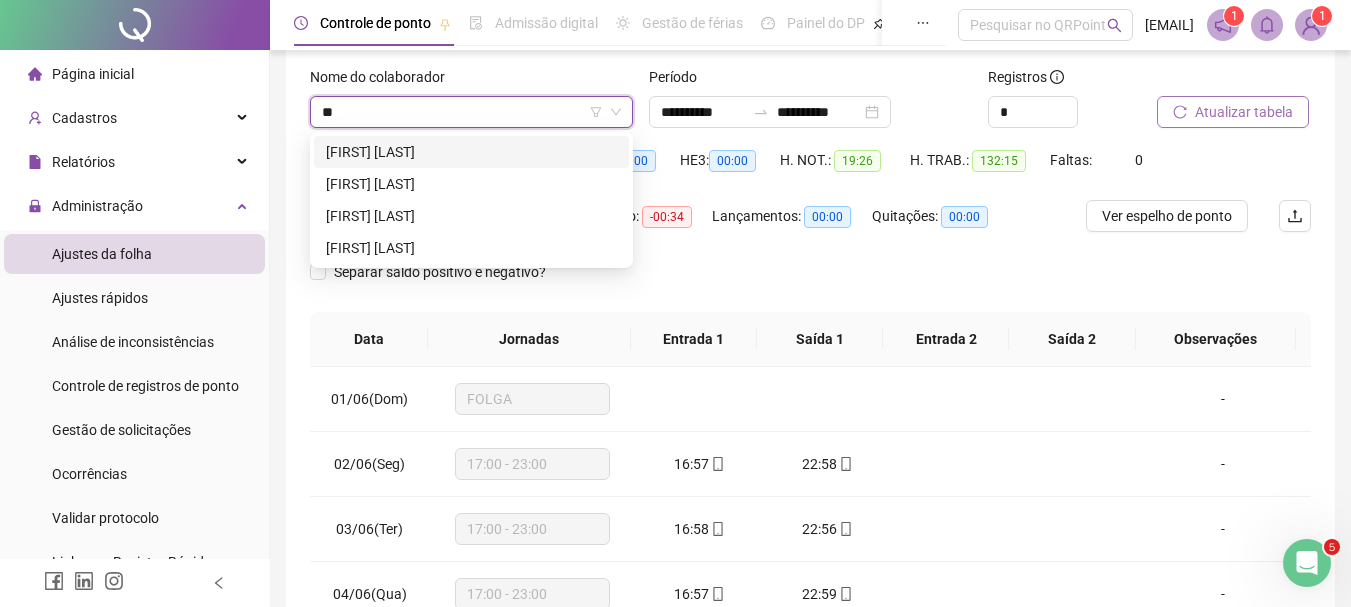 scroll, scrollTop: 0, scrollLeft: 0, axis: both 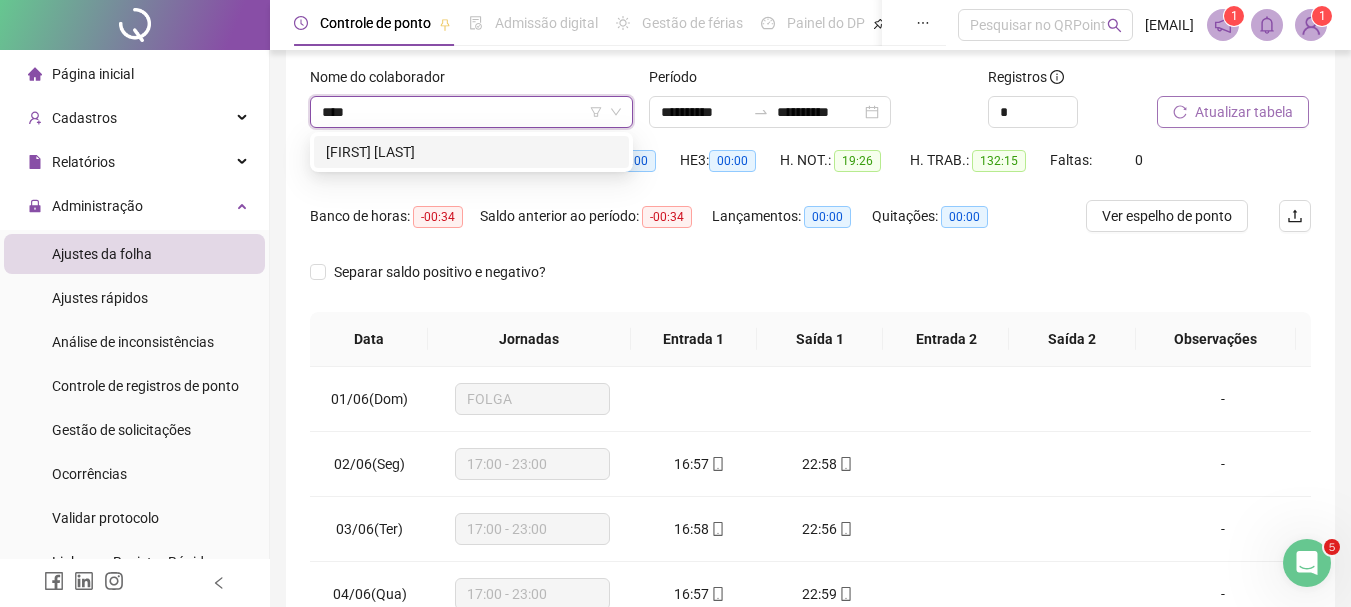 type on "*****" 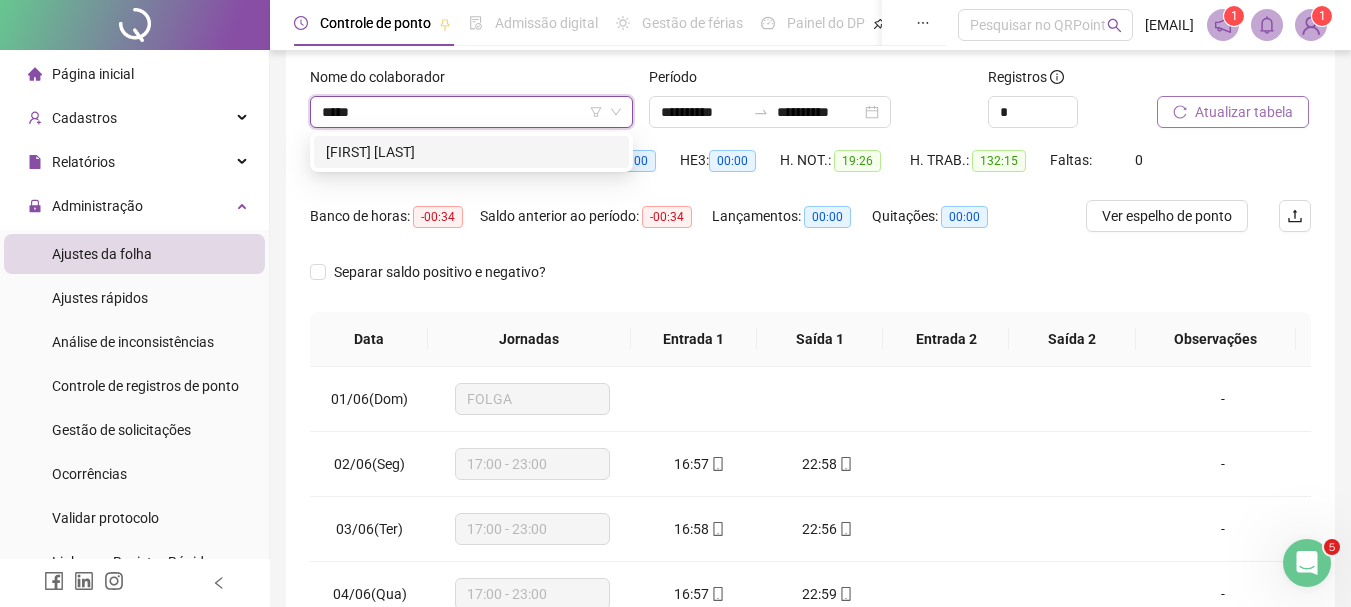 click on "[FIRST] [LAST] [LAST]" at bounding box center (471, 152) 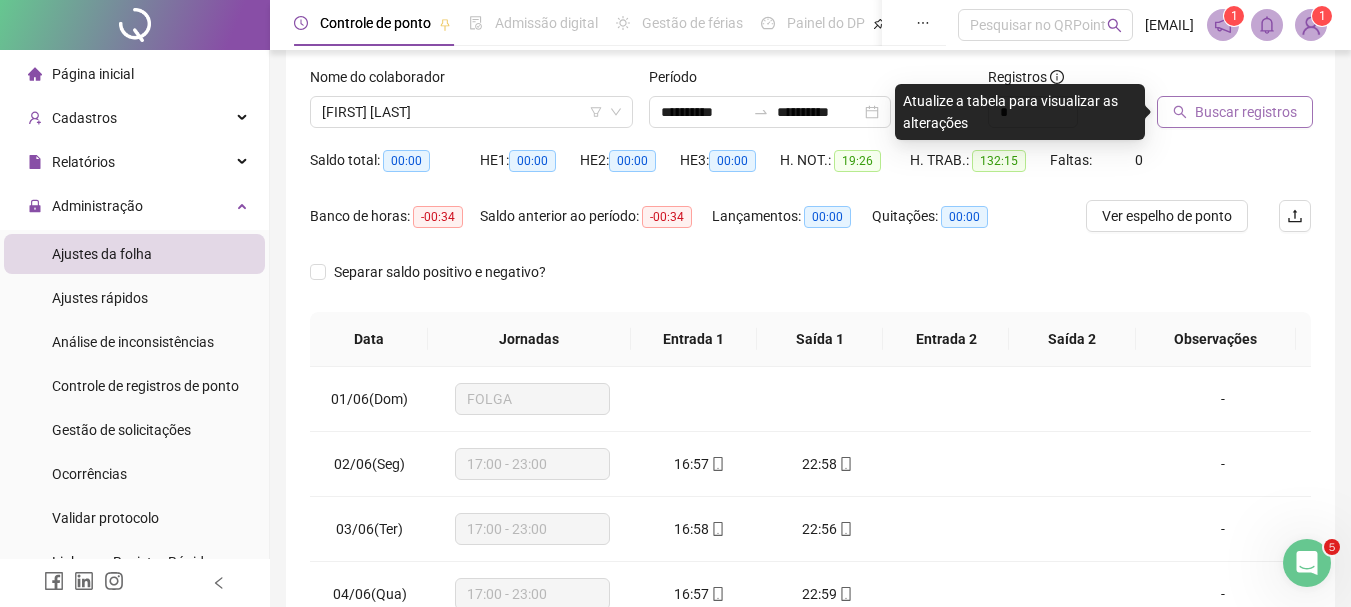 click on "Buscar registros" at bounding box center [1235, 112] 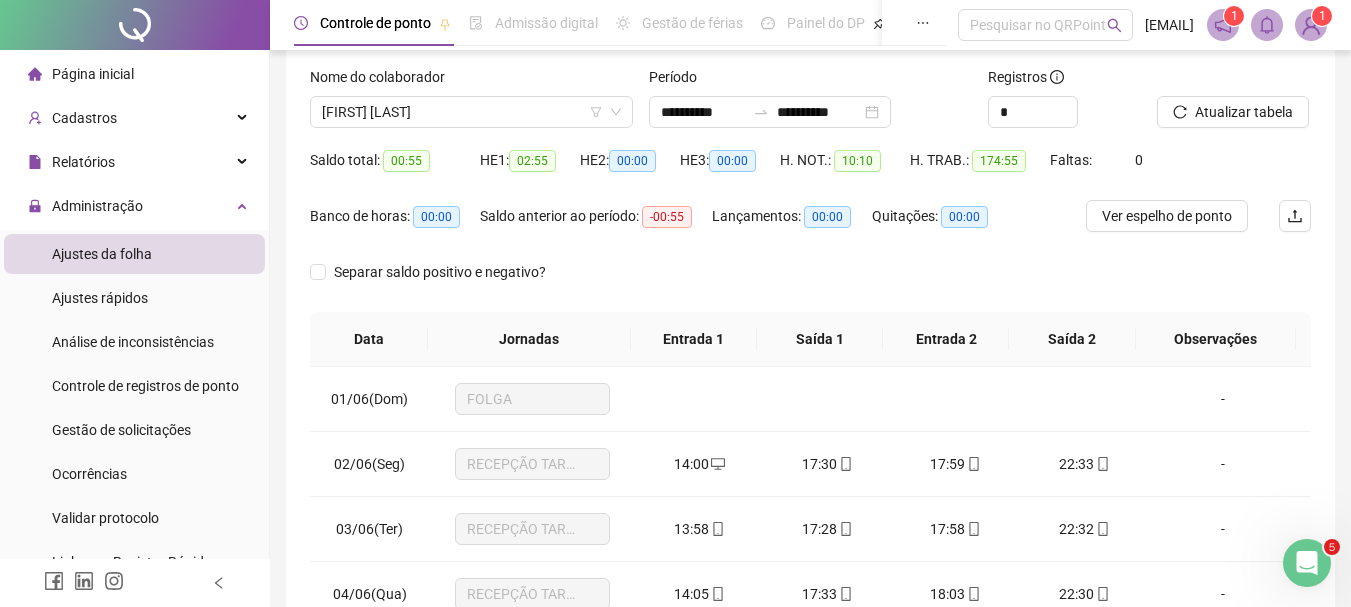 click on "Separar saldo positivo e negativo?" at bounding box center [810, 284] 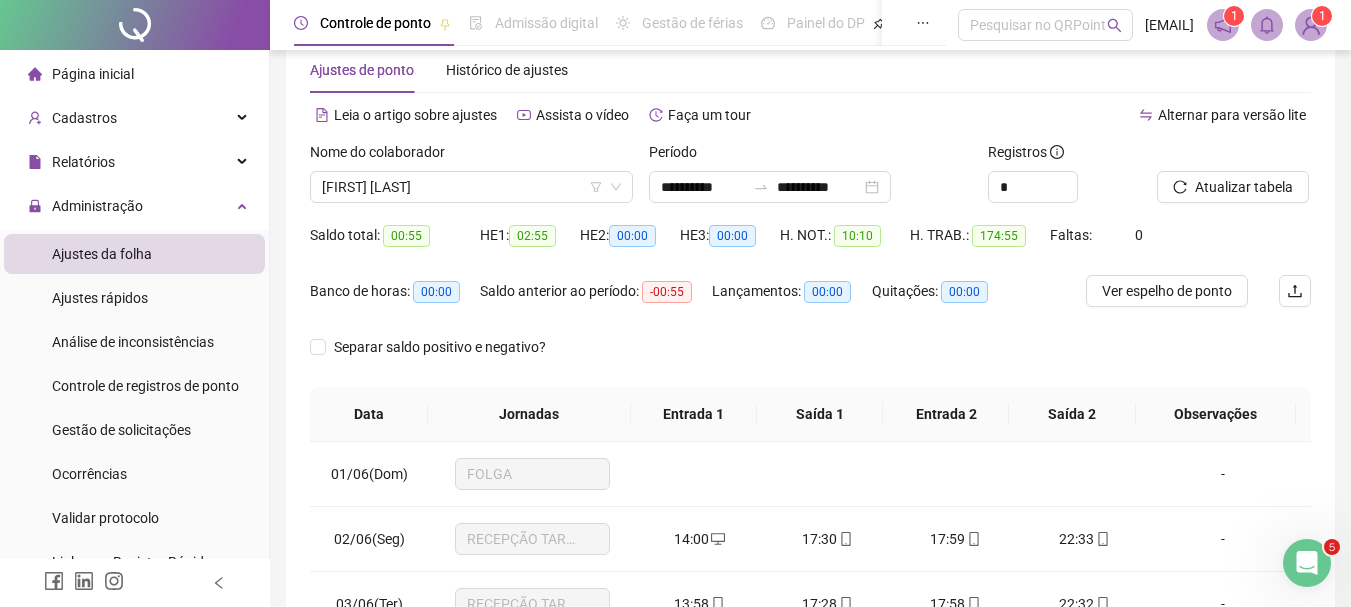 scroll, scrollTop: 27, scrollLeft: 0, axis: vertical 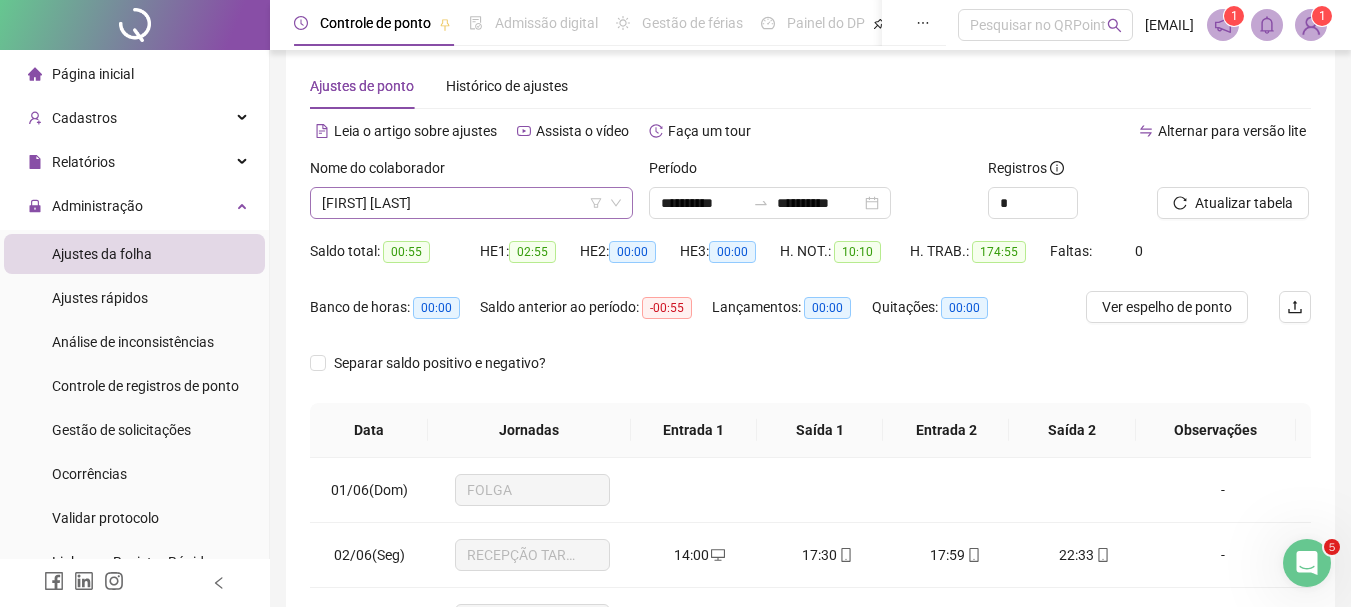 click on "[FIRST] [LAST] [LAST]" at bounding box center [471, 203] 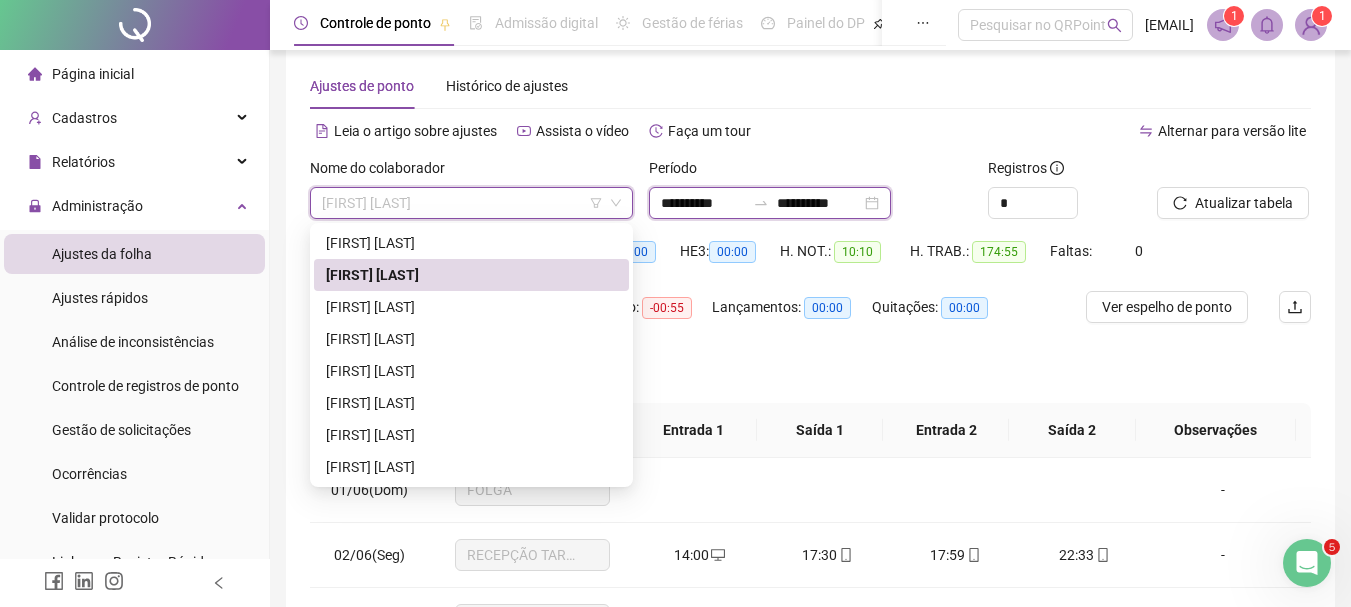 click on "**********" at bounding box center [703, 203] 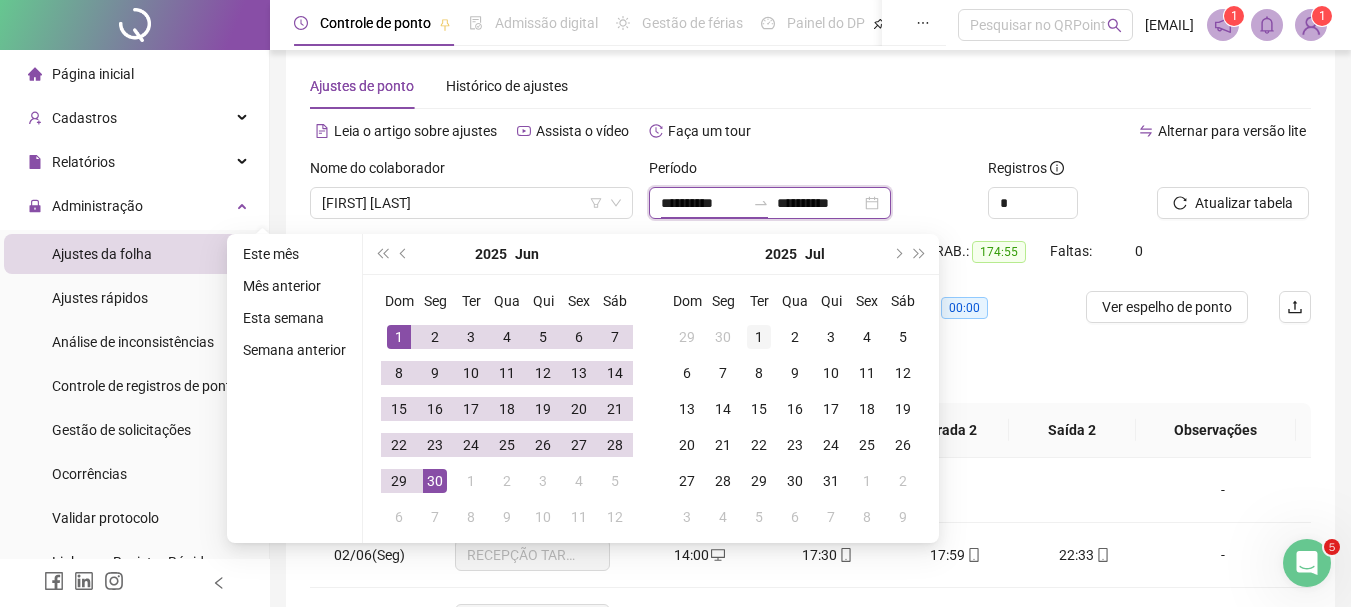 type on "**********" 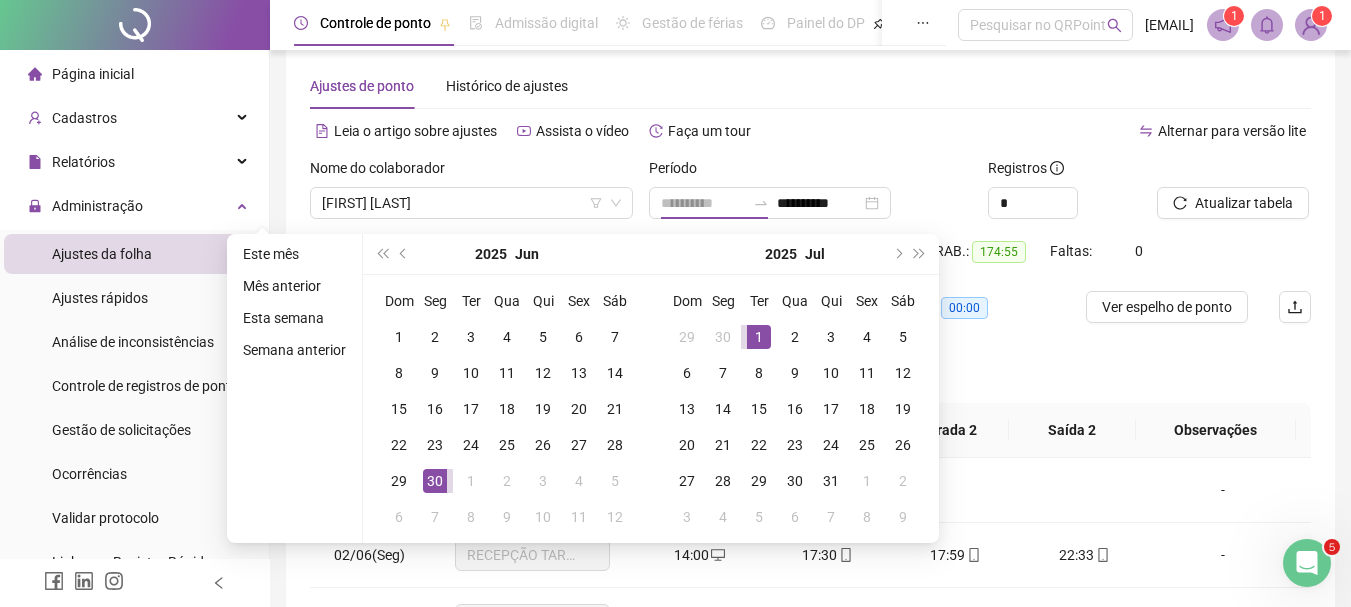 click on "1" at bounding box center [759, 337] 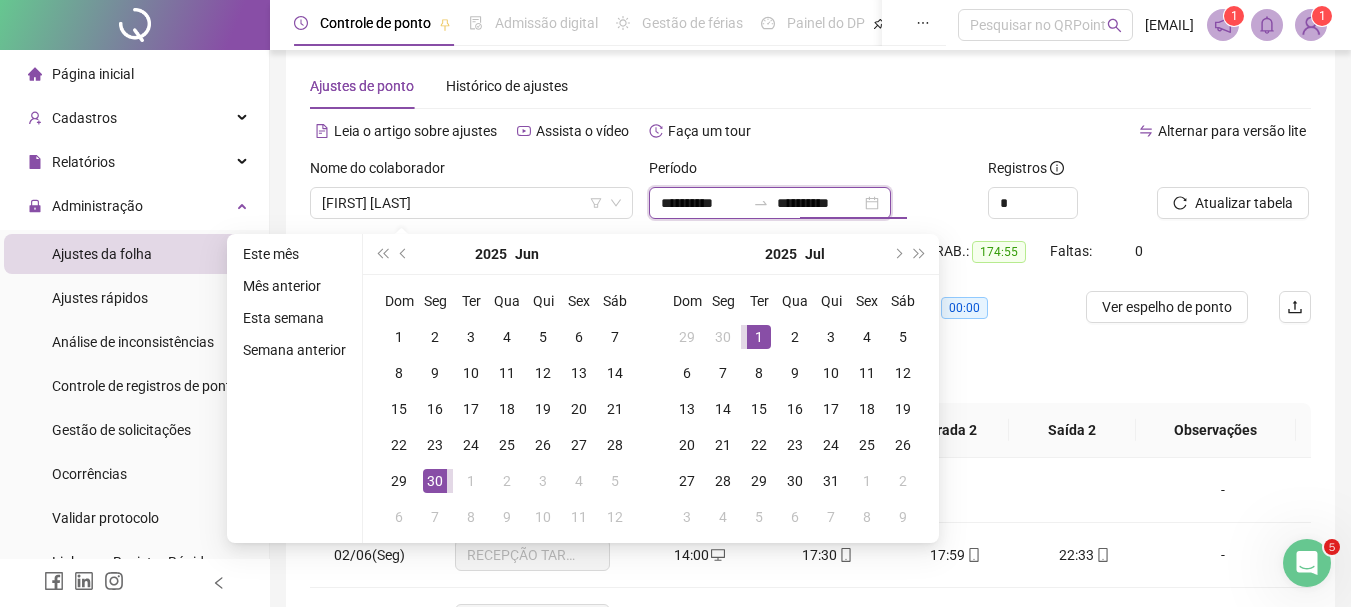 click on "**********" at bounding box center (819, 203) 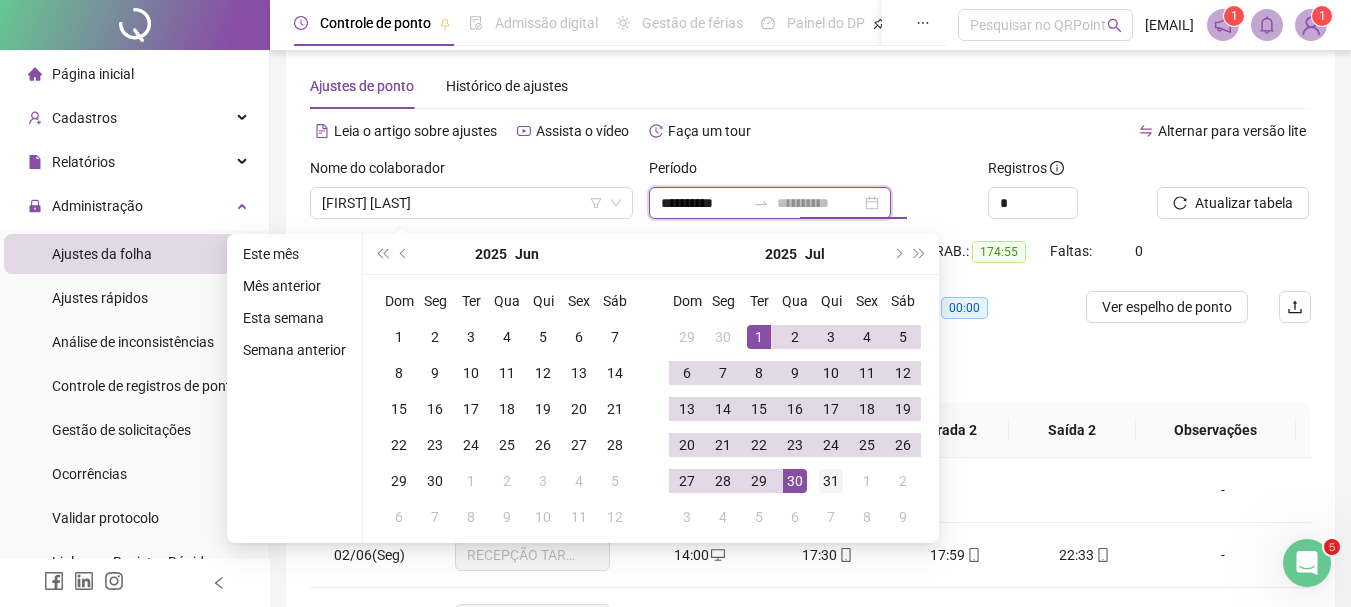 type on "**********" 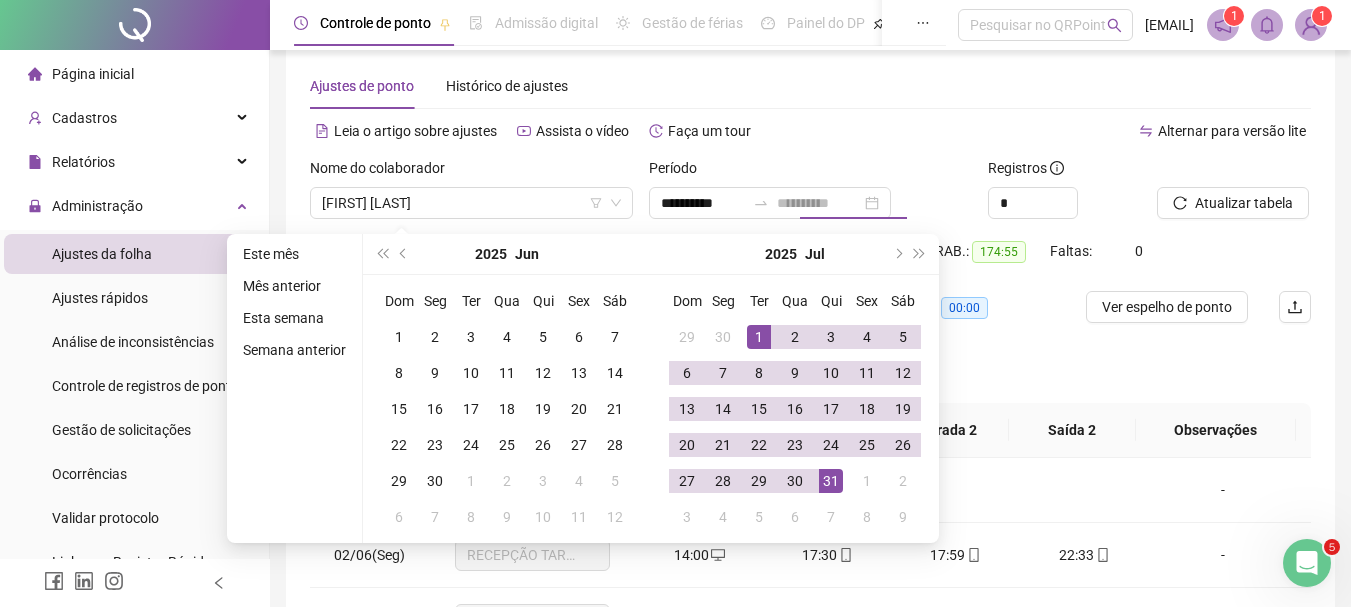 click on "31" at bounding box center (831, 481) 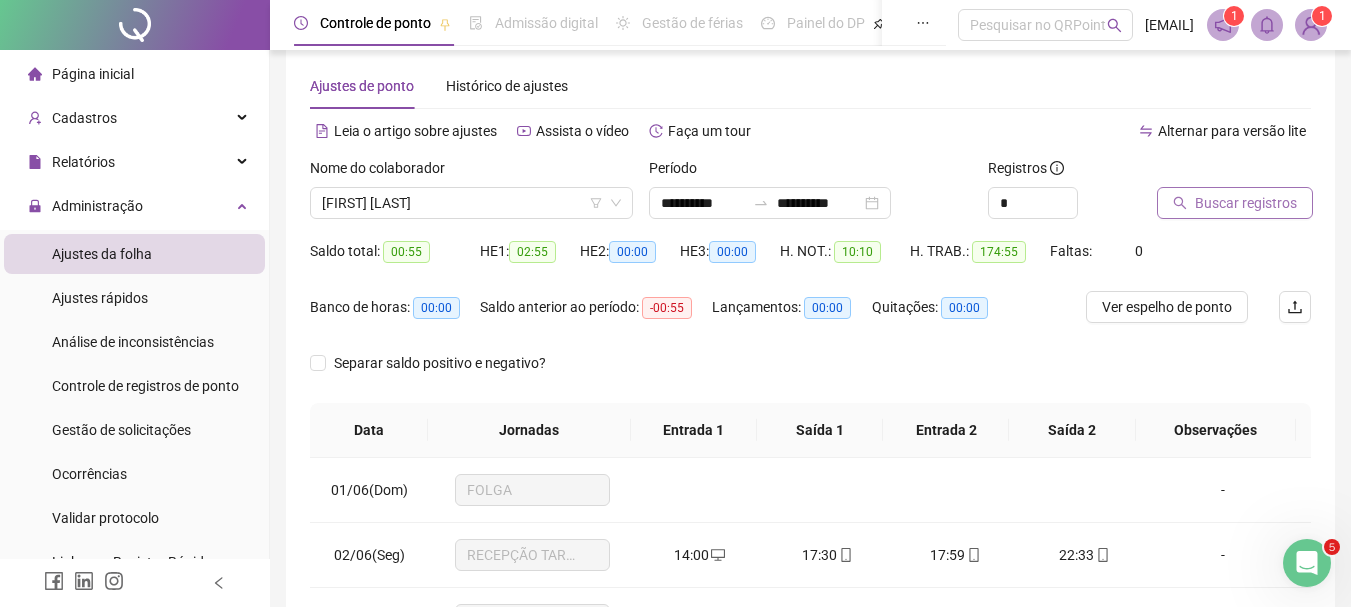 click on "Buscar registros" at bounding box center [1246, 203] 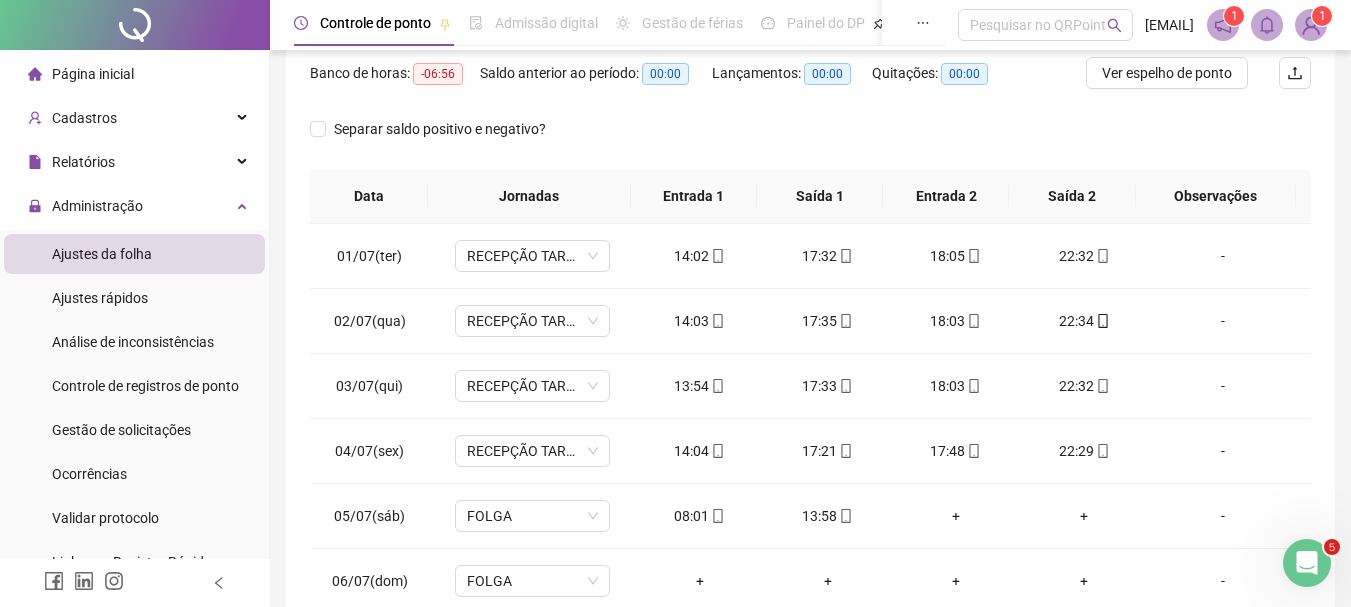 scroll, scrollTop: 267, scrollLeft: 0, axis: vertical 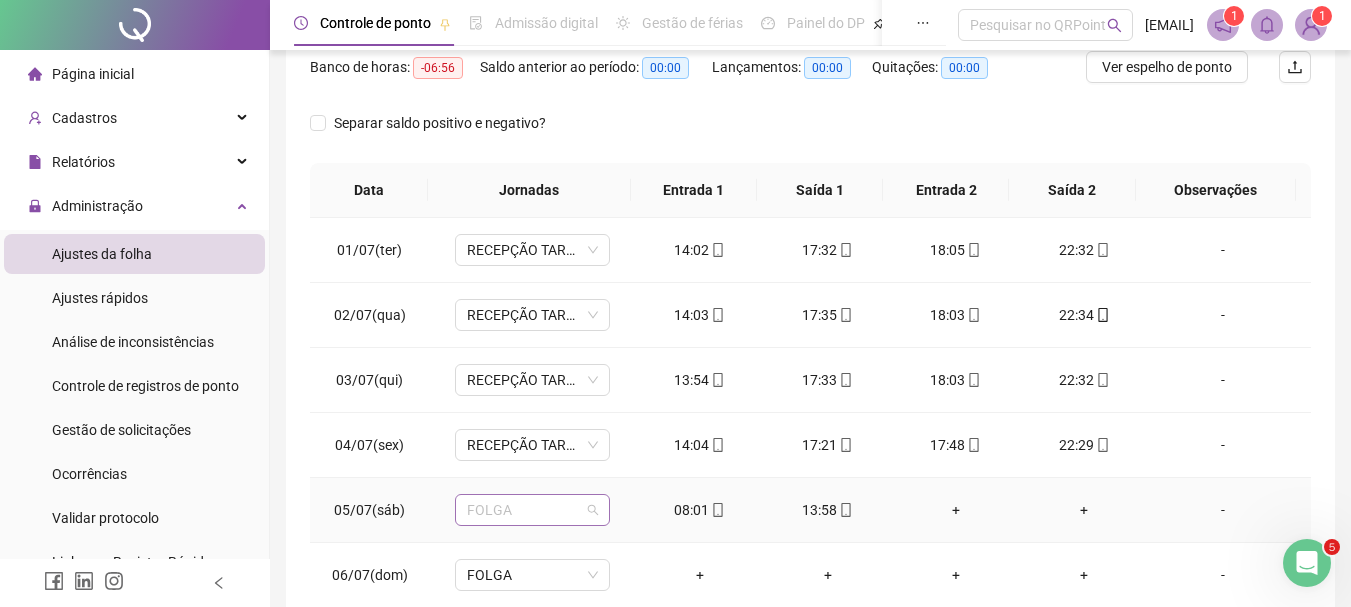 click on "FOLGA" at bounding box center (532, 510) 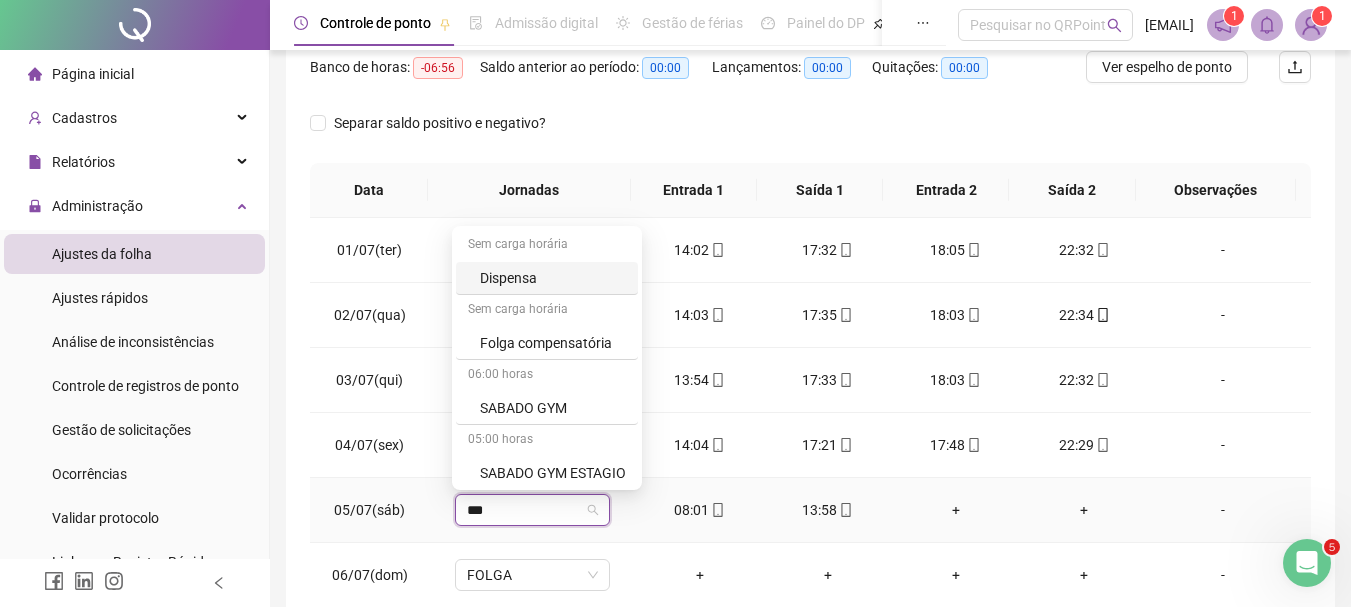 type on "****" 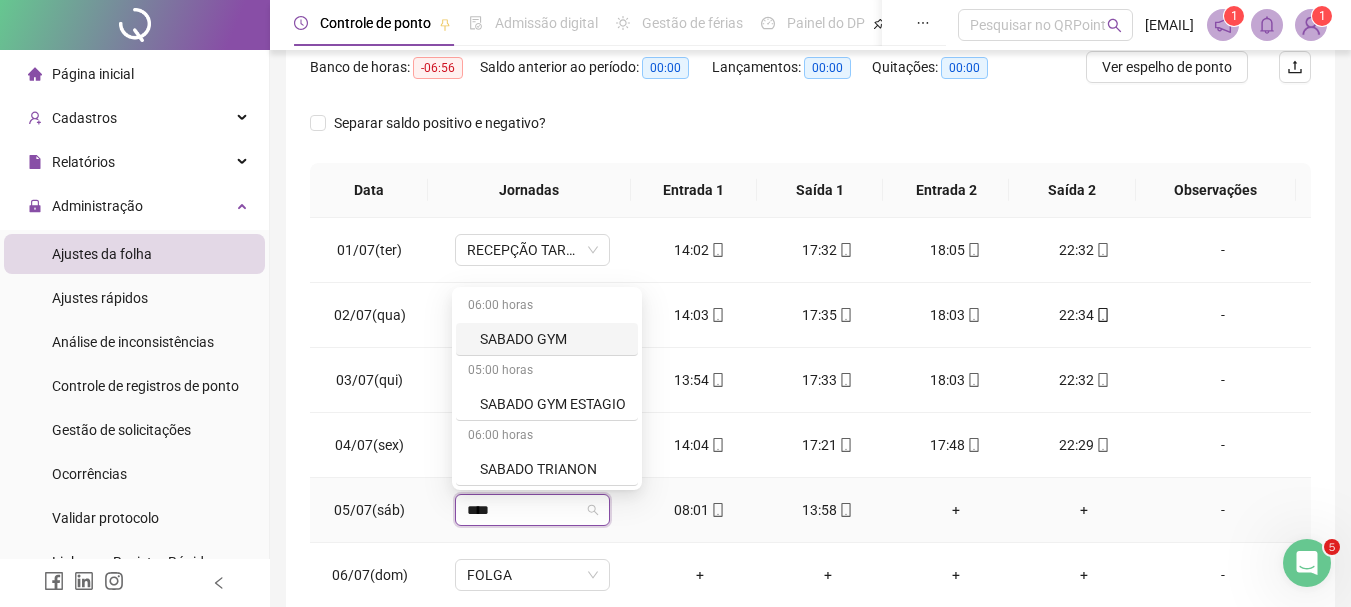 click on "SABADO GYM" at bounding box center [553, 339] 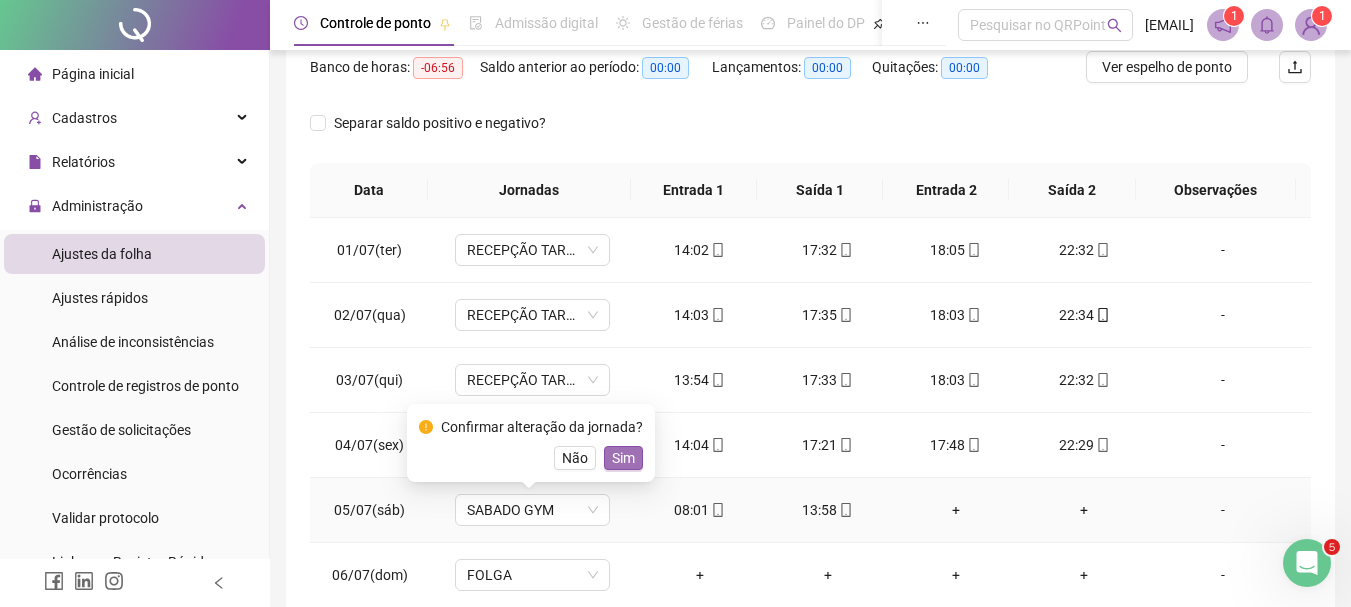 click on "Sim" at bounding box center (623, 458) 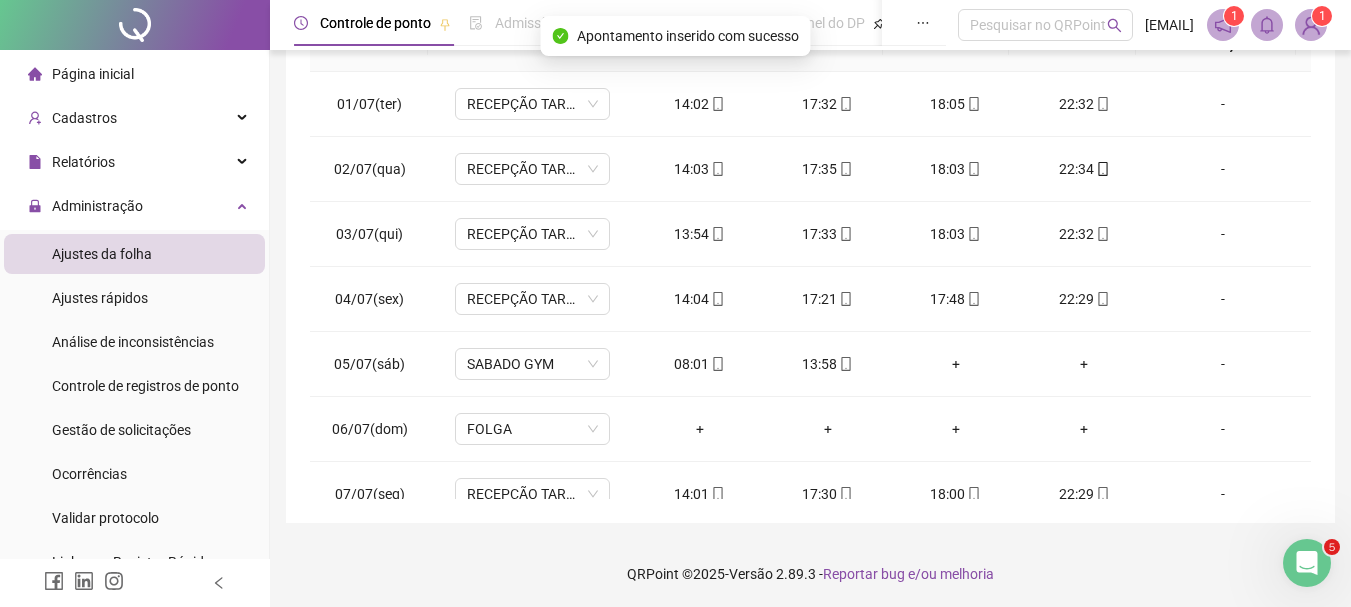 scroll, scrollTop: 415, scrollLeft: 0, axis: vertical 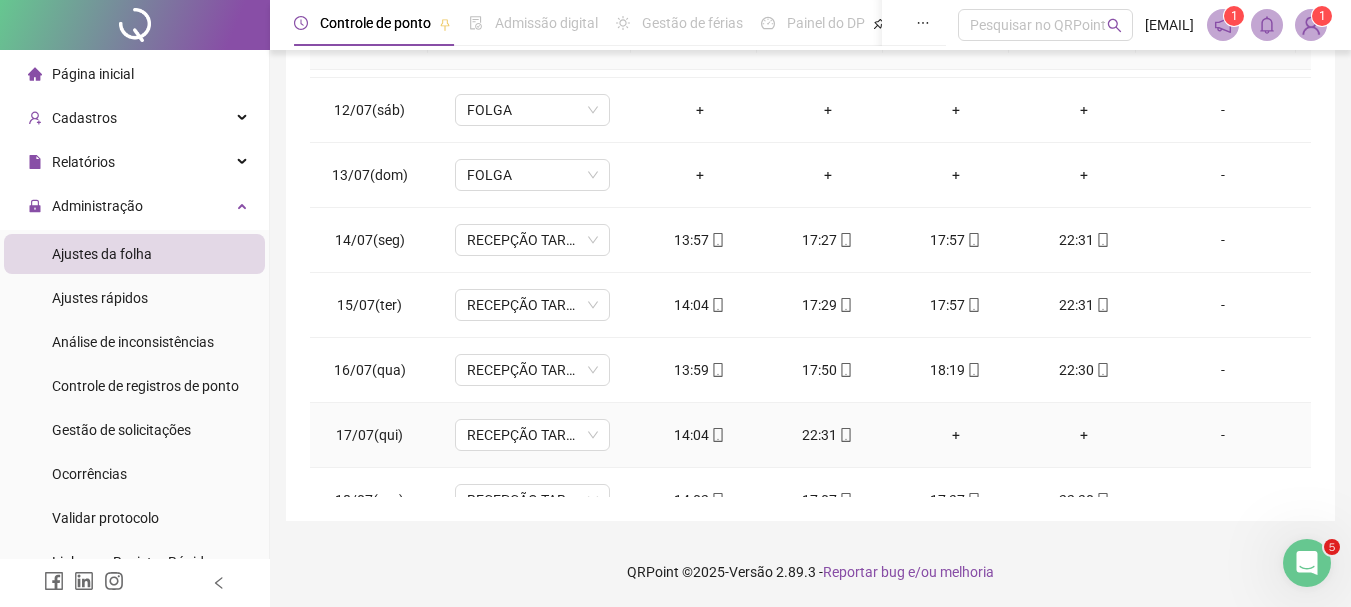 click on "+" at bounding box center (956, 435) 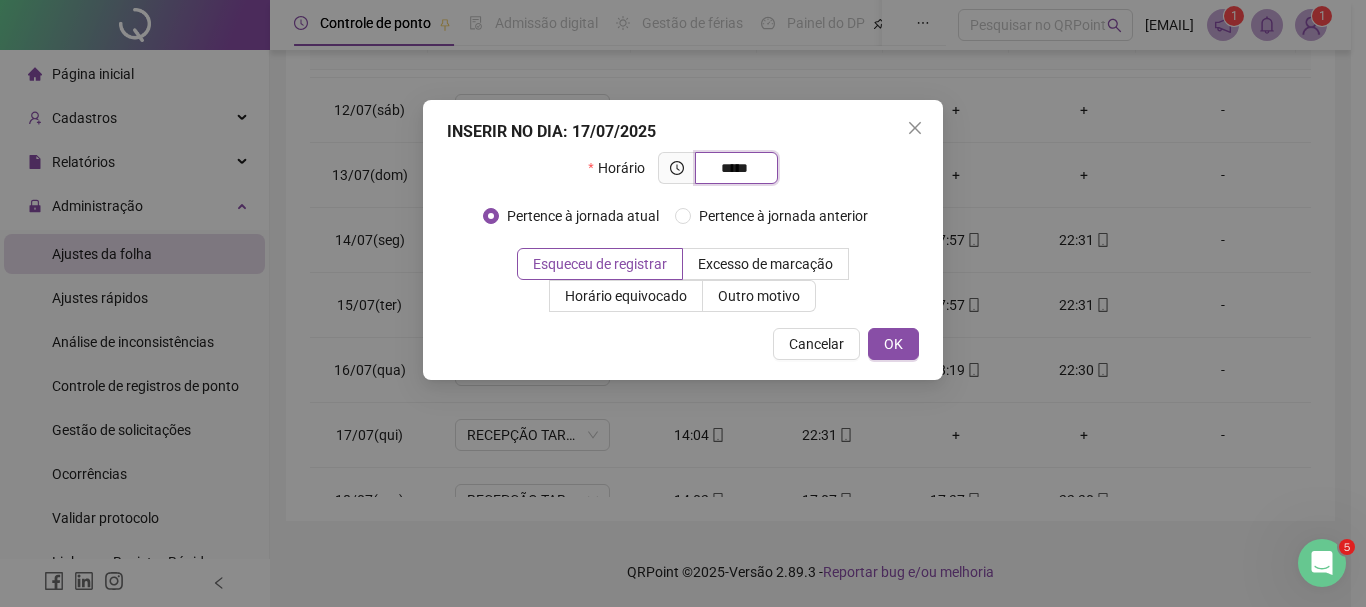 type on "*****" 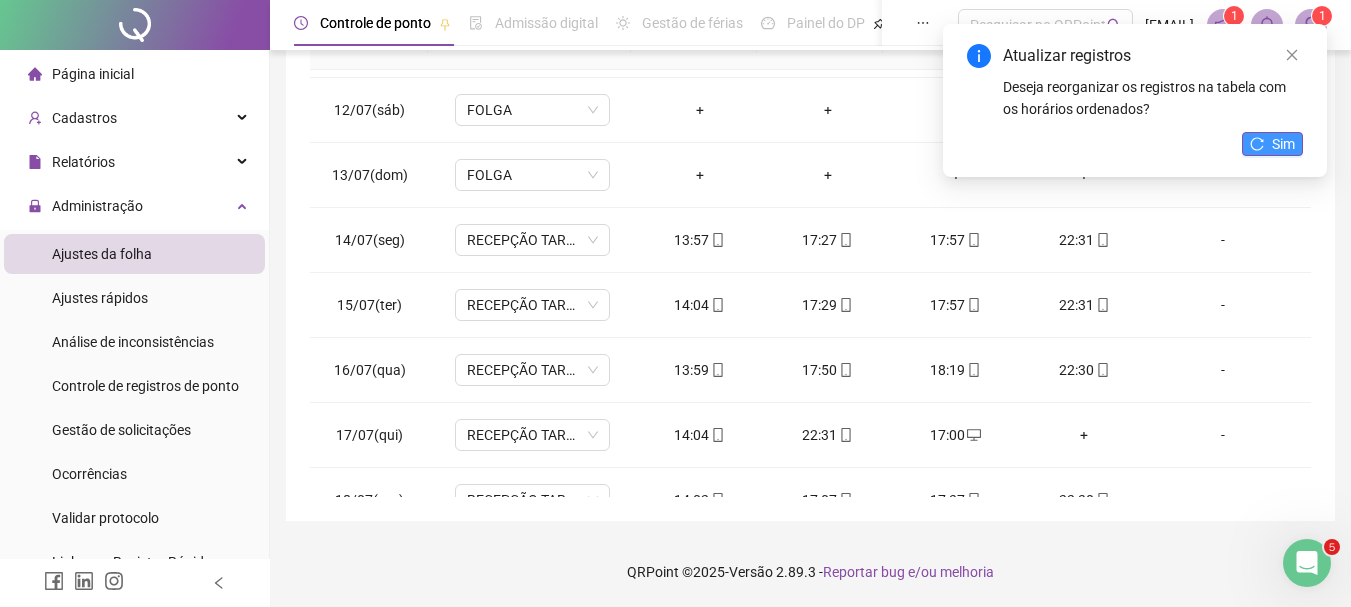 click 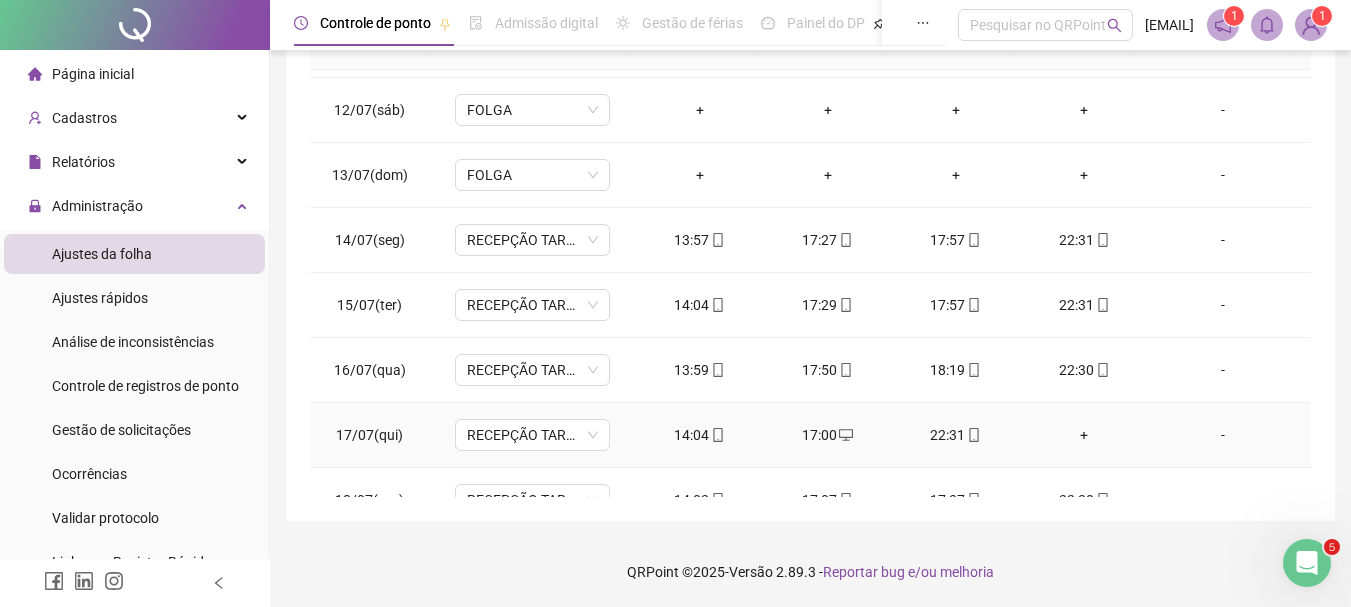 click on "+" at bounding box center [1084, 435] 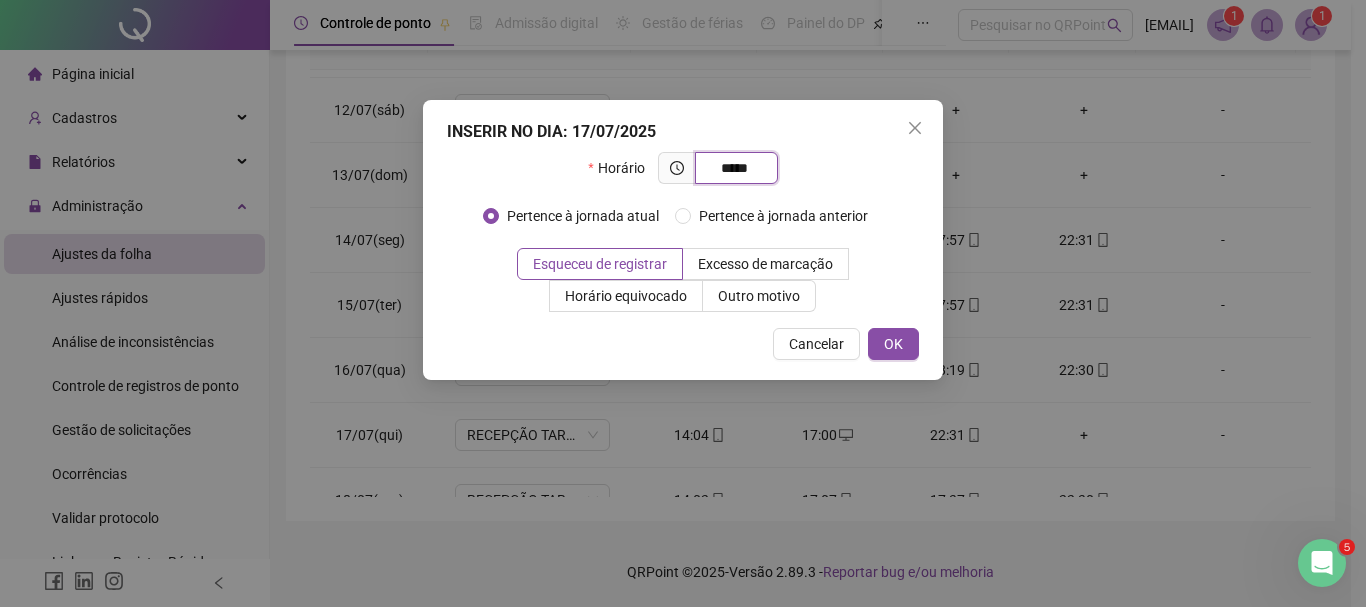 type on "*****" 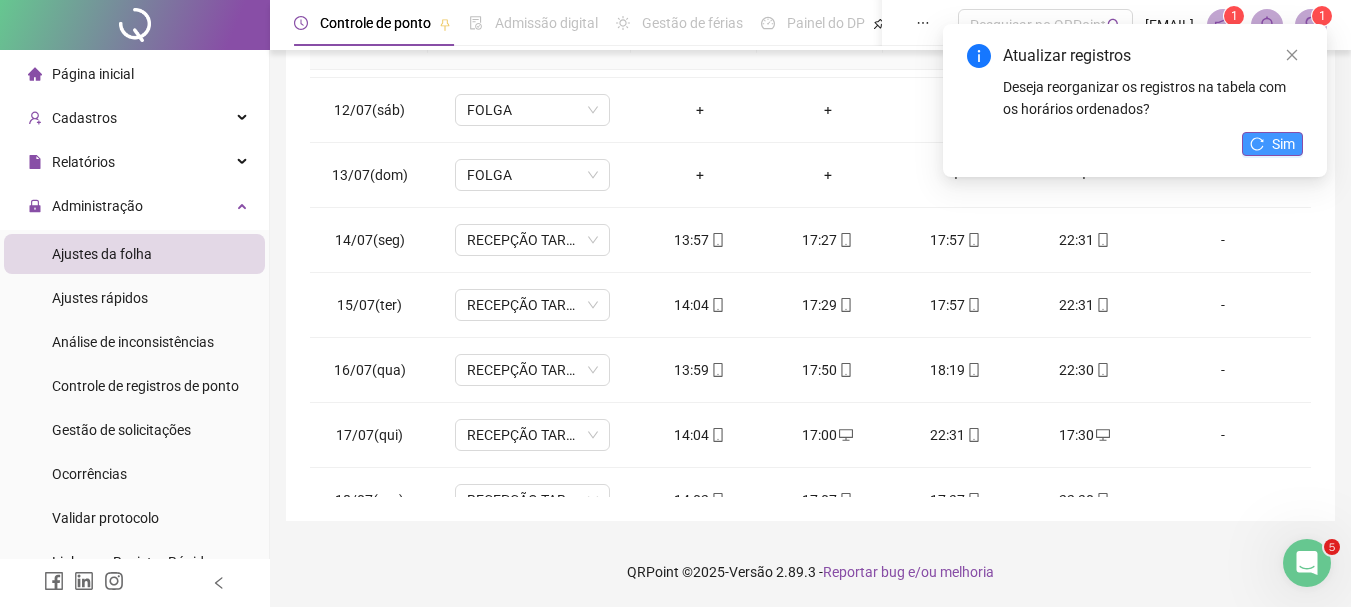 click on "Sim" at bounding box center [1283, 144] 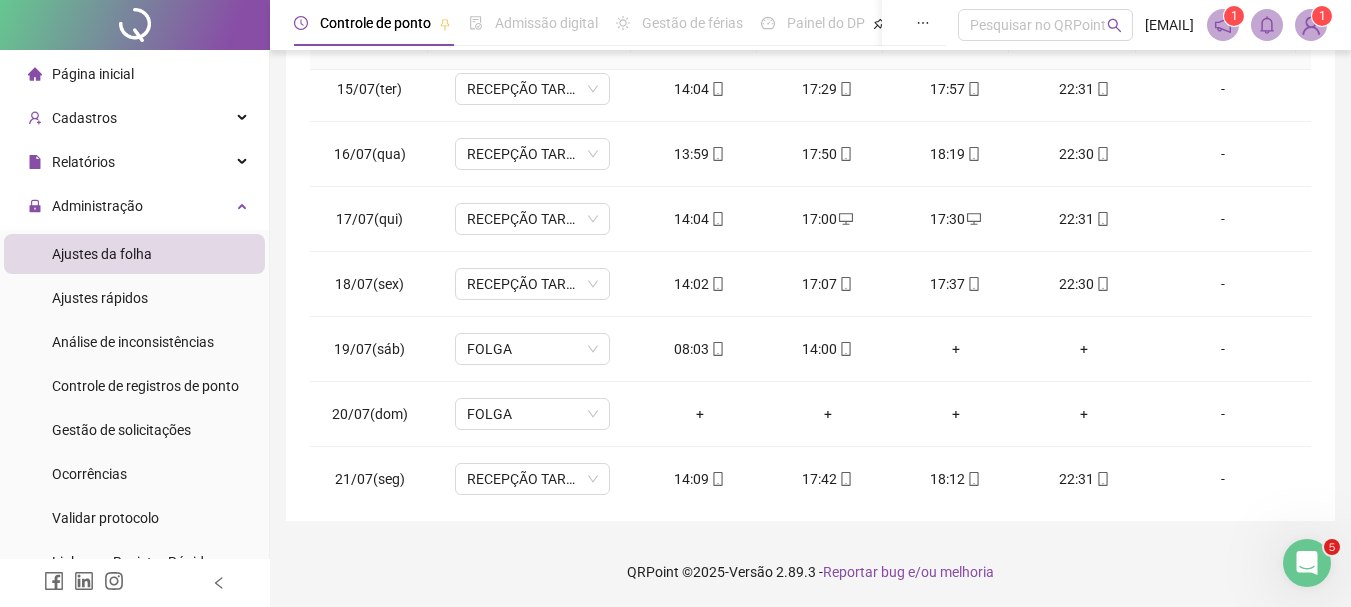 scroll, scrollTop: 947, scrollLeft: 0, axis: vertical 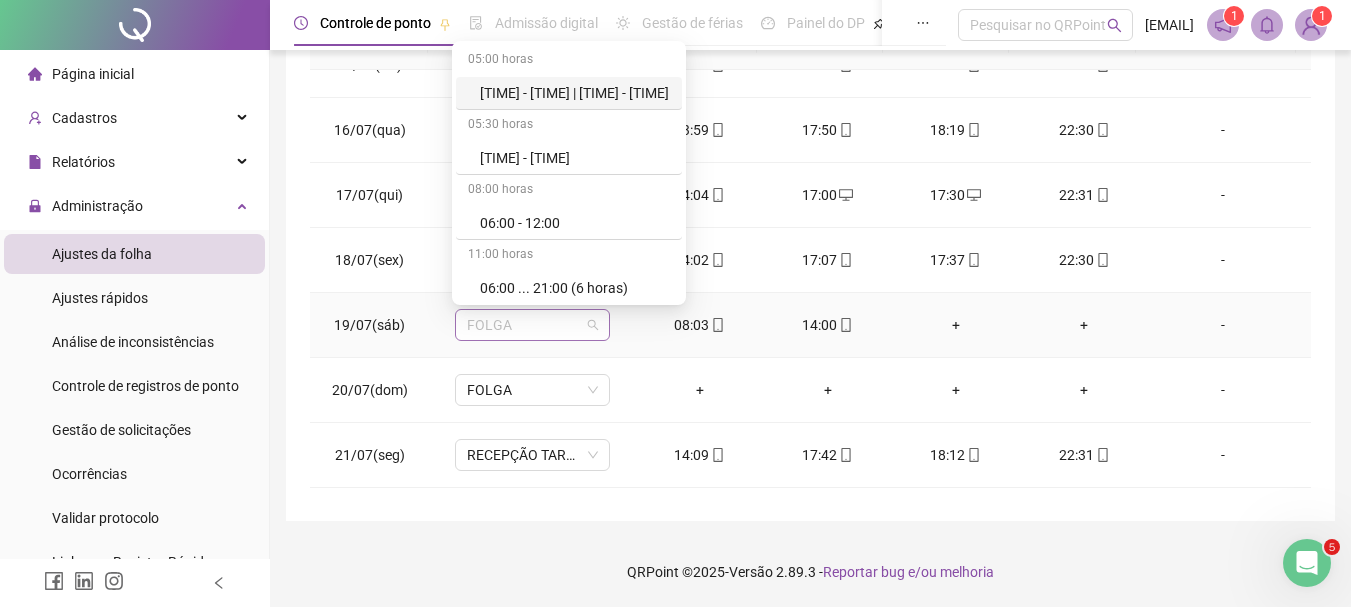 click on "FOLGA" at bounding box center (532, 325) 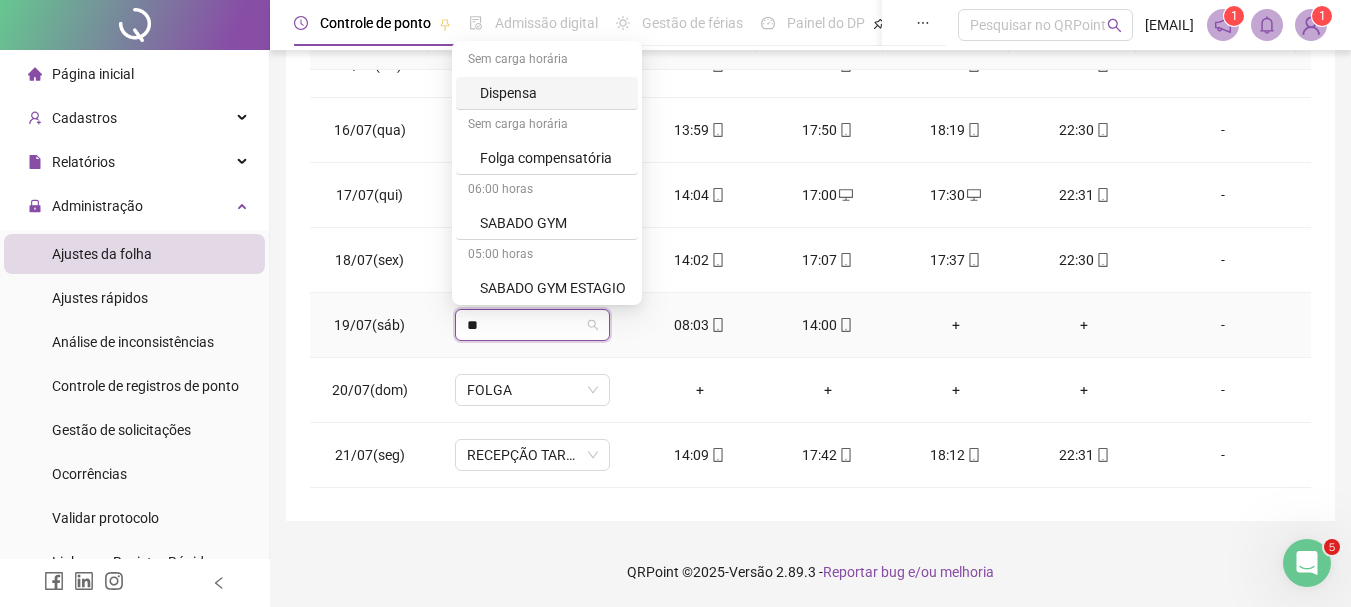 type on "***" 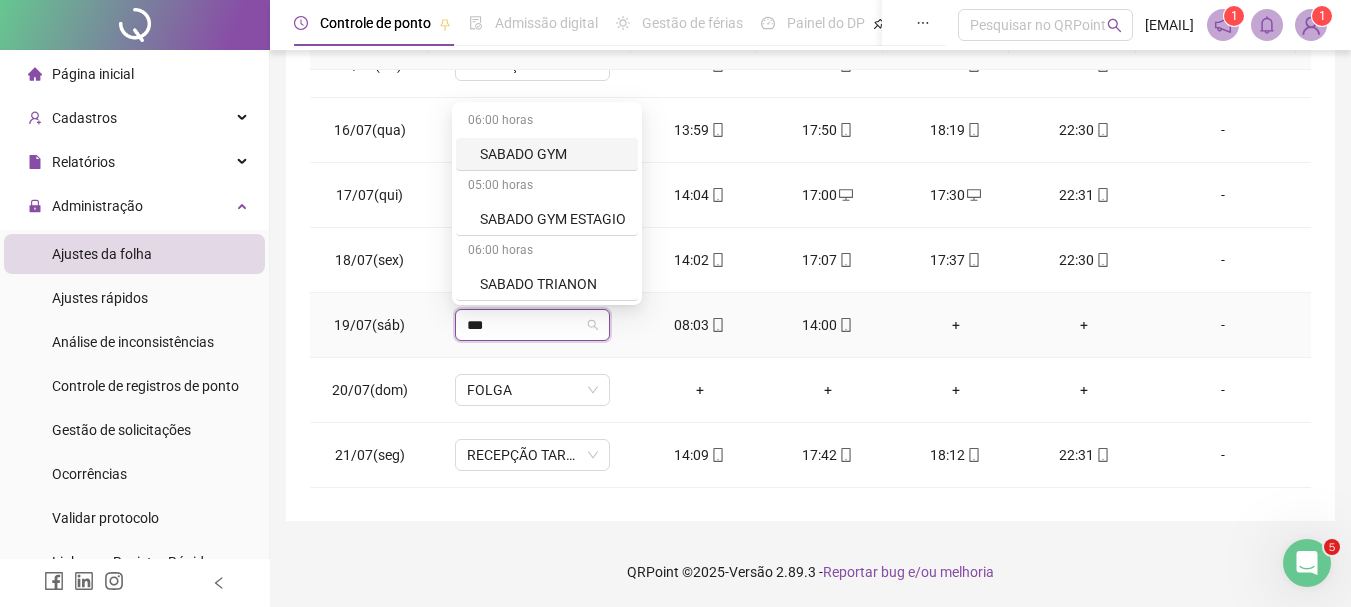 click on "SABADO GYM" at bounding box center (553, 154) 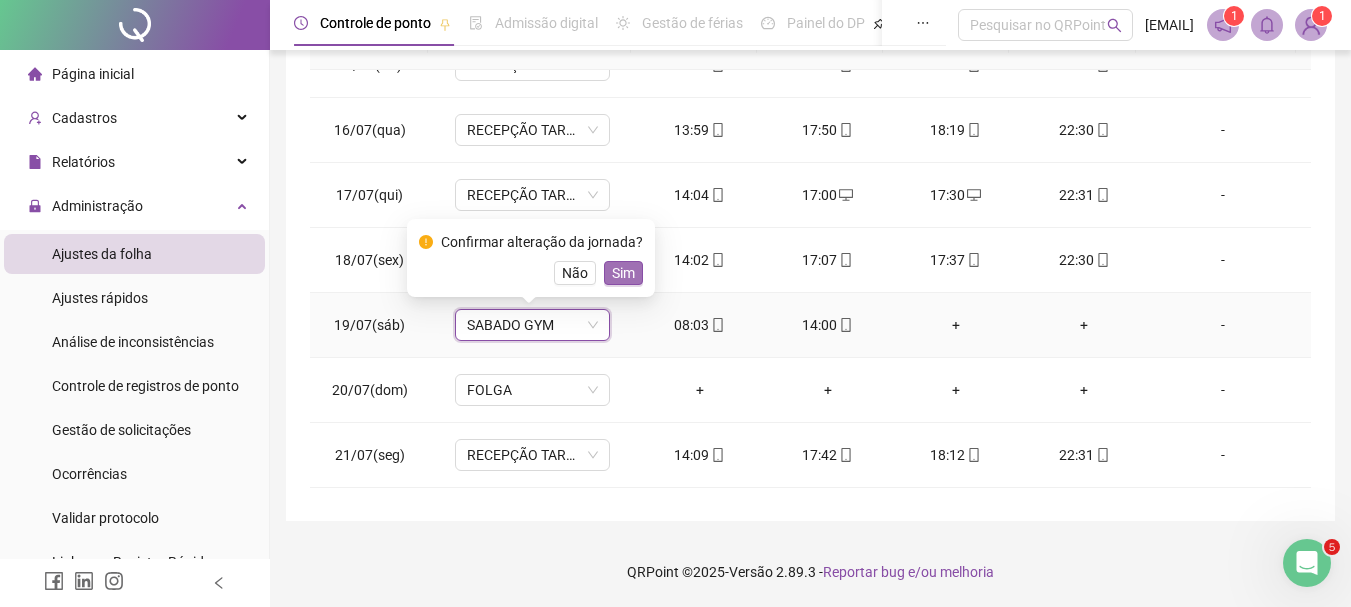 click on "Sim" at bounding box center (623, 273) 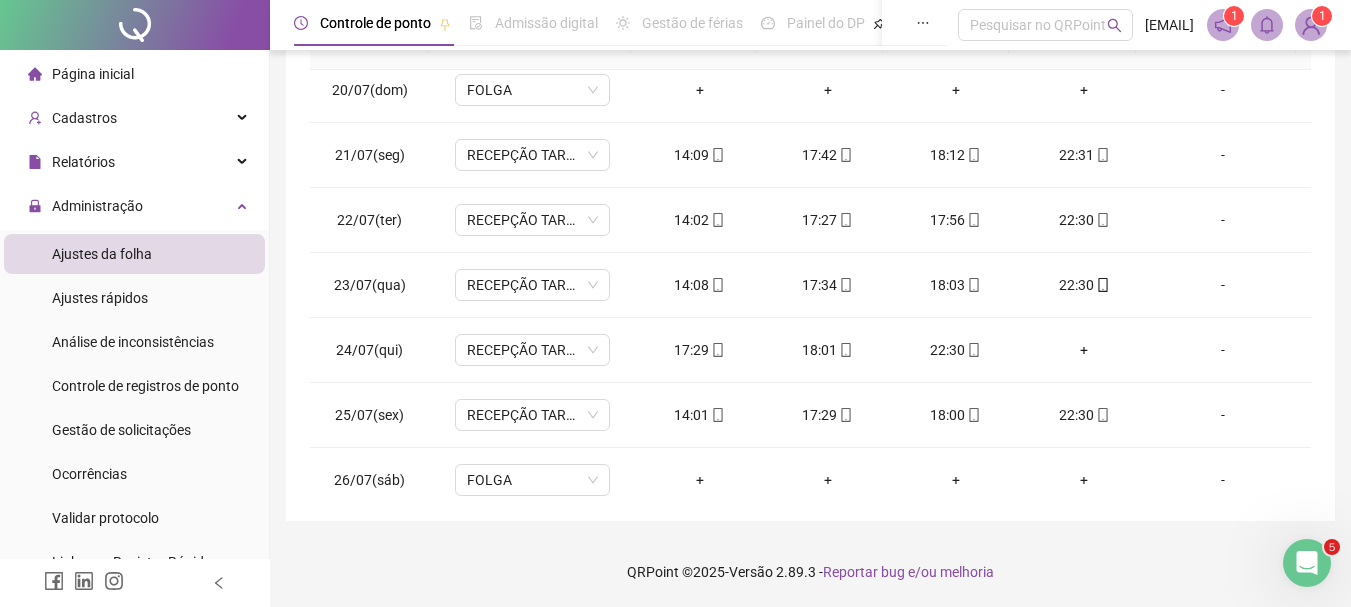 scroll, scrollTop: 1267, scrollLeft: 0, axis: vertical 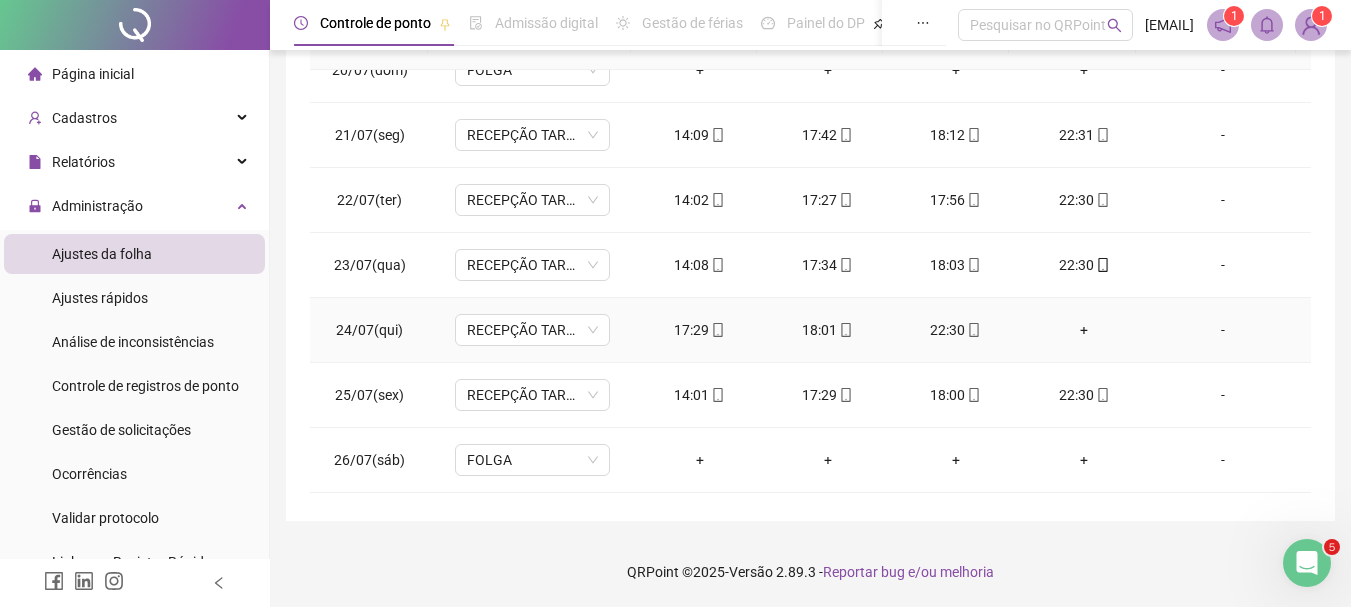 click on "+" at bounding box center (1084, 330) 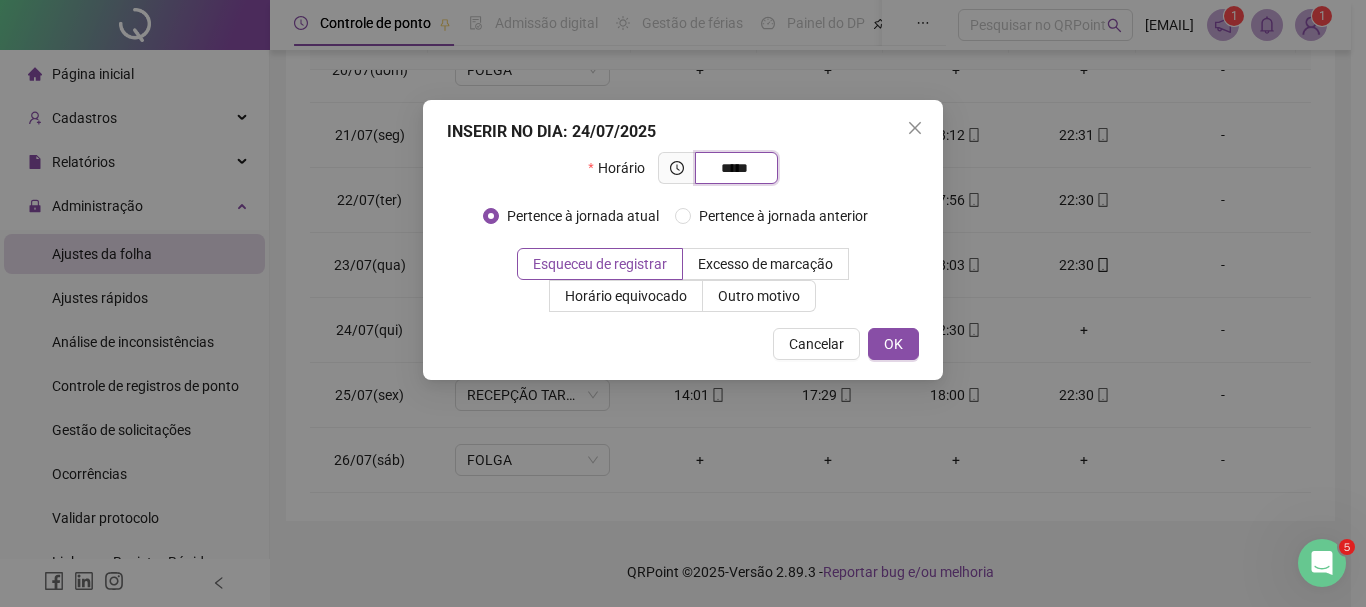 type on "*****" 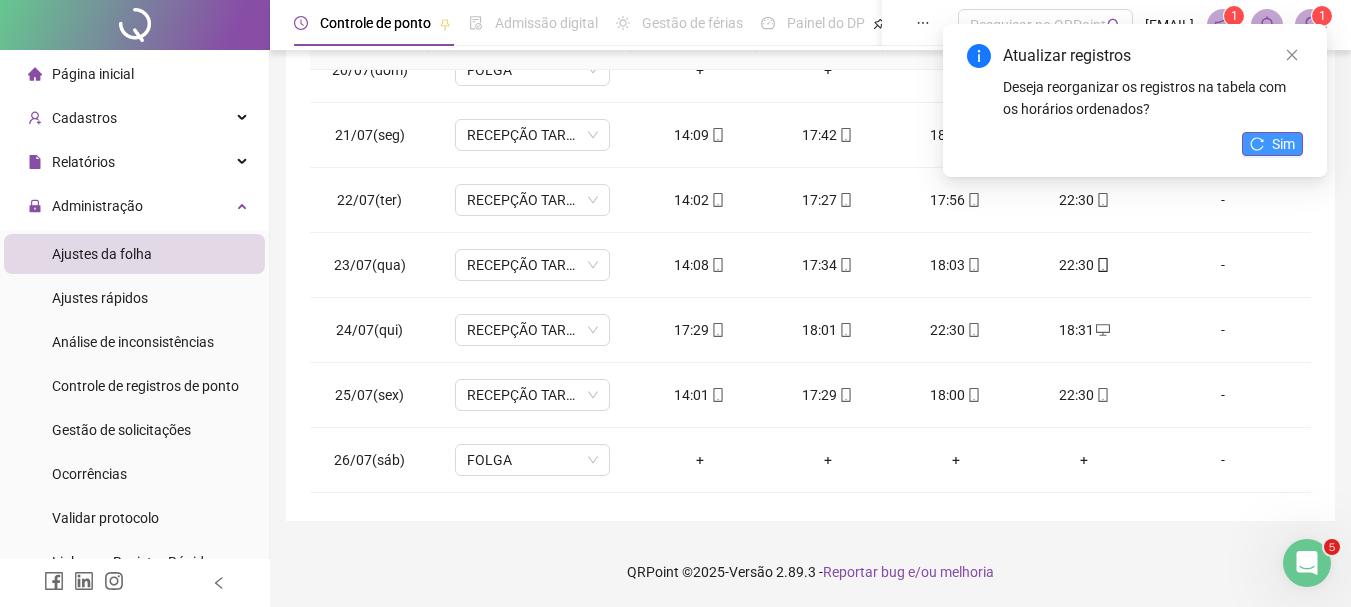 click on "Sim" at bounding box center (1272, 144) 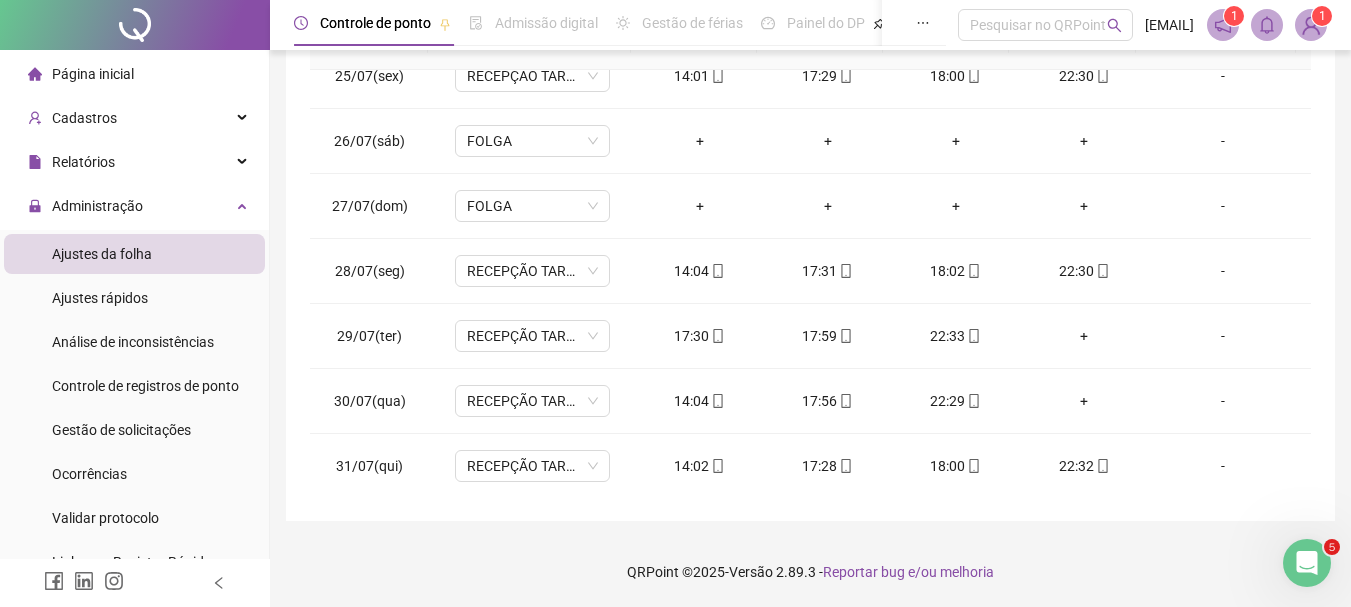 scroll, scrollTop: 1588, scrollLeft: 0, axis: vertical 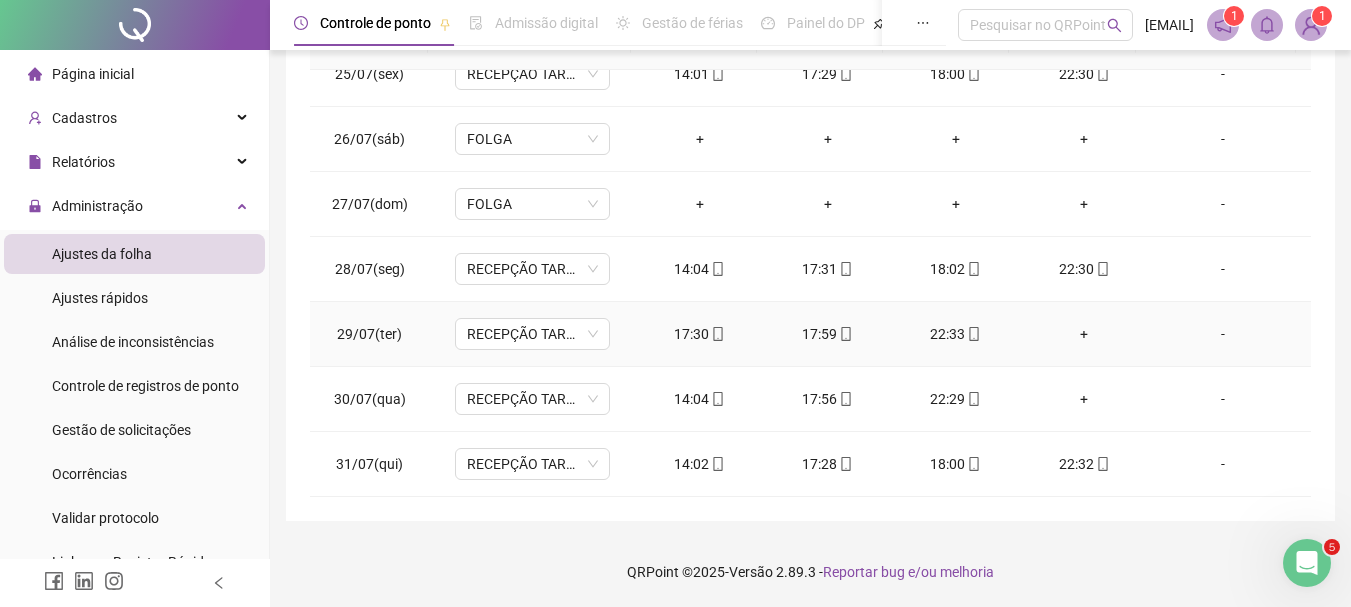 click on "+" at bounding box center [1084, 334] 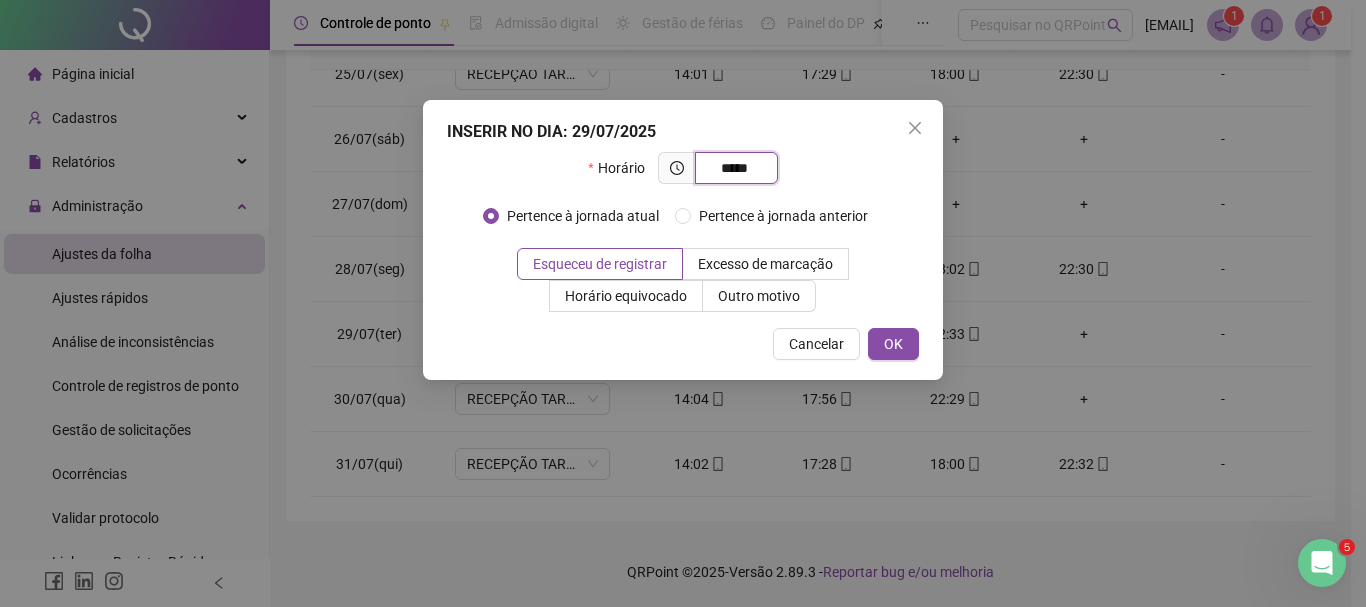 type on "*****" 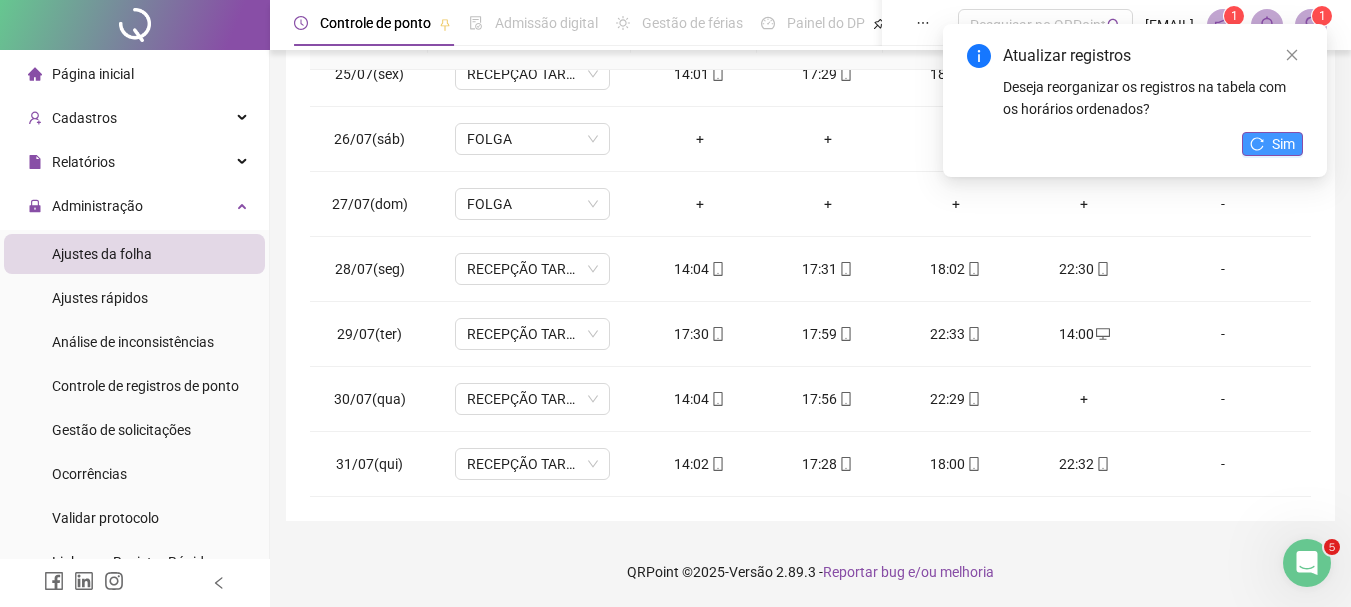 click 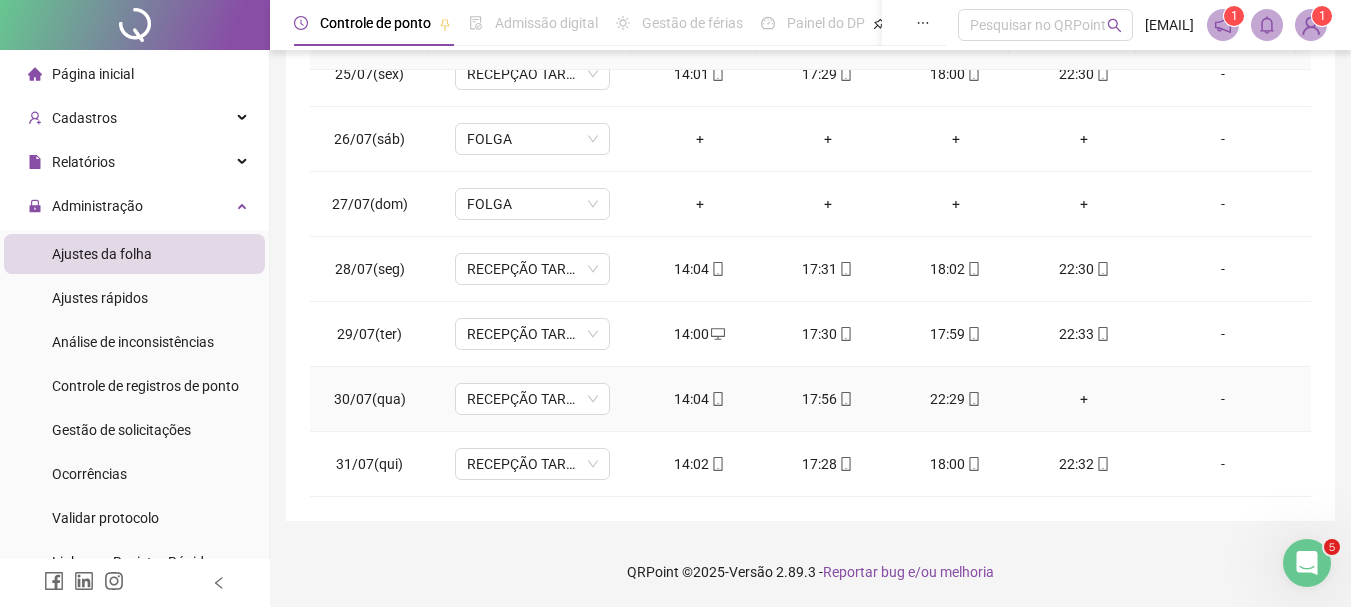 click on "+" at bounding box center [1084, 399] 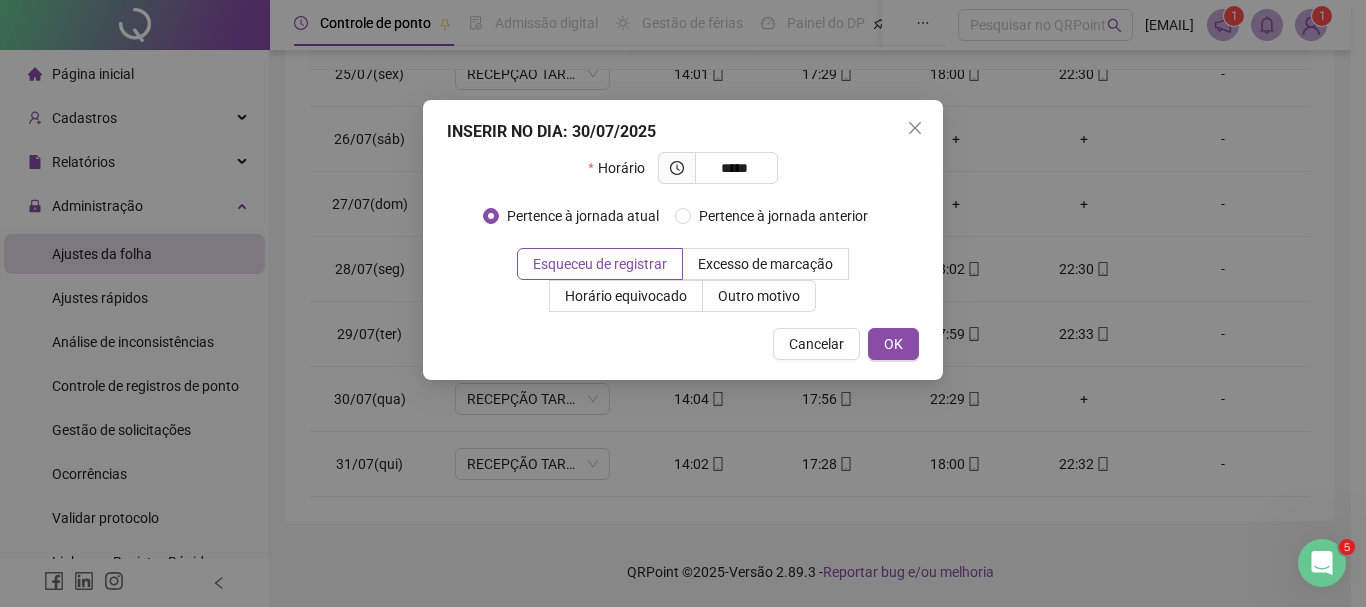 type on "*****" 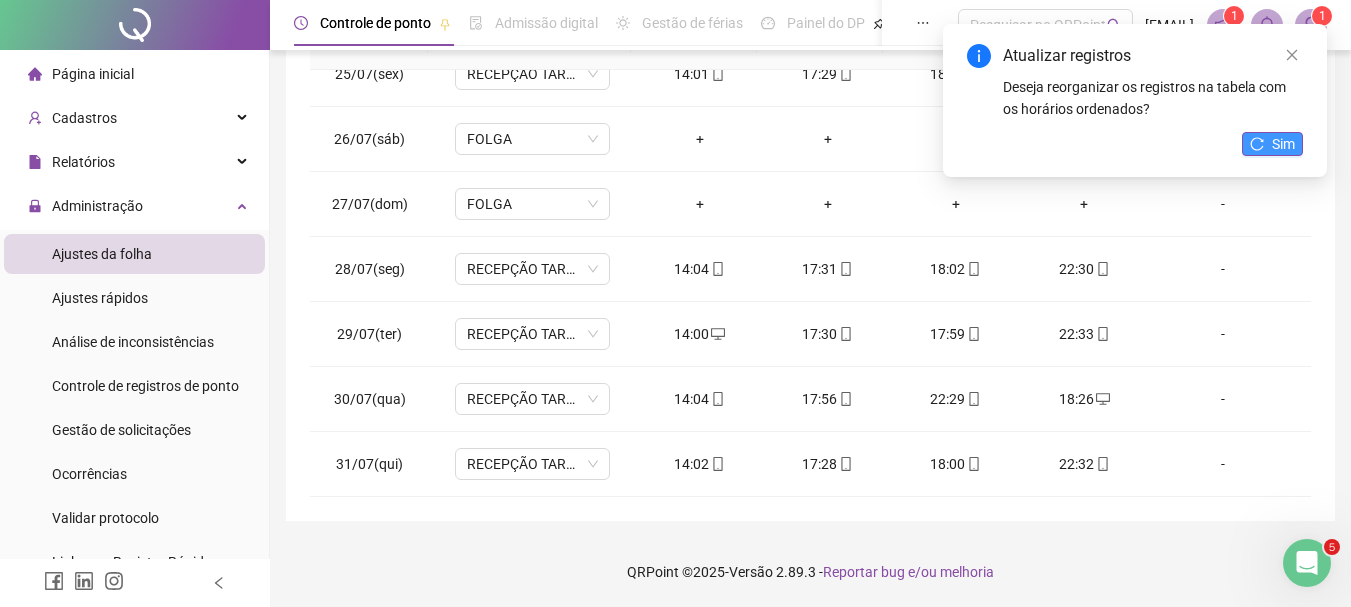 click on "Sim" at bounding box center [1283, 144] 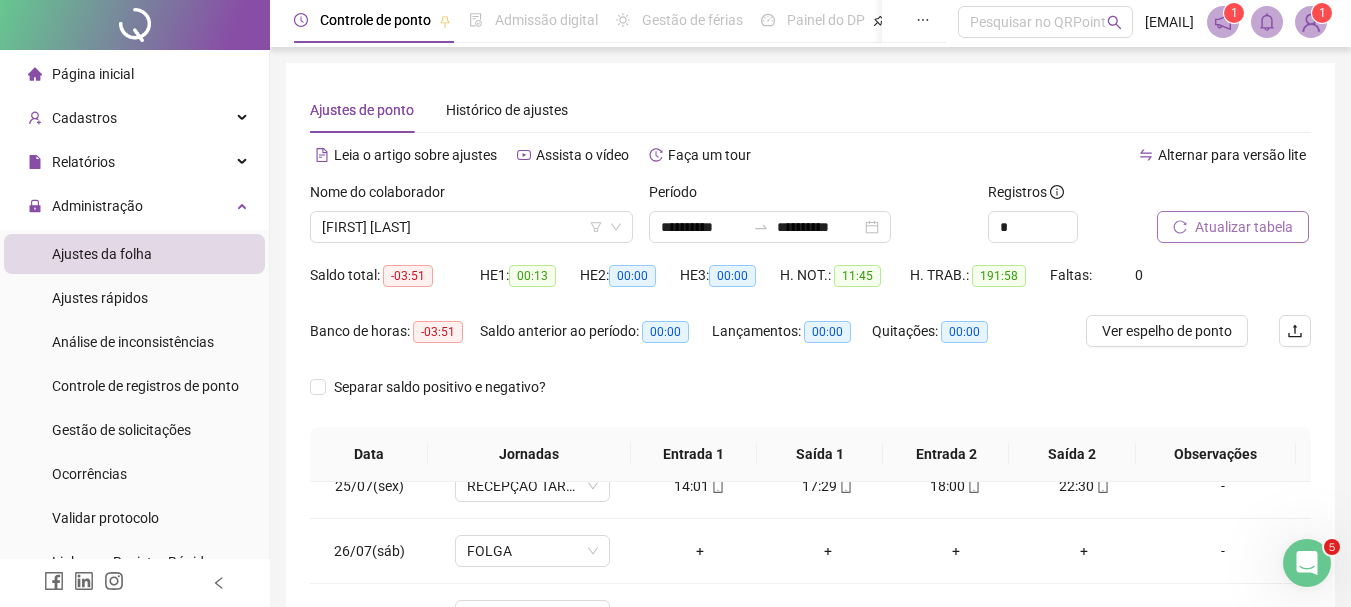 scroll, scrollTop: 0, scrollLeft: 0, axis: both 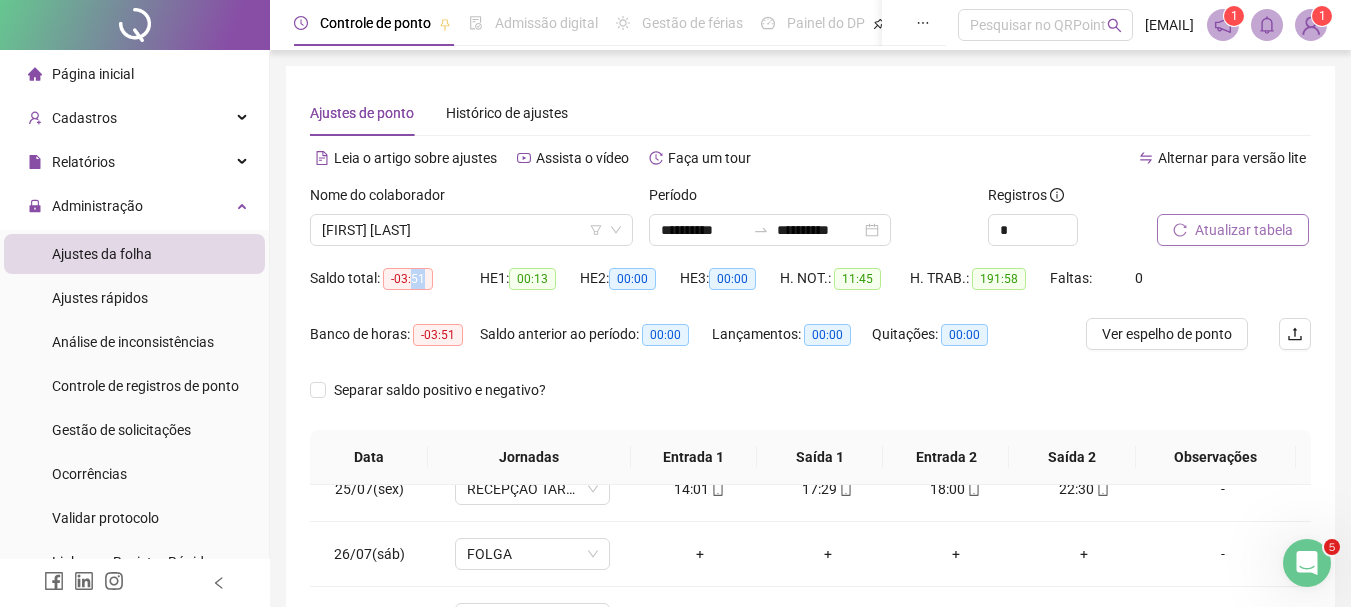 drag, startPoint x: 411, startPoint y: 278, endPoint x: 429, endPoint y: 278, distance: 18 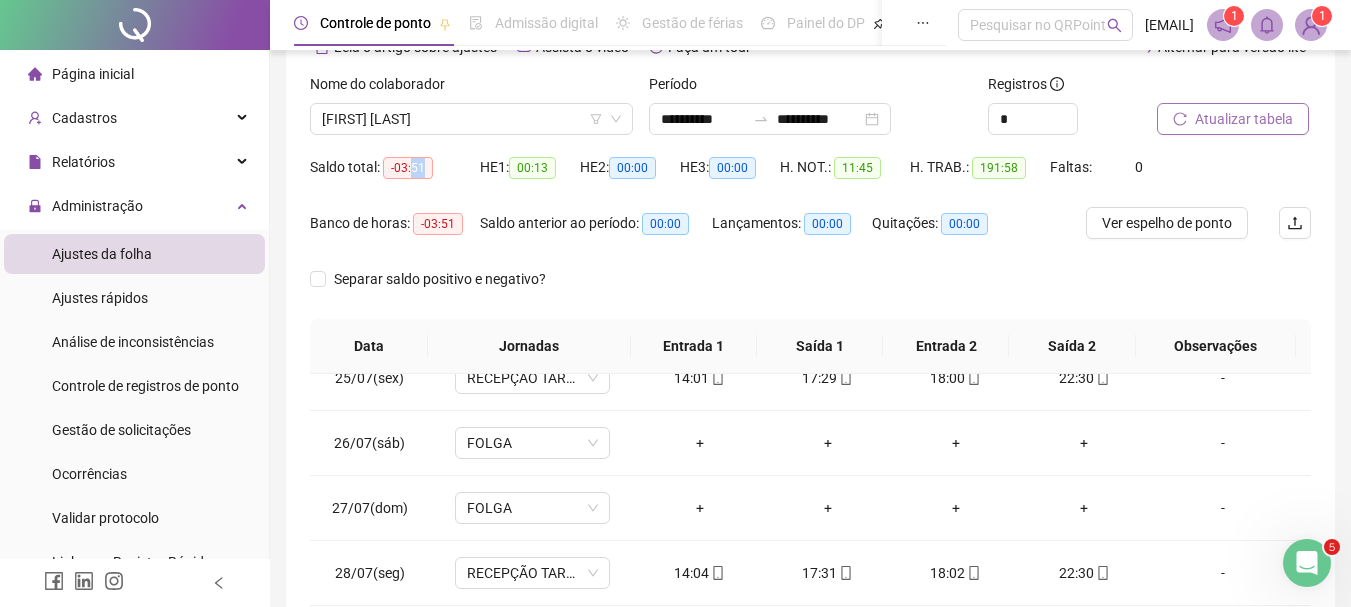 scroll, scrollTop: 113, scrollLeft: 0, axis: vertical 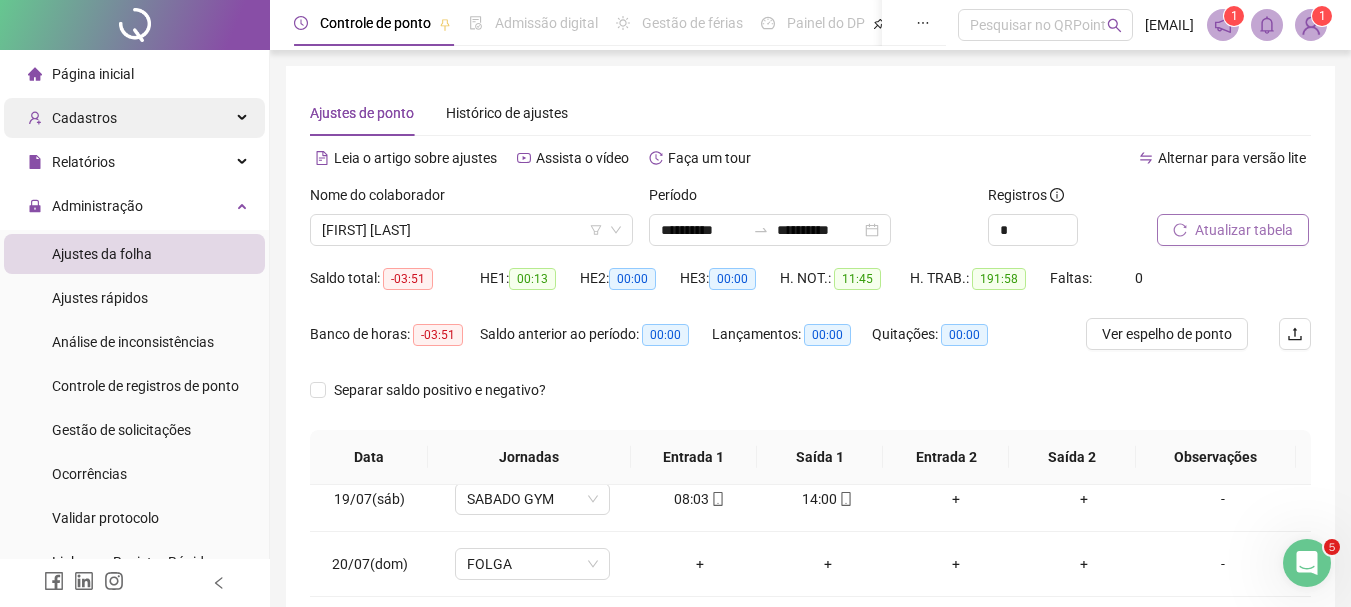 click on "Cadastros" at bounding box center [134, 118] 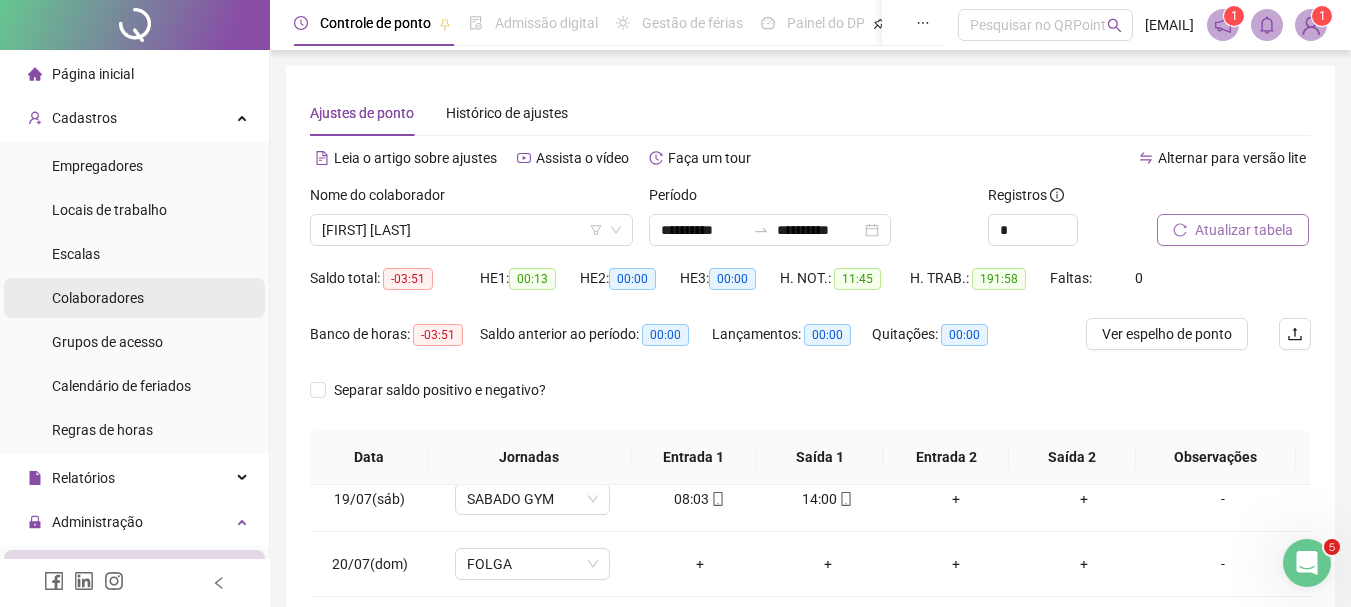 click on "Colaboradores" at bounding box center [98, 298] 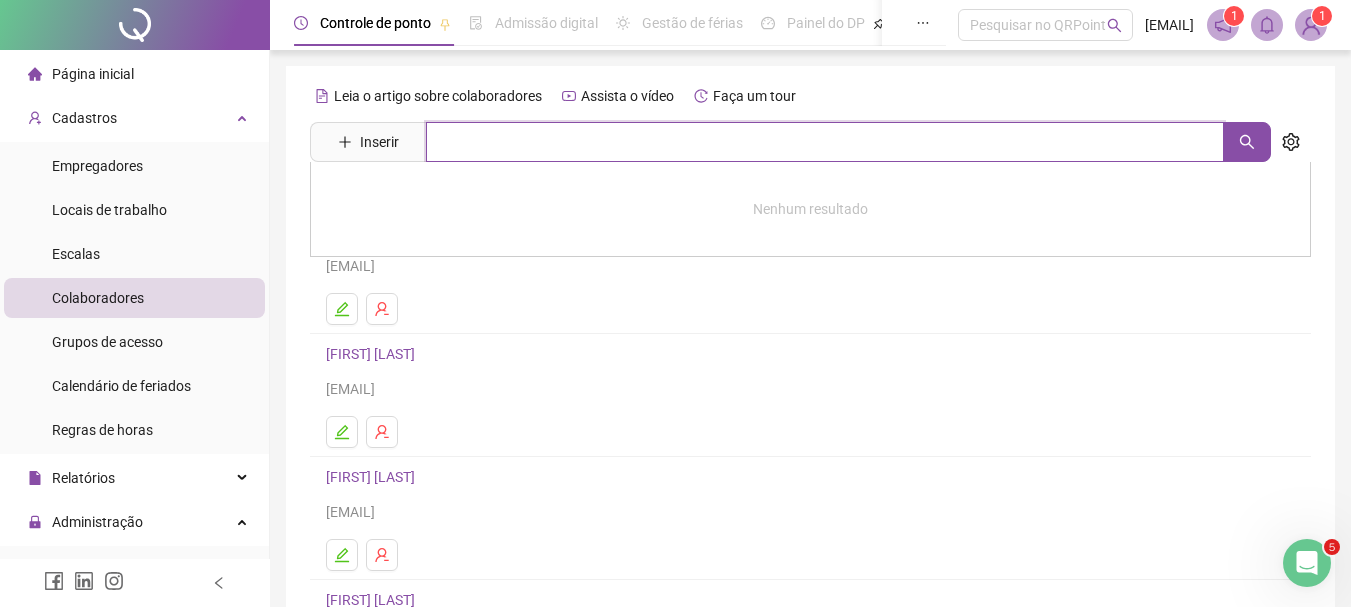 click at bounding box center [825, 142] 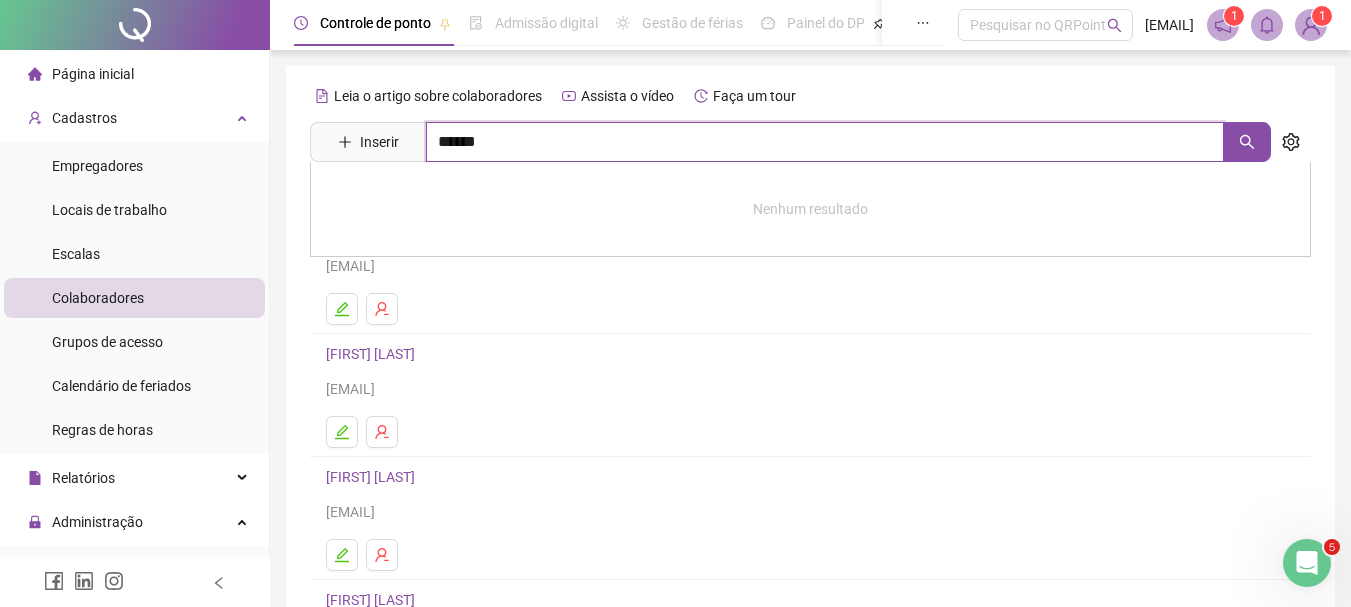 type on "*****" 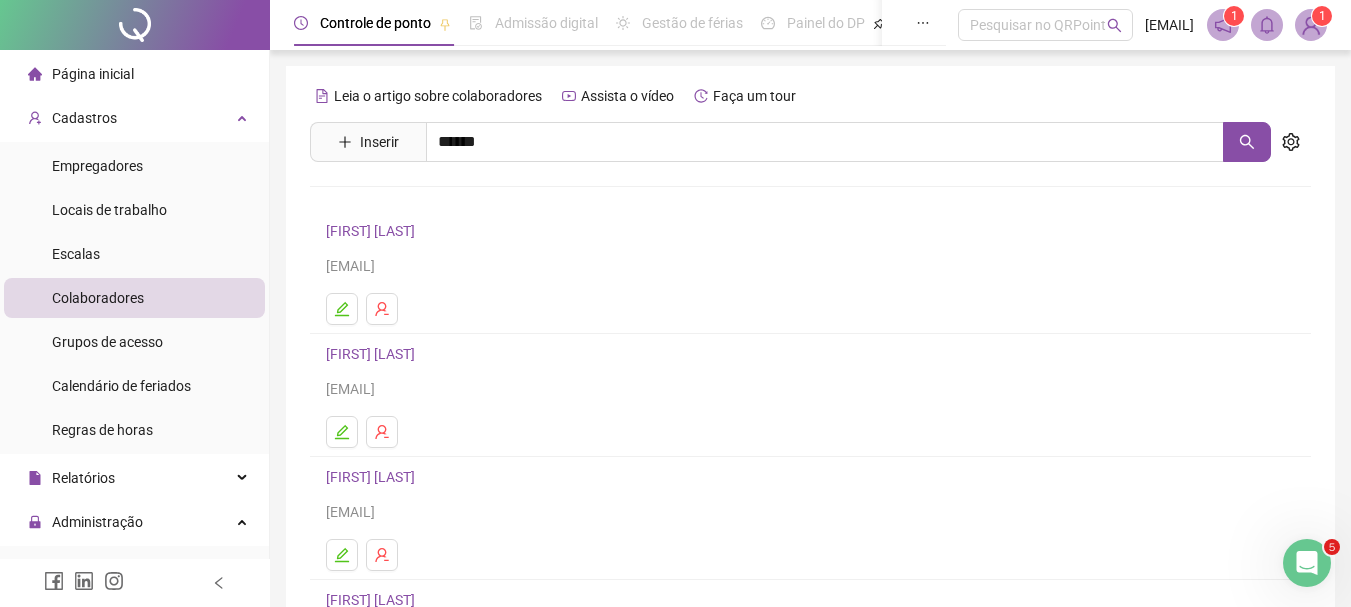 click on "[FIRST] [LAST] [LAST]" at bounding box center [391, 201] 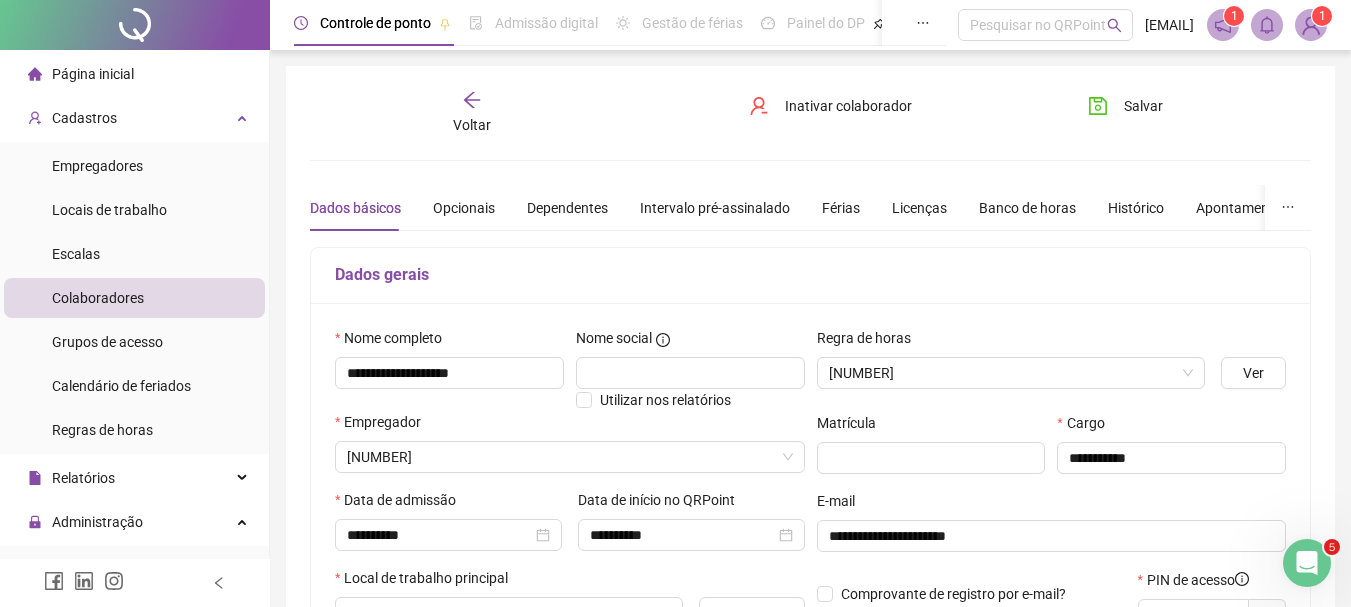type on "**********" 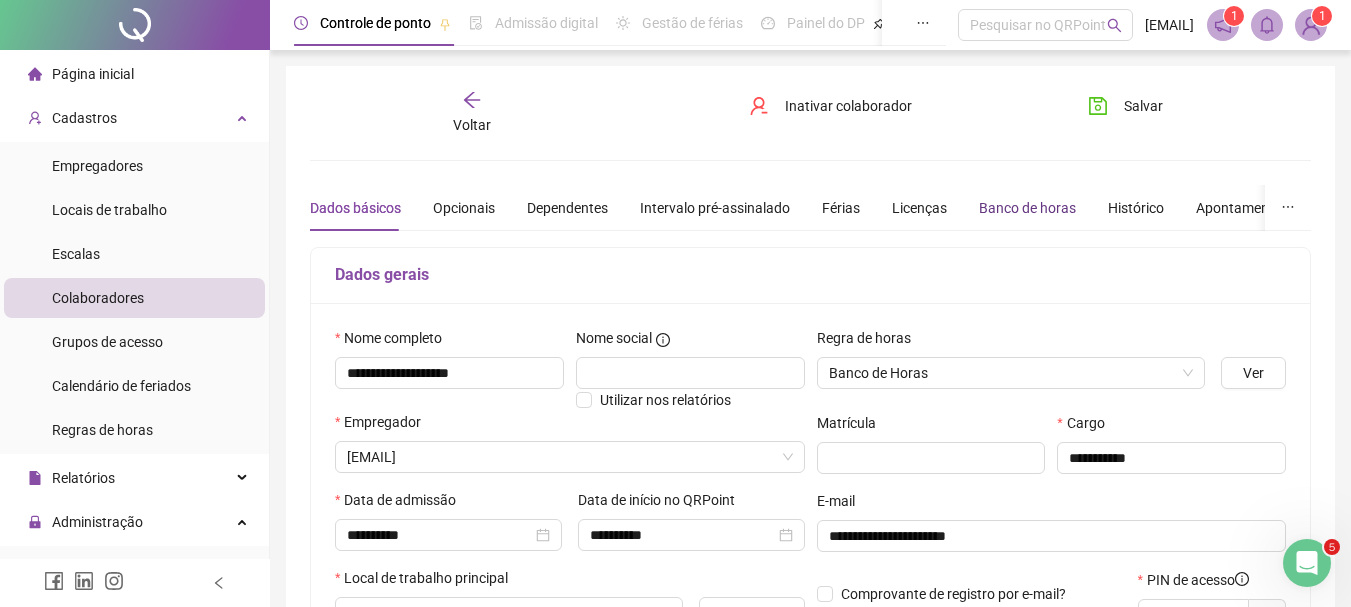 click on "Banco de horas" at bounding box center (1027, 208) 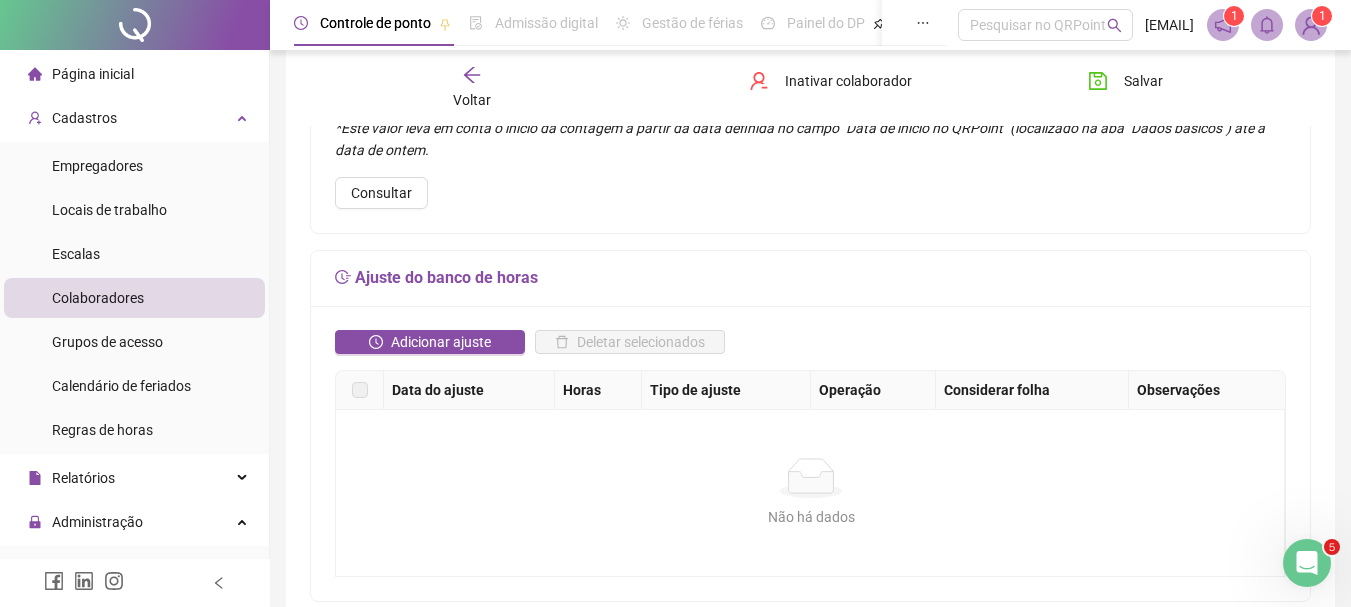 scroll, scrollTop: 262, scrollLeft: 0, axis: vertical 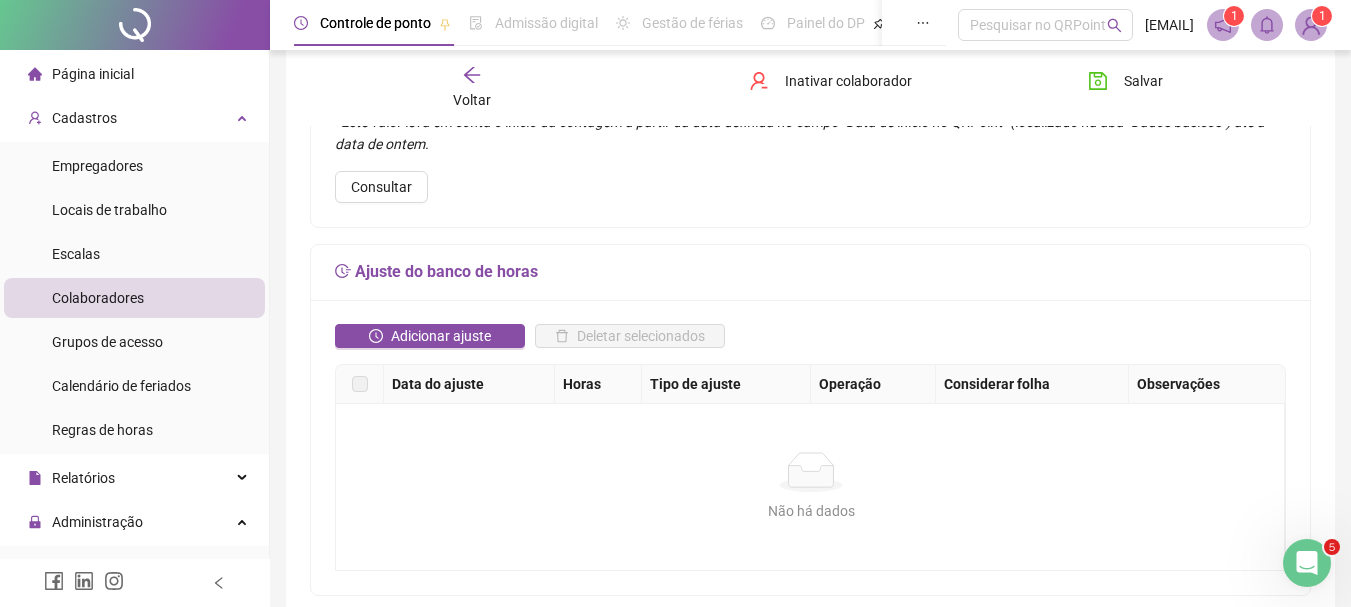 click at bounding box center (360, 384) 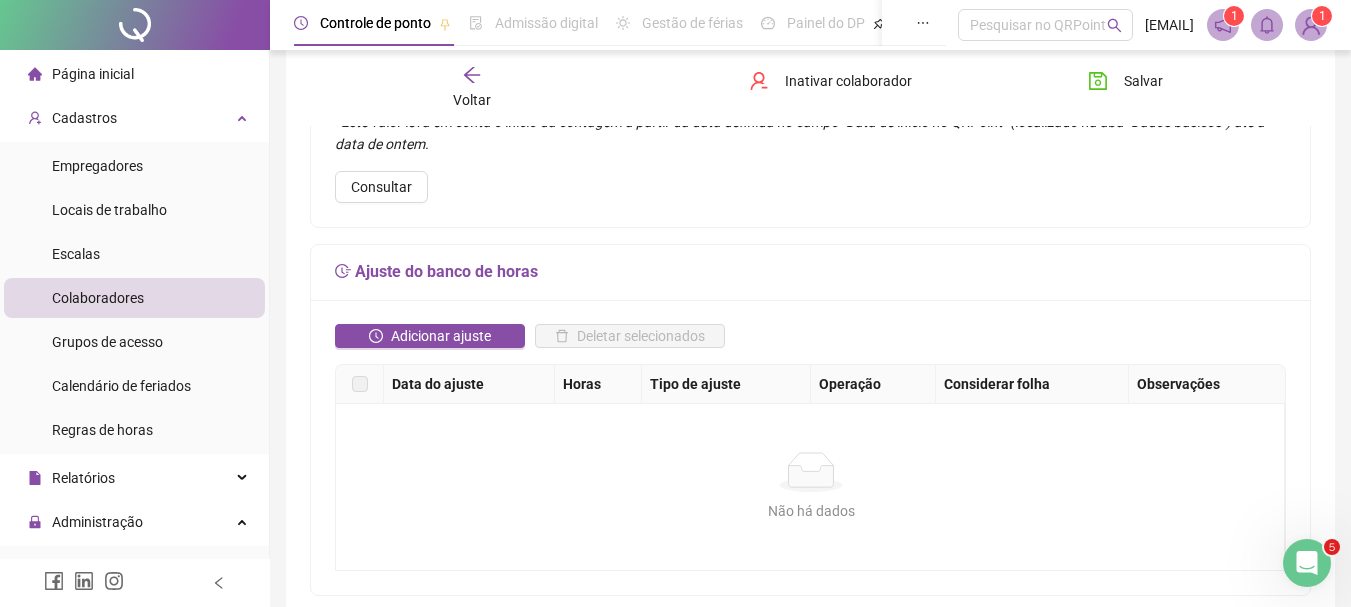 click at bounding box center [360, 384] 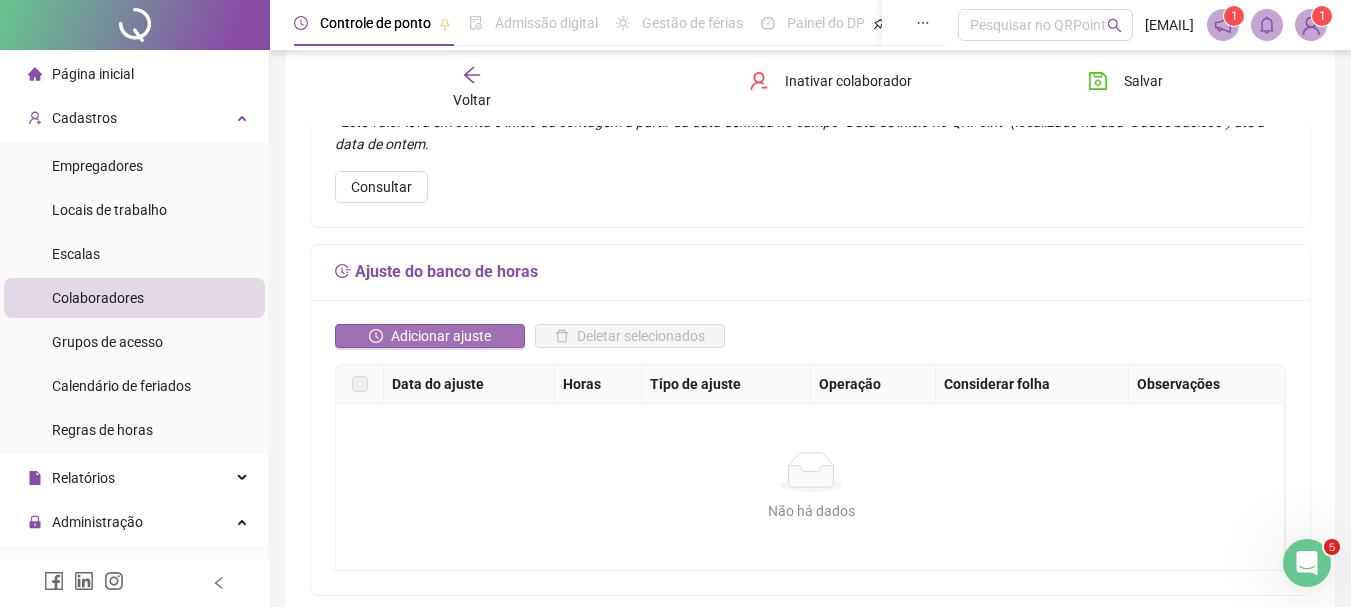 click on "Adicionar ajuste" at bounding box center [441, 336] 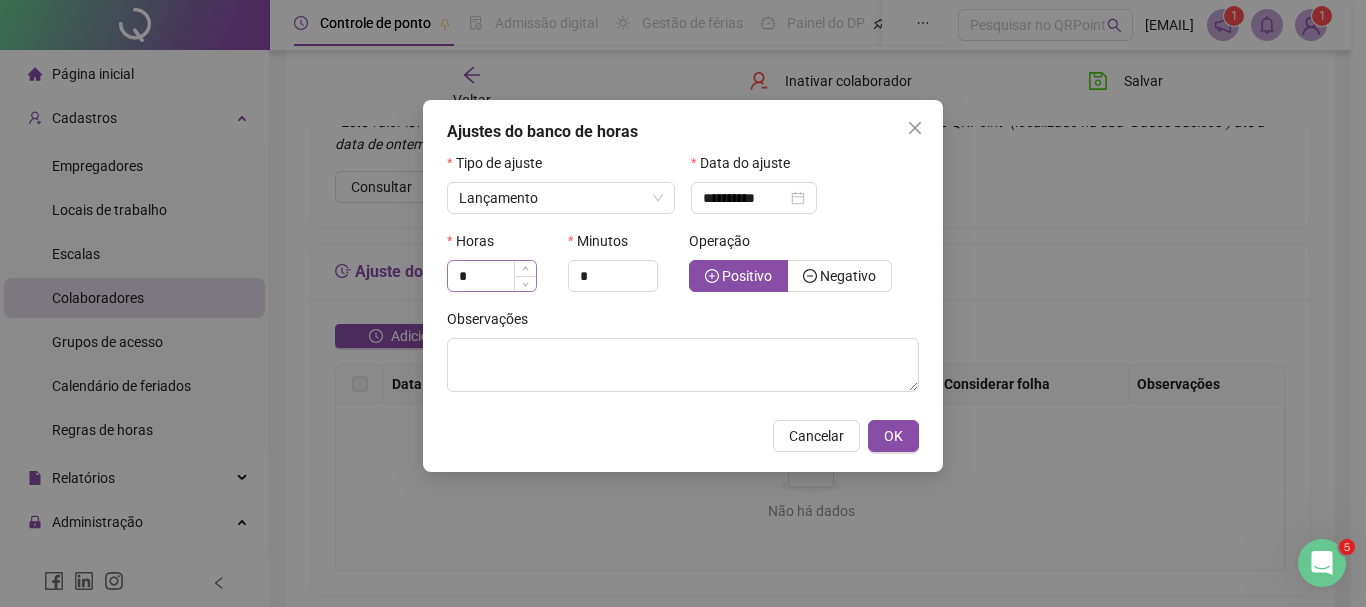 click at bounding box center (525, 283) 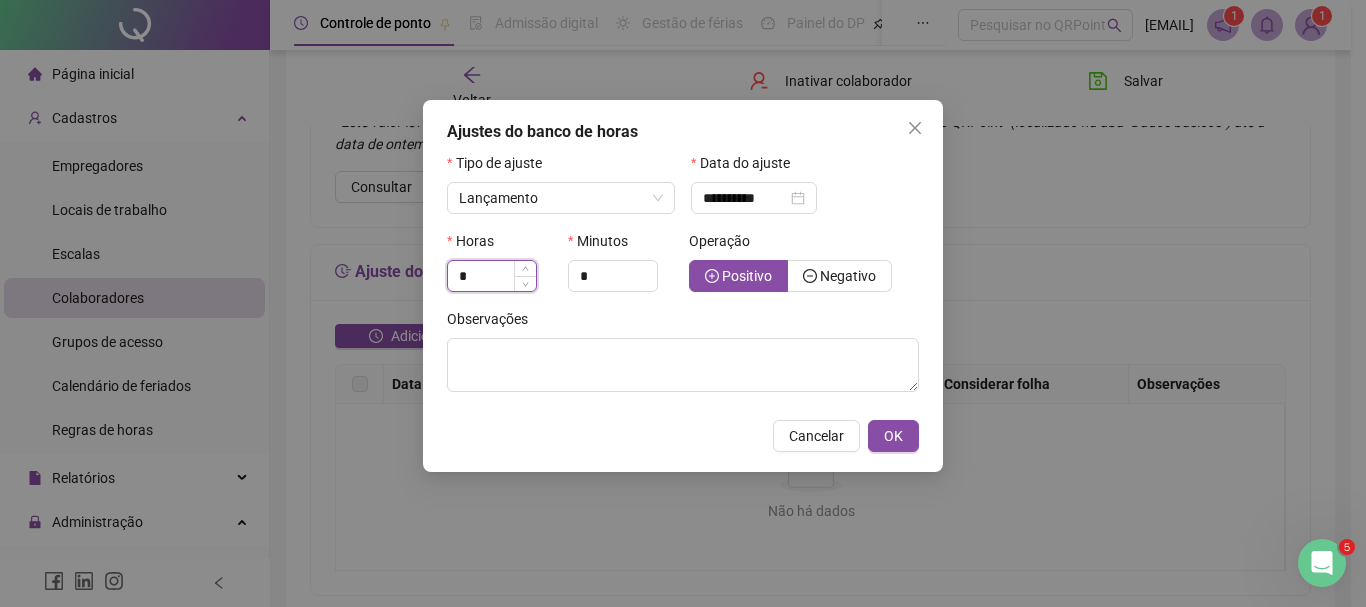 click on "*" at bounding box center [492, 276] 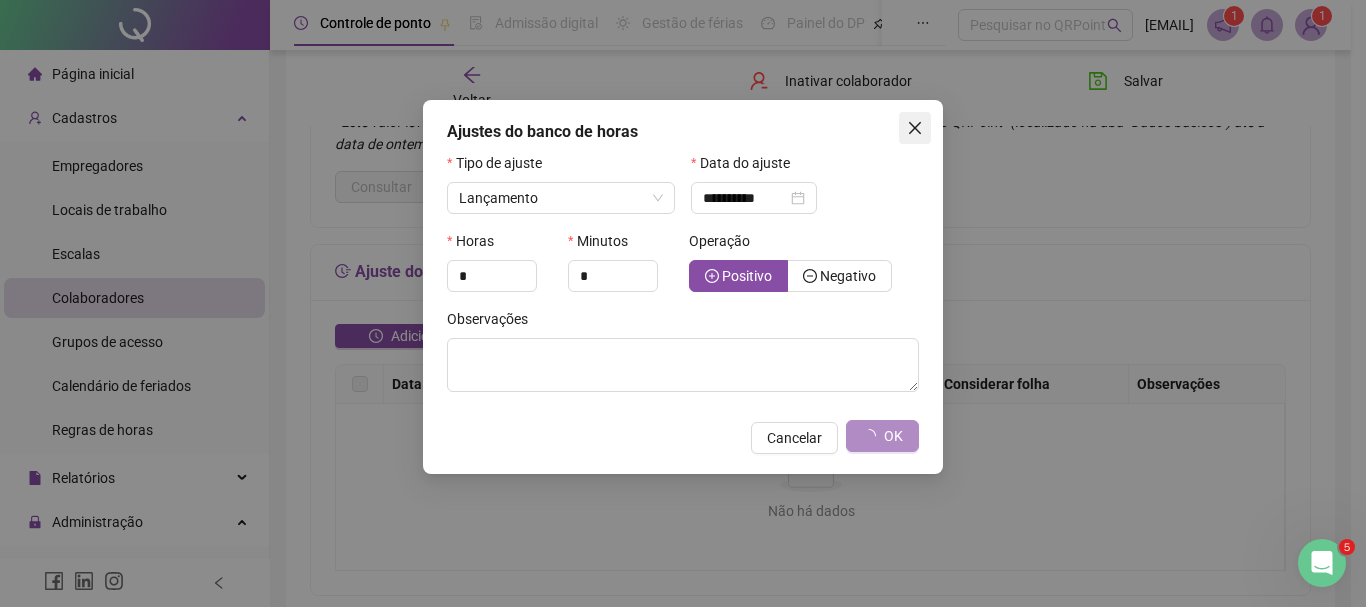 click 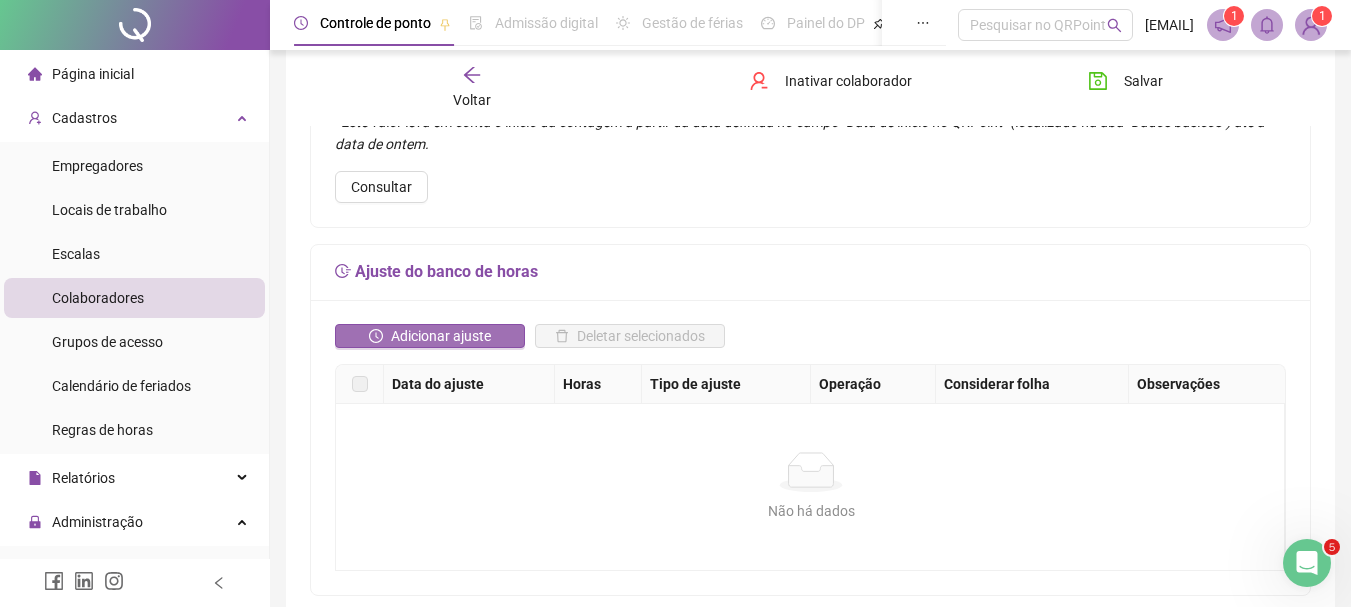 click on "Adicionar ajuste" at bounding box center [441, 336] 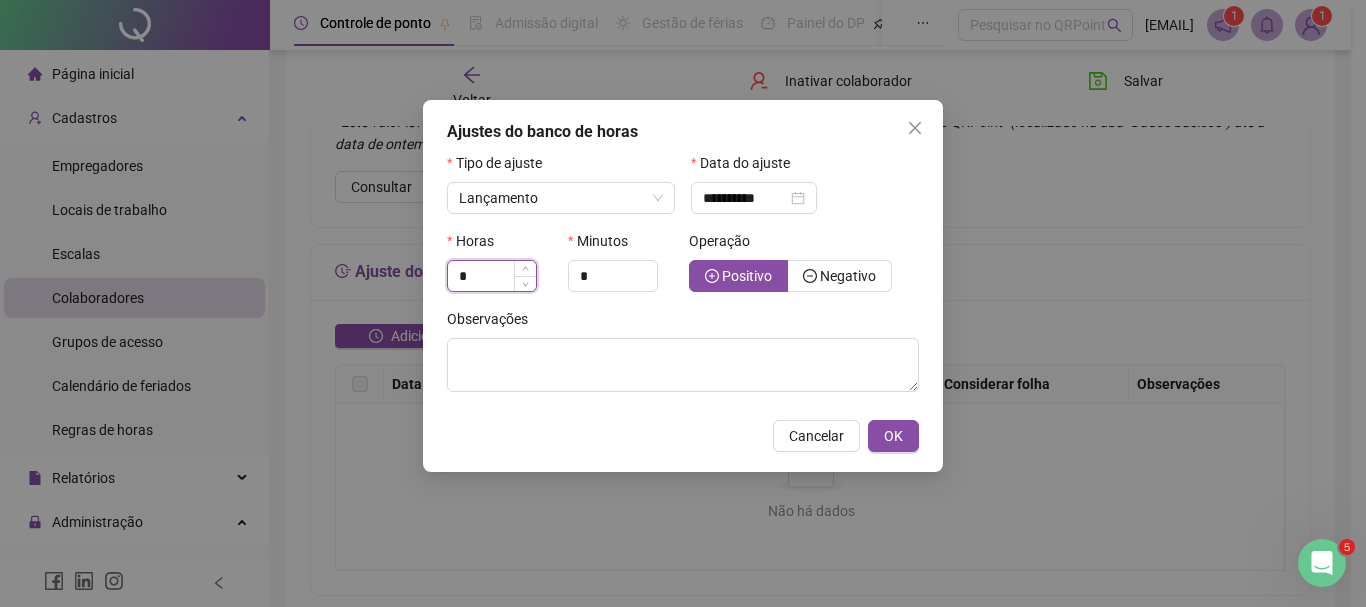 click on "*" at bounding box center [492, 276] 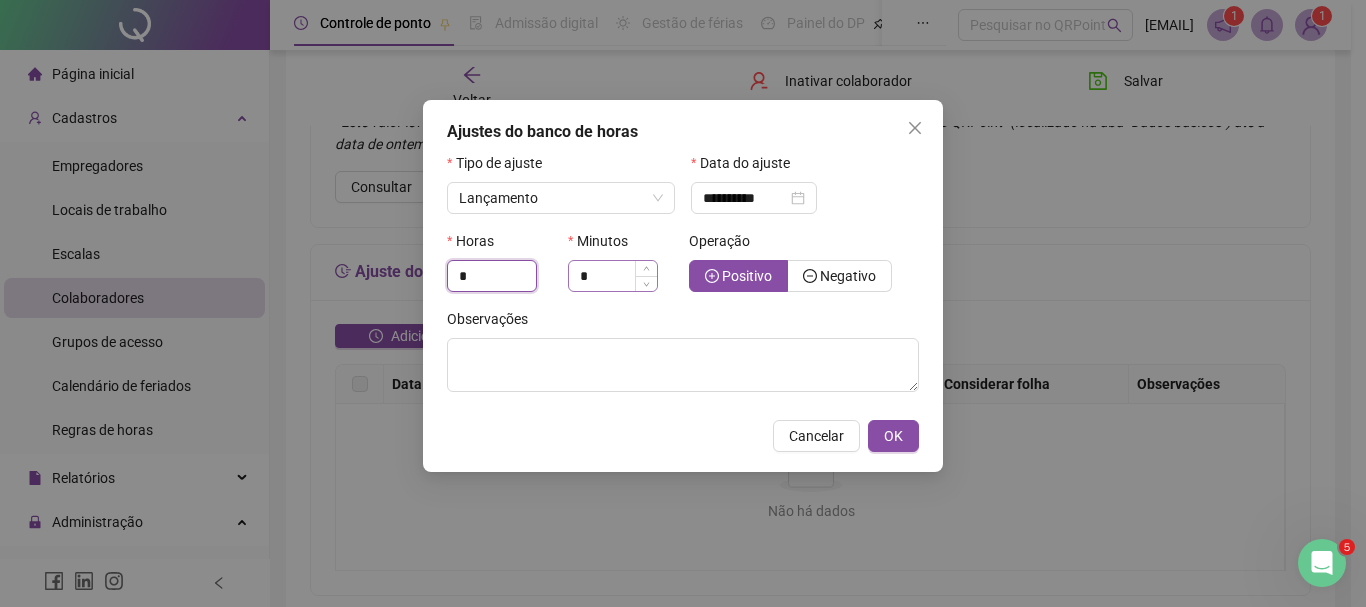 type on "*" 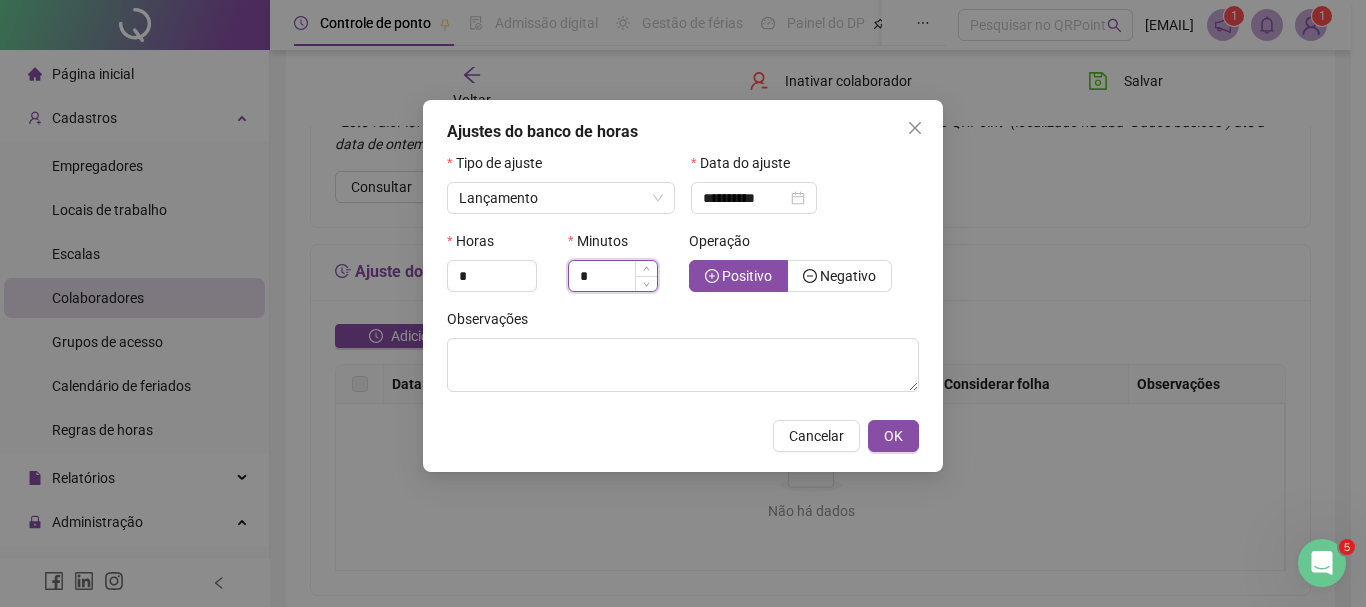 click on "*" at bounding box center (613, 276) 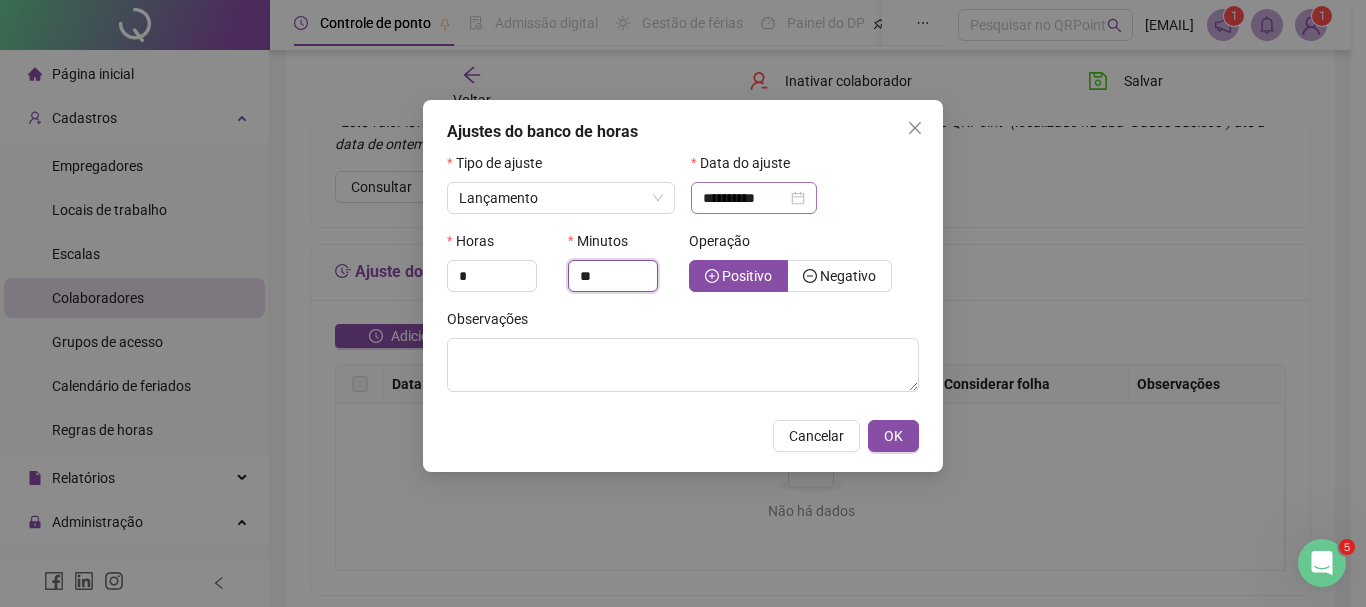 click on "**********" at bounding box center [754, 198] 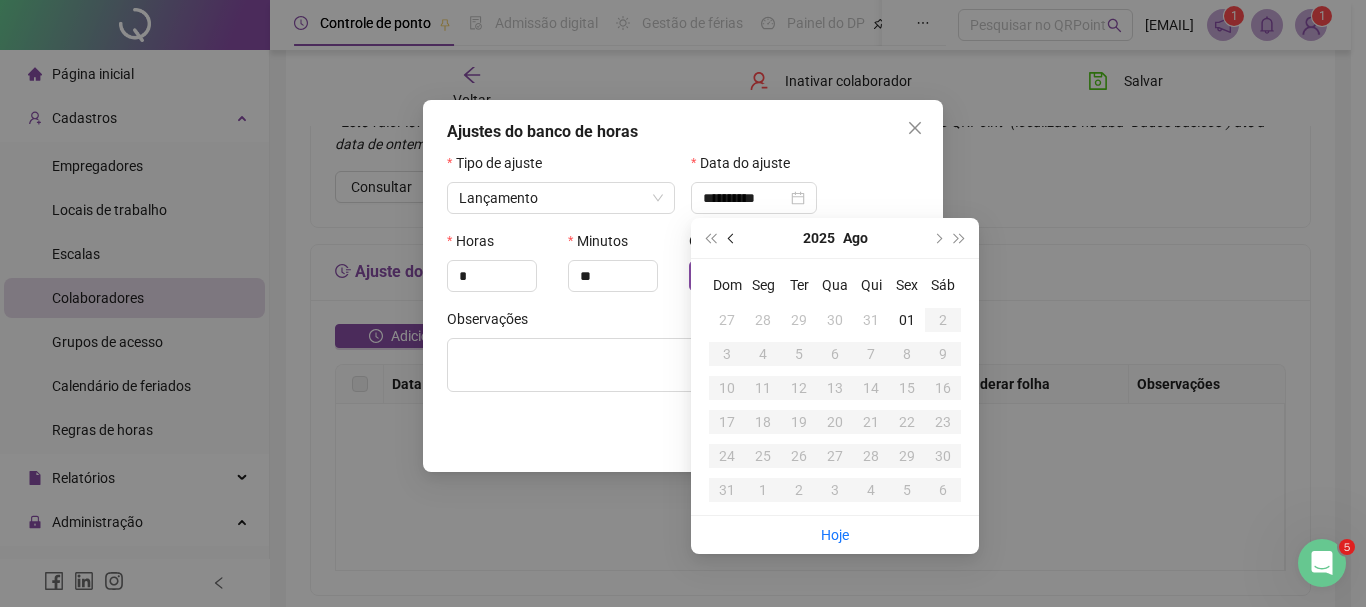 click at bounding box center (733, 238) 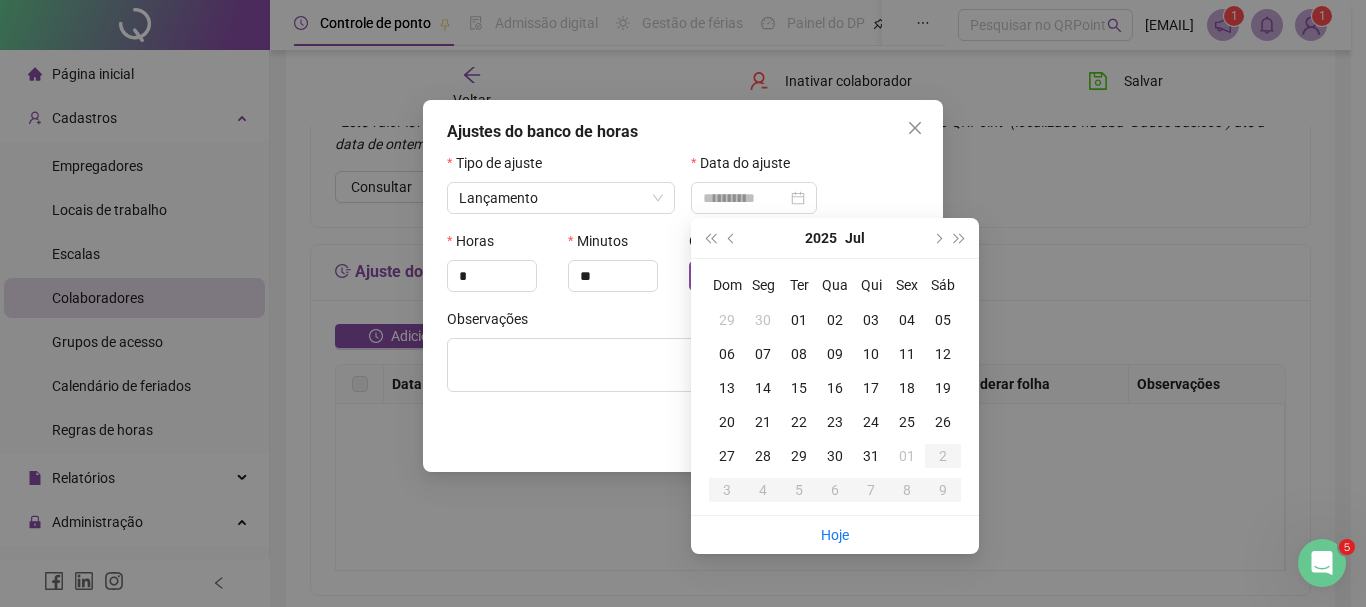 type on "**********" 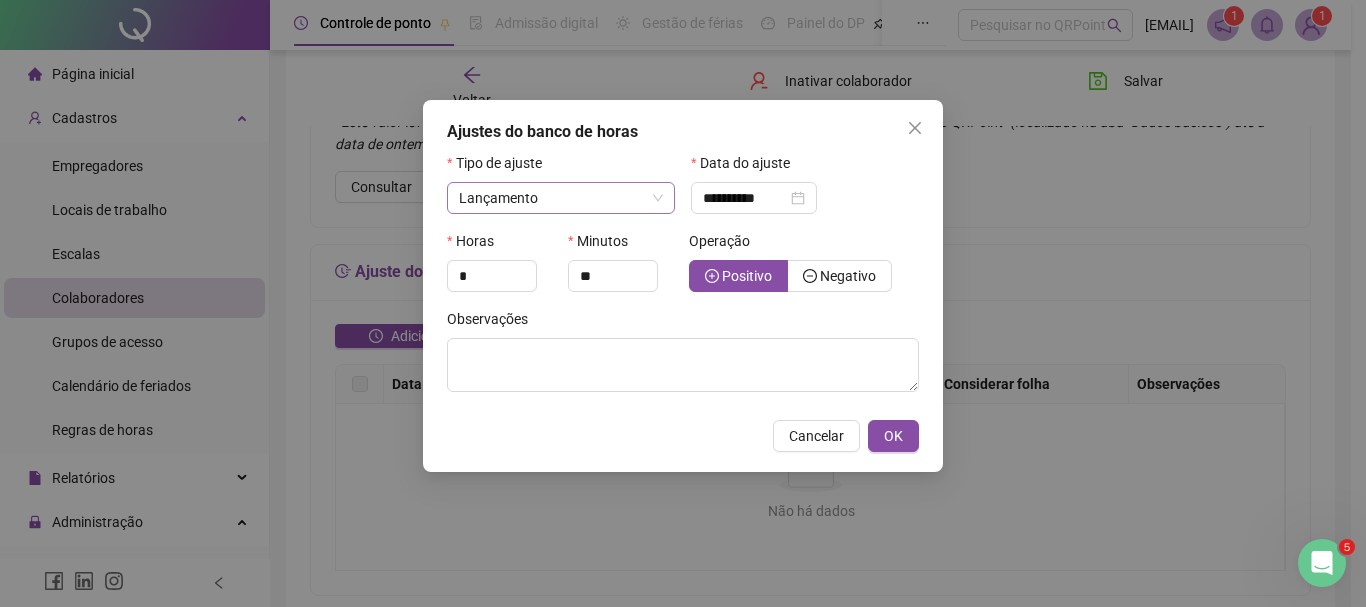 click on "Lançamento" at bounding box center [561, 198] 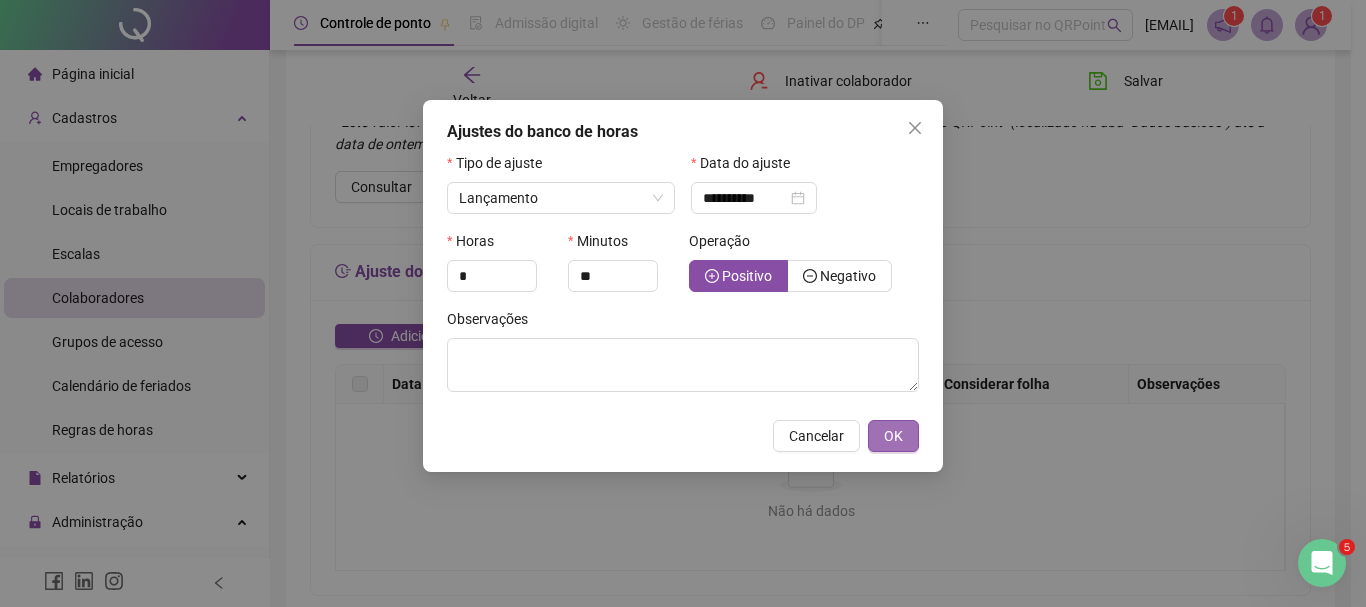 click on "OK" at bounding box center [893, 436] 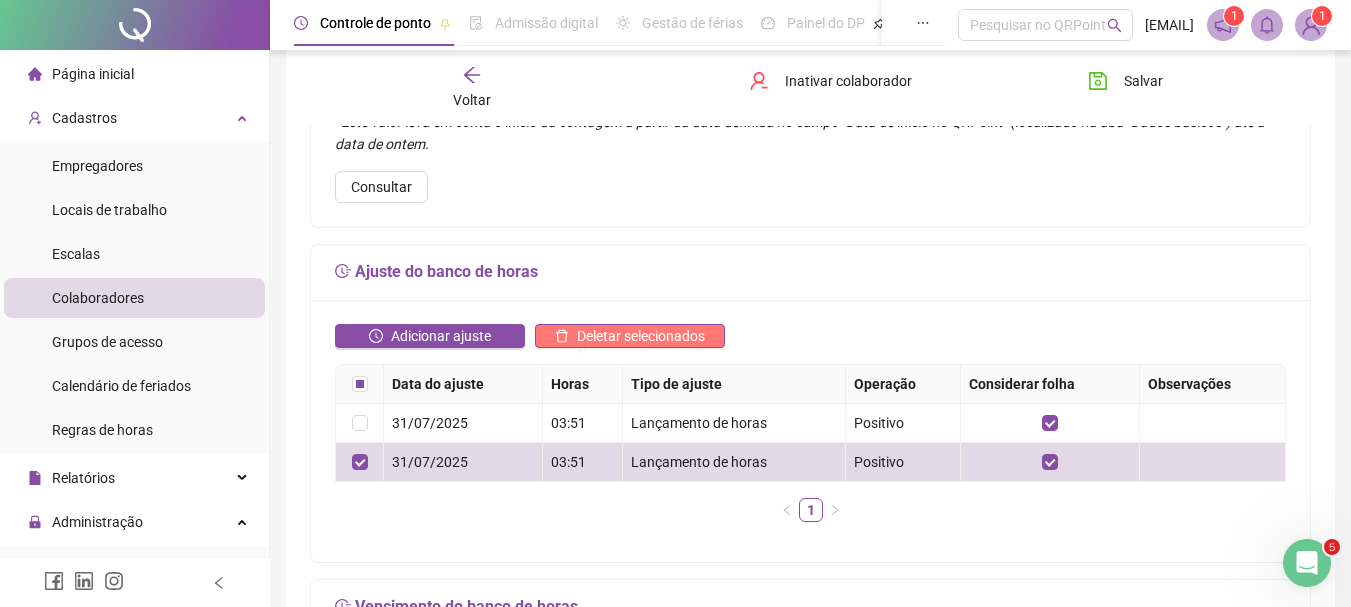 click on "Deletar selecionados" at bounding box center [641, 336] 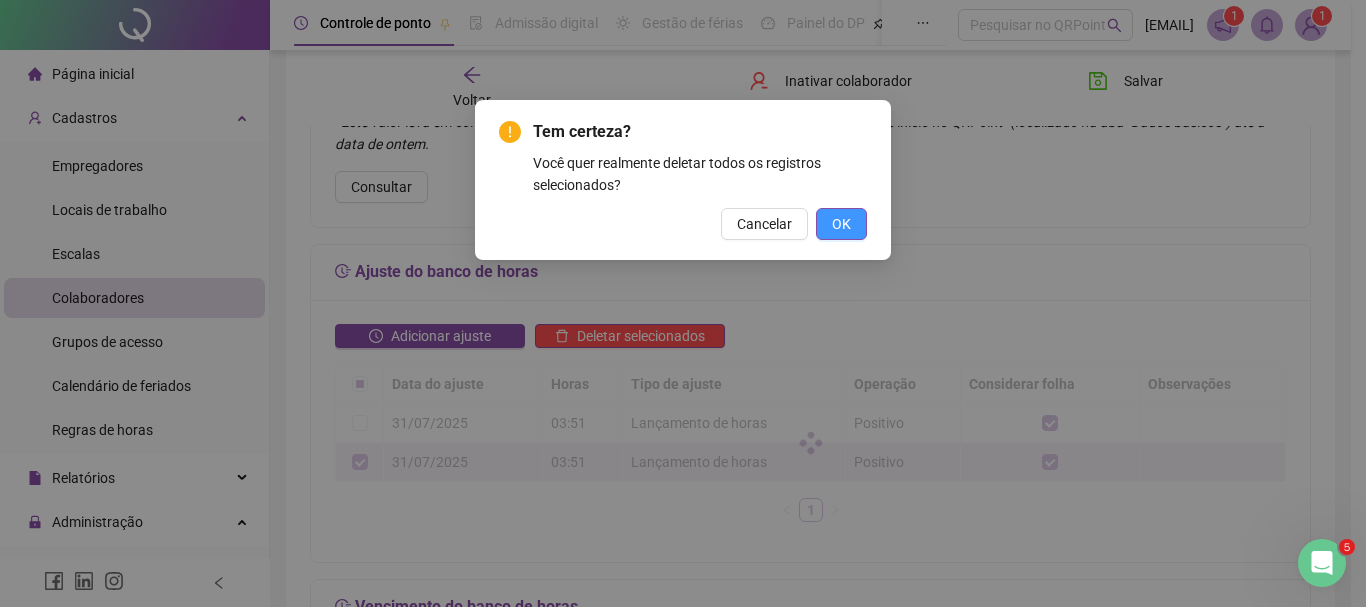 click on "OK" at bounding box center (841, 224) 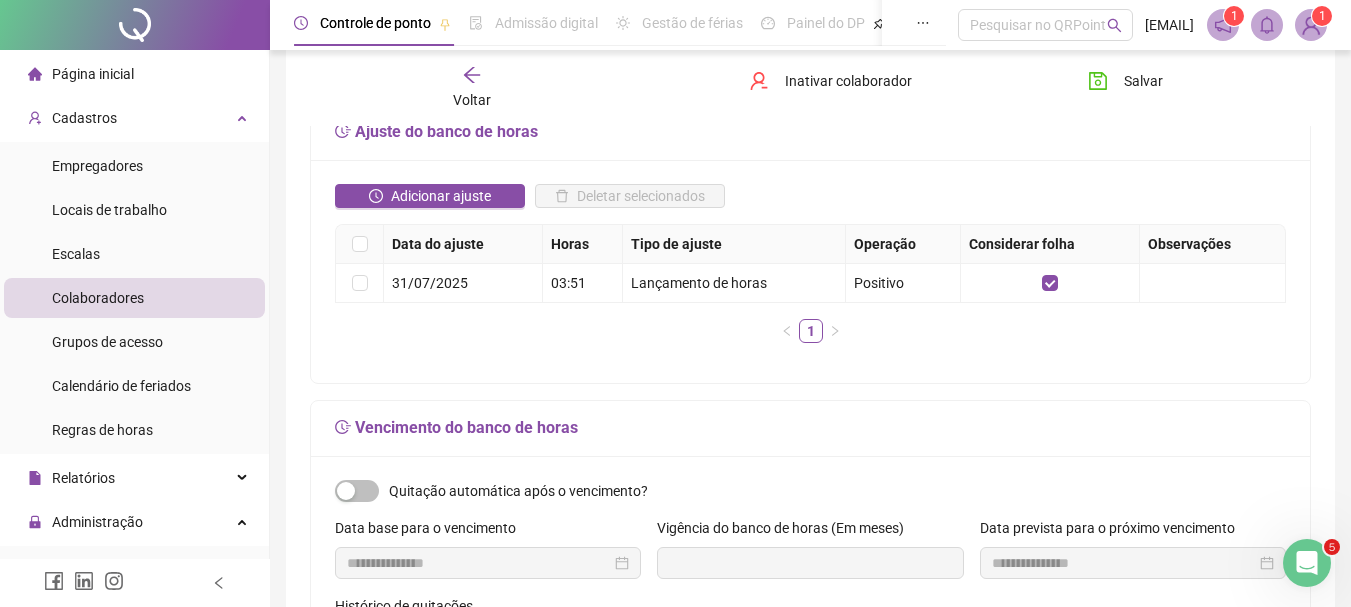 scroll, scrollTop: 422, scrollLeft: 0, axis: vertical 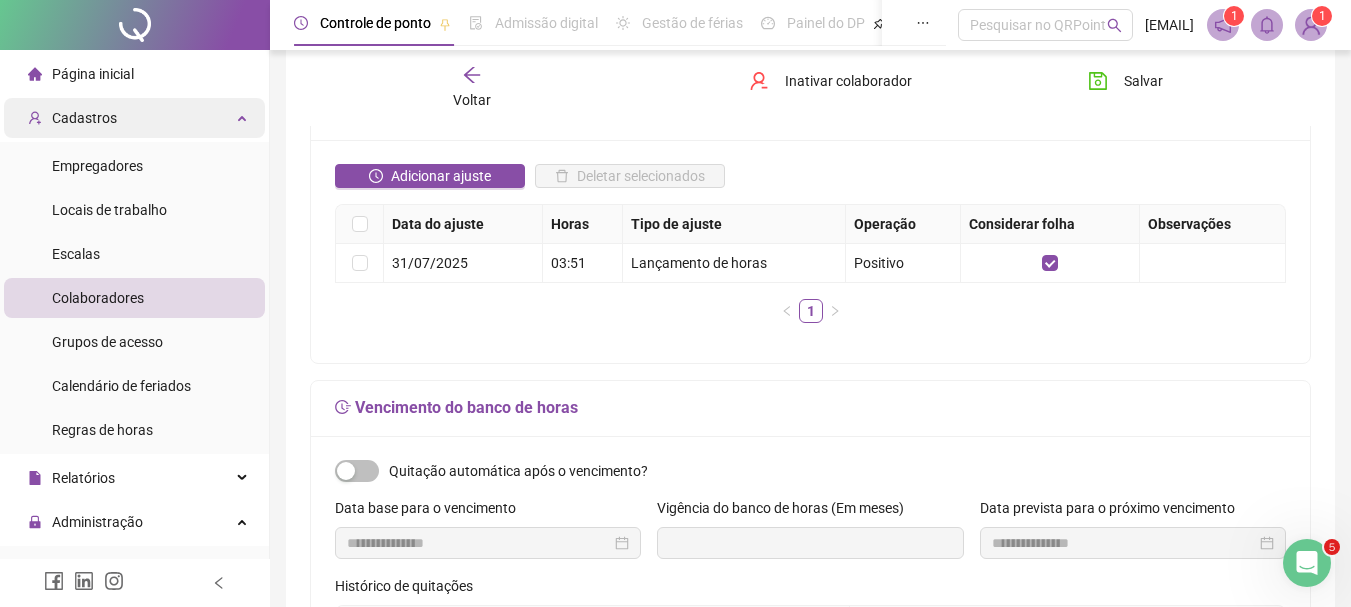 click on "Cadastros" at bounding box center (134, 118) 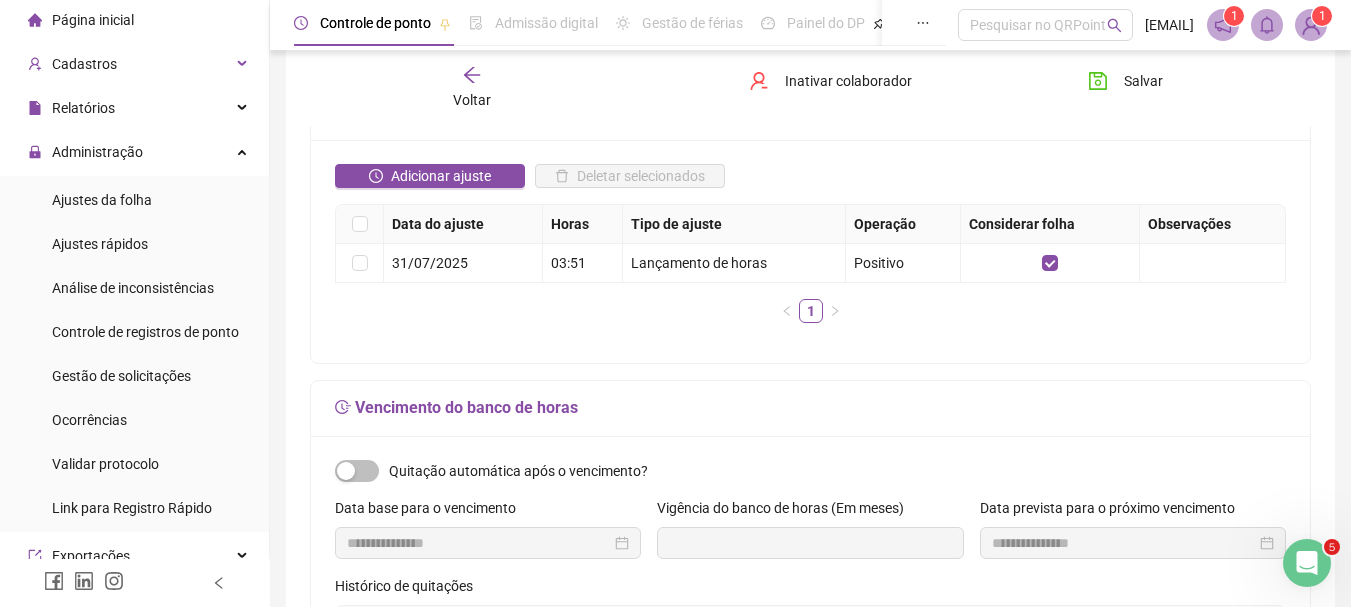 scroll, scrollTop: 0, scrollLeft: 0, axis: both 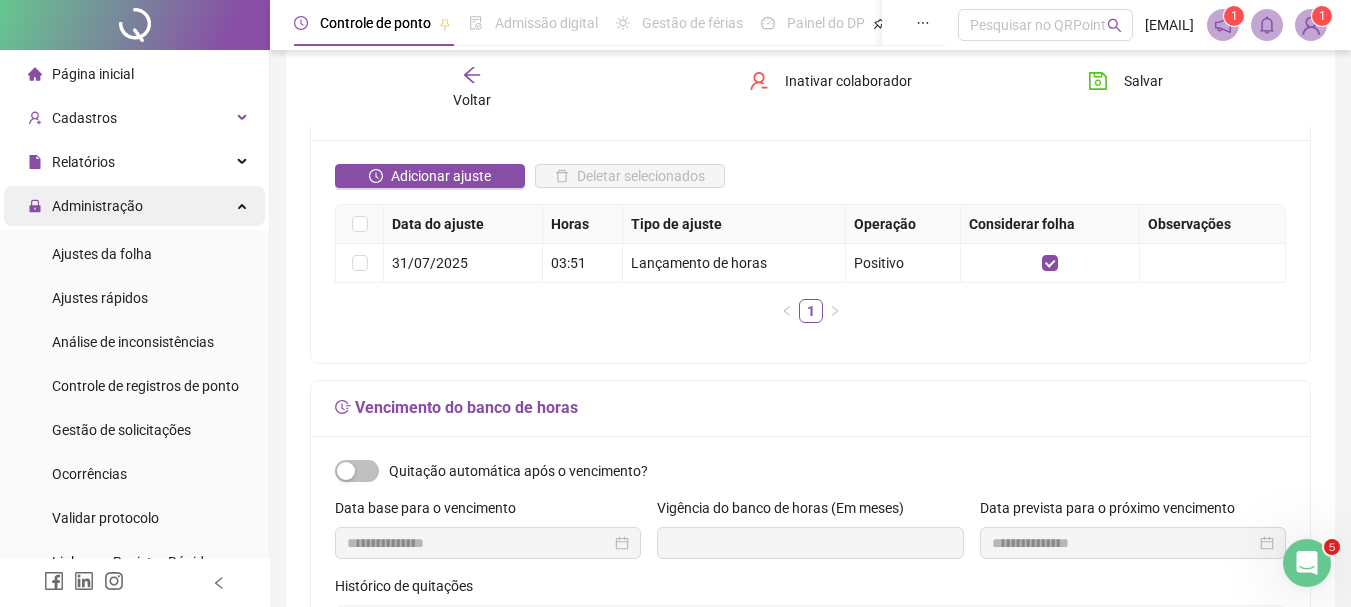 click at bounding box center (244, 204) 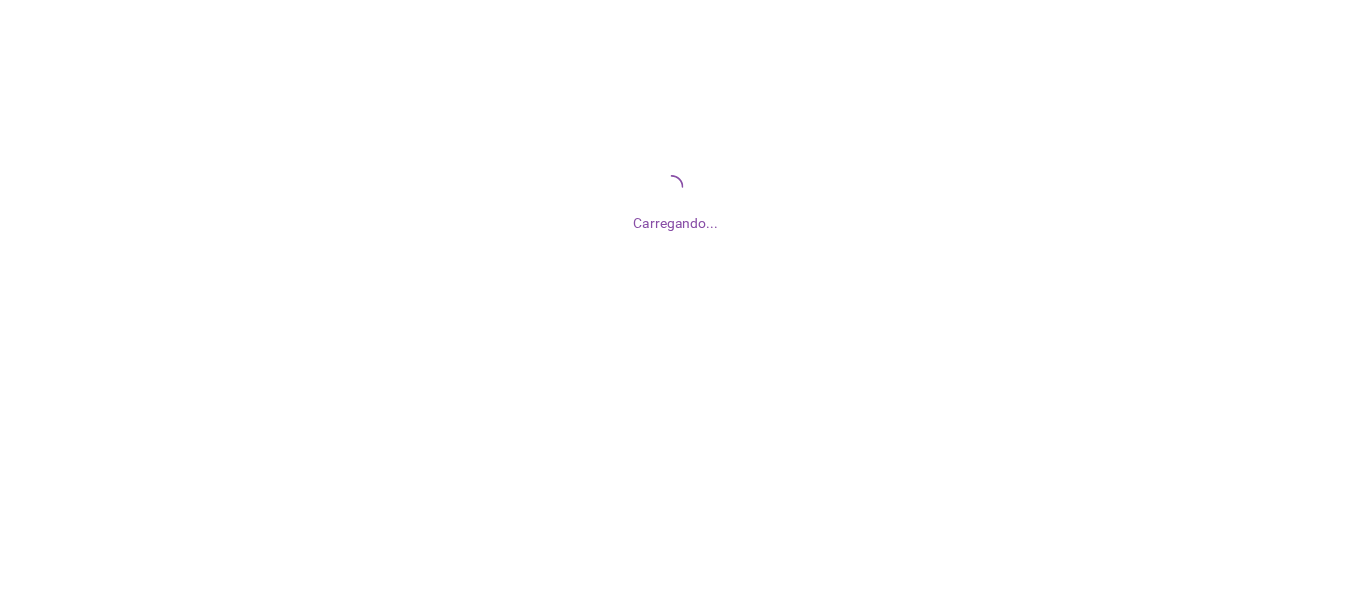 scroll, scrollTop: 0, scrollLeft: 0, axis: both 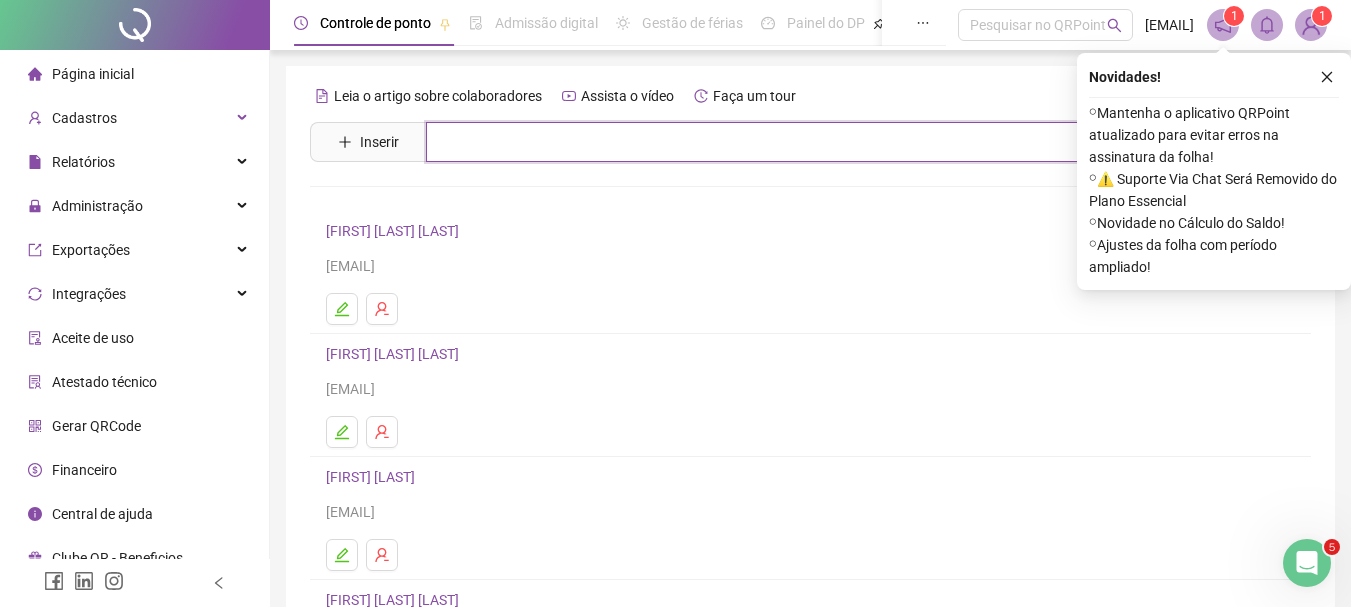 click at bounding box center [825, 142] 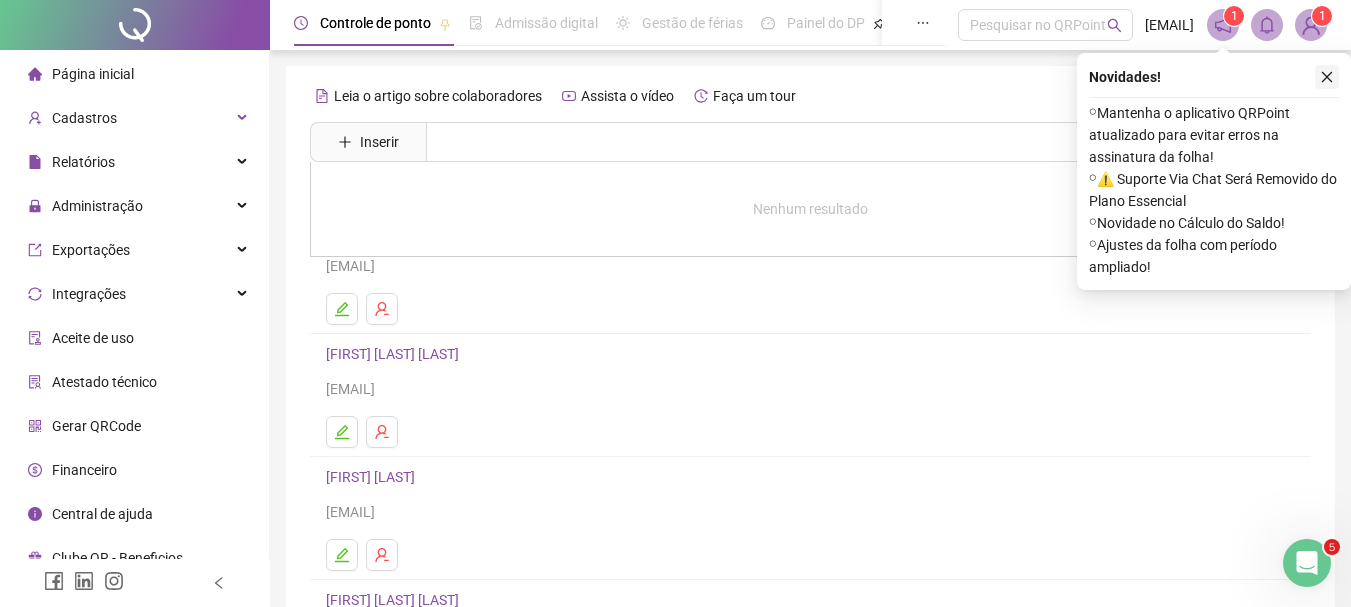 click at bounding box center [1327, 77] 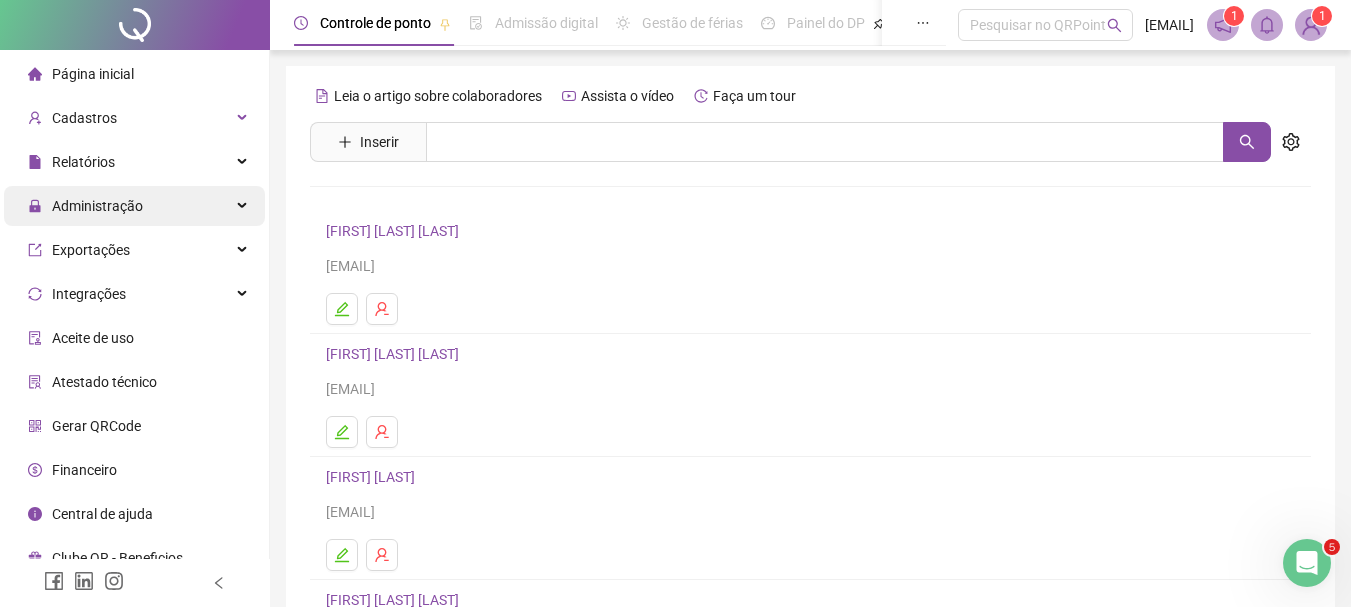 click on "Administração" at bounding box center [134, 206] 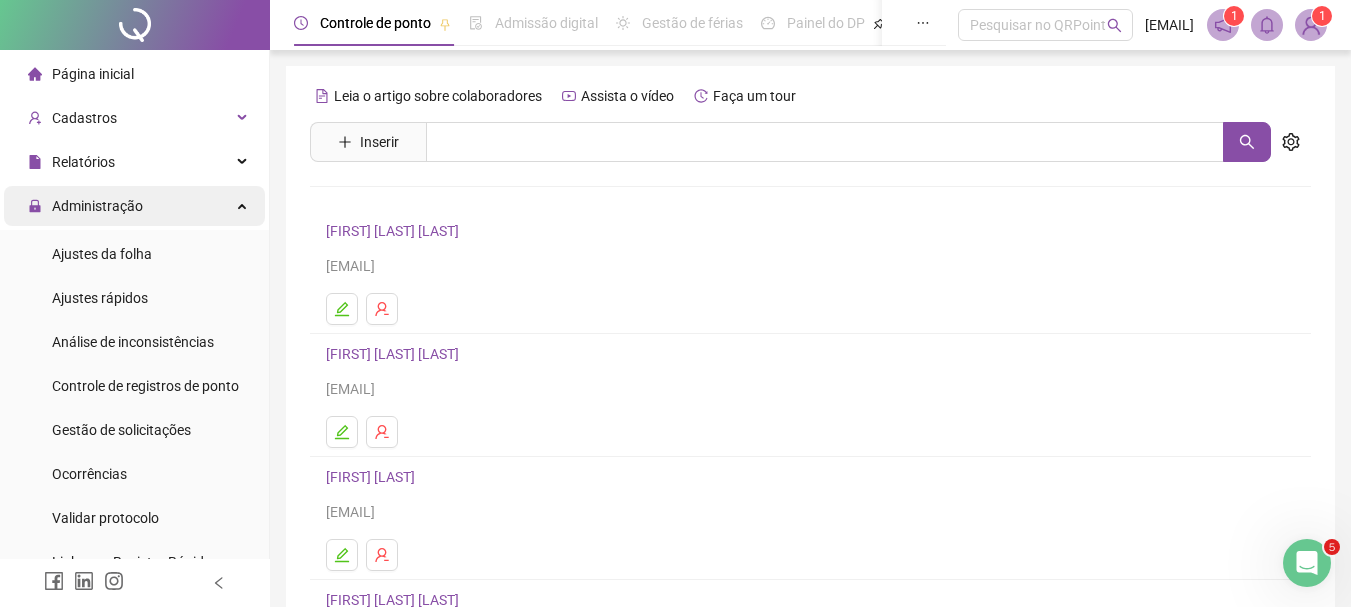 click on "Administração" at bounding box center (134, 206) 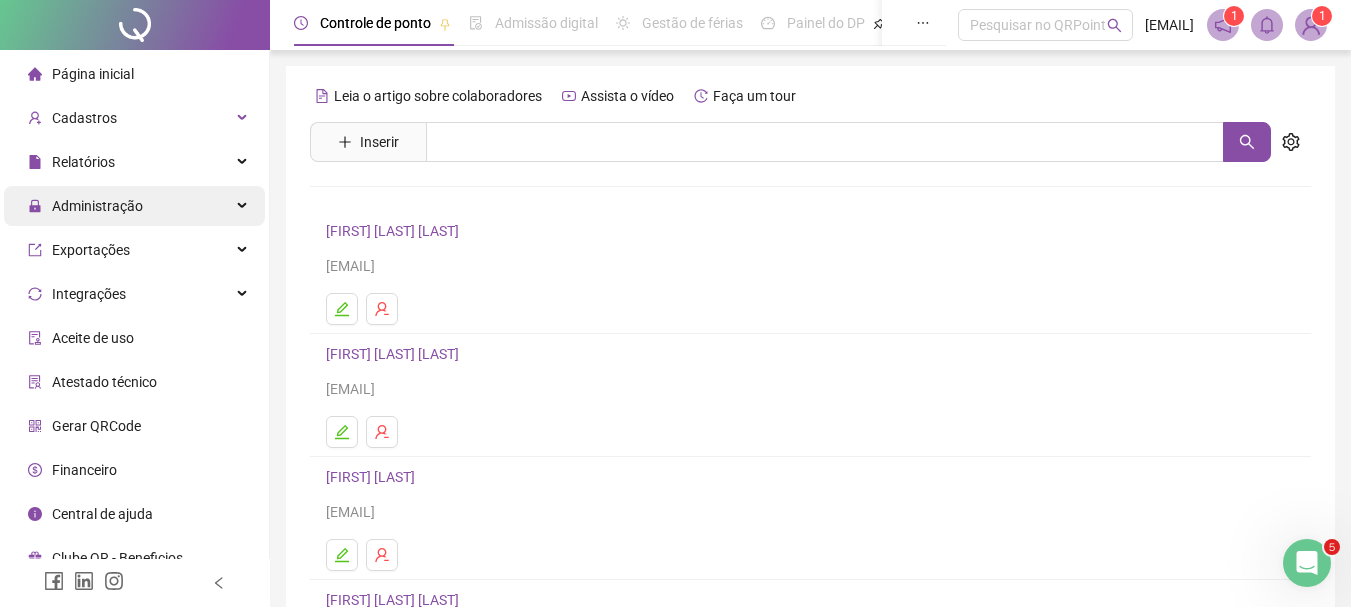 click on "Administração" at bounding box center [134, 206] 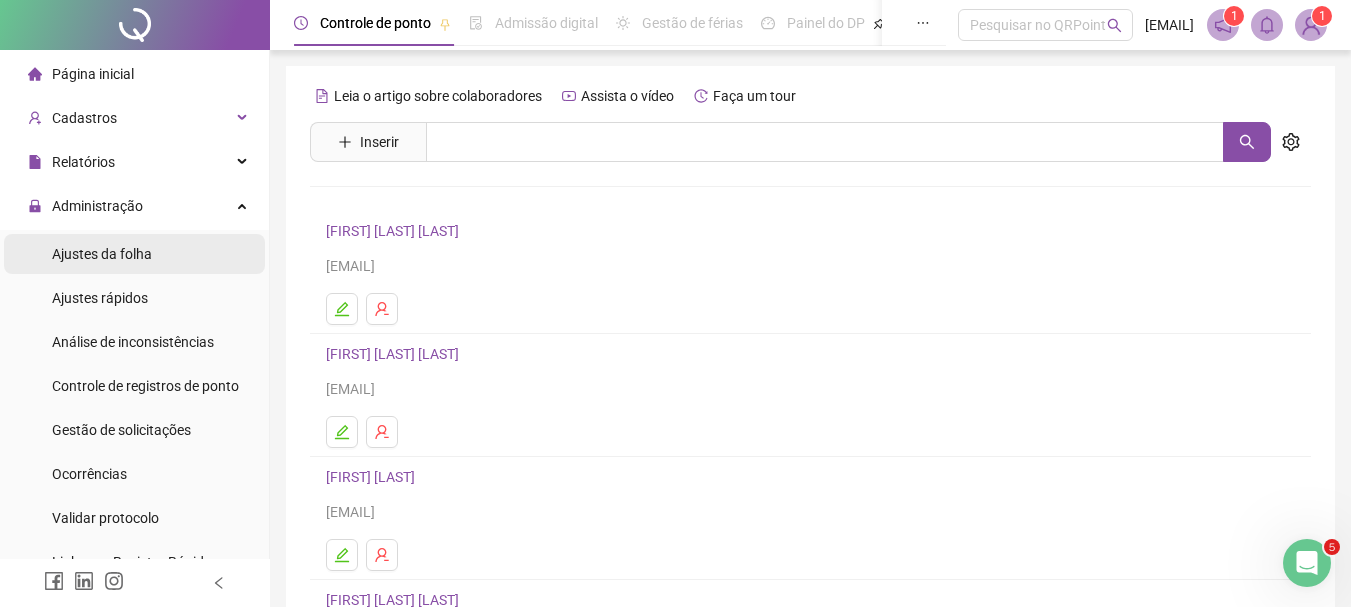 click on "Ajustes da folha" at bounding box center (134, 254) 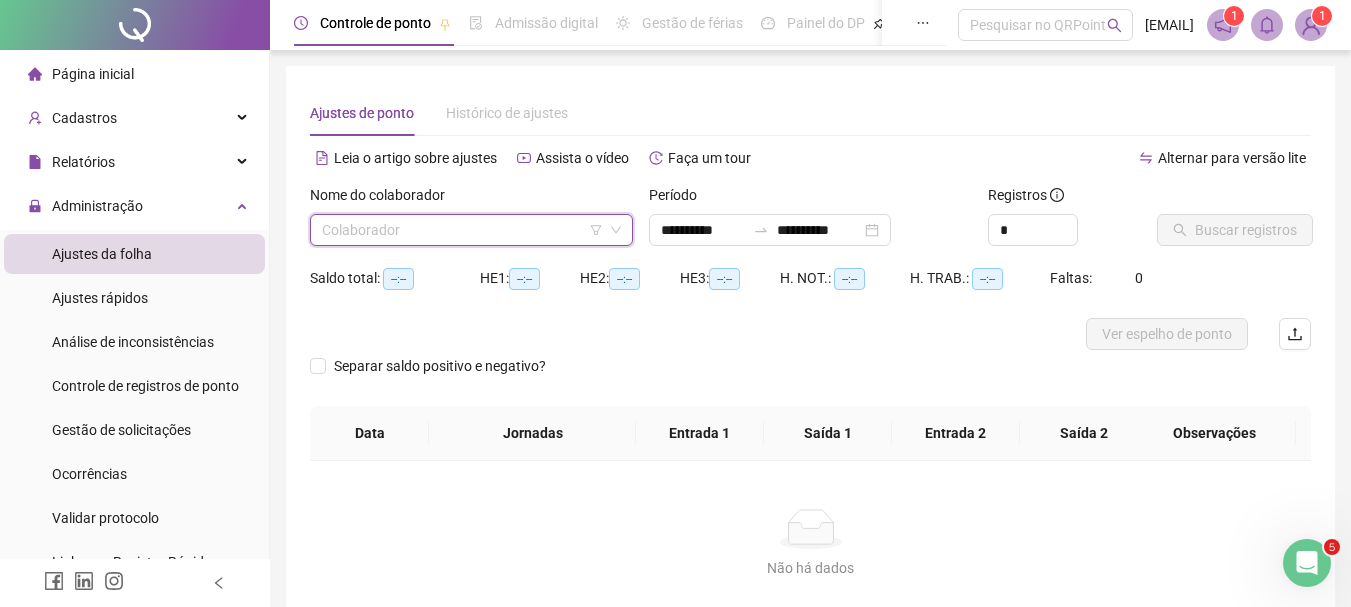 click at bounding box center [462, 230] 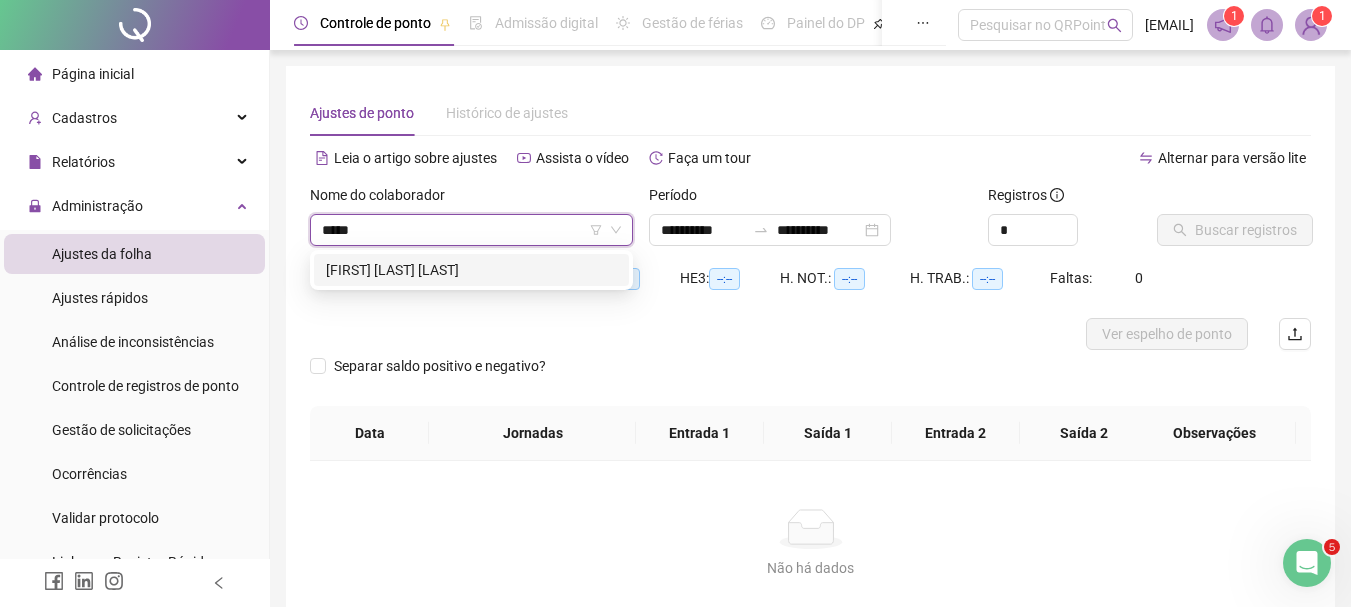 type on "*****" 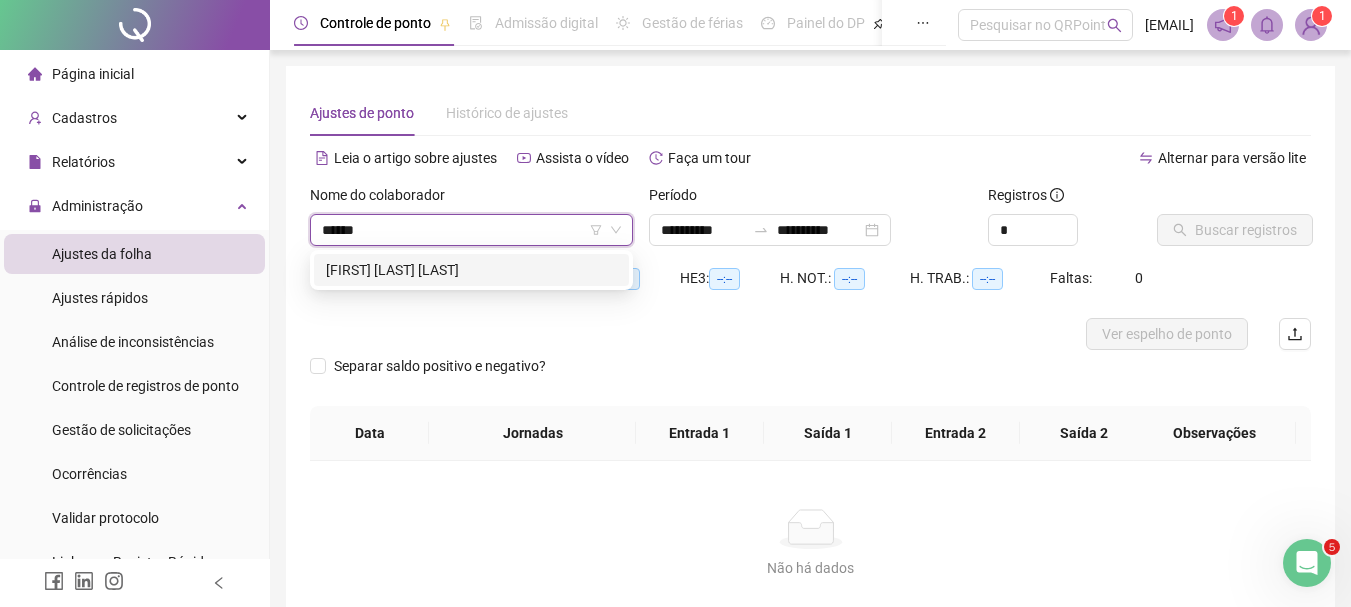 click on "[FIRST] [LAST]" at bounding box center [471, 270] 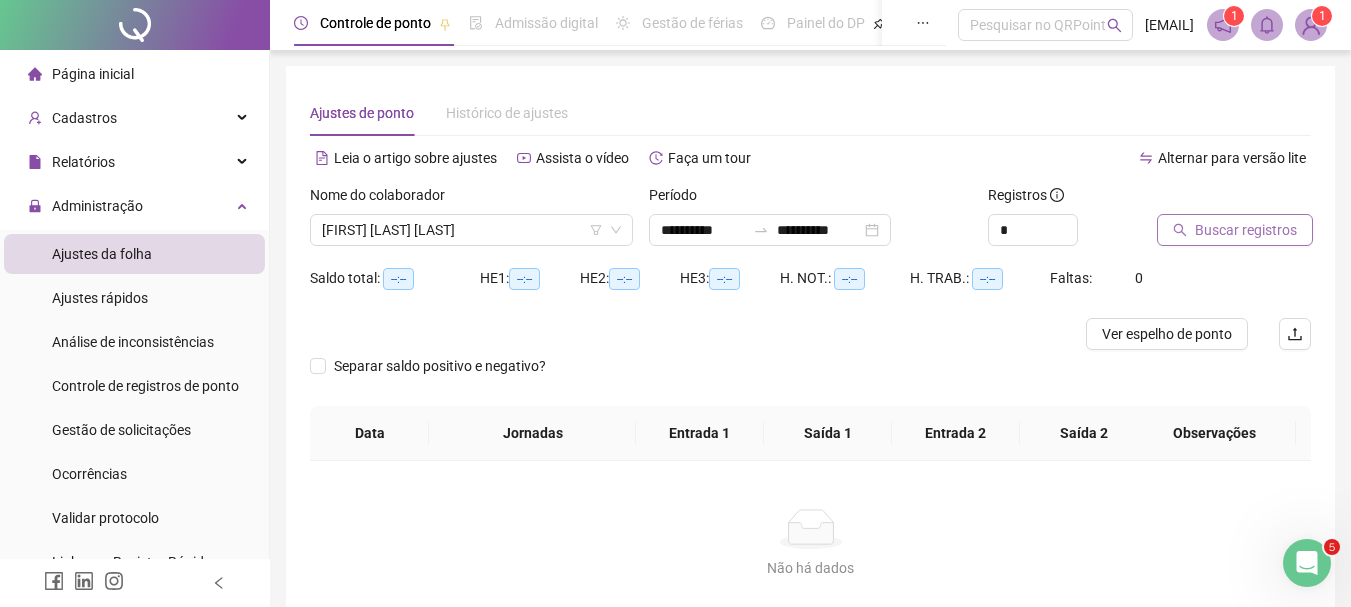 drag, startPoint x: 1229, startPoint y: 252, endPoint x: 1220, endPoint y: 231, distance: 22.847319 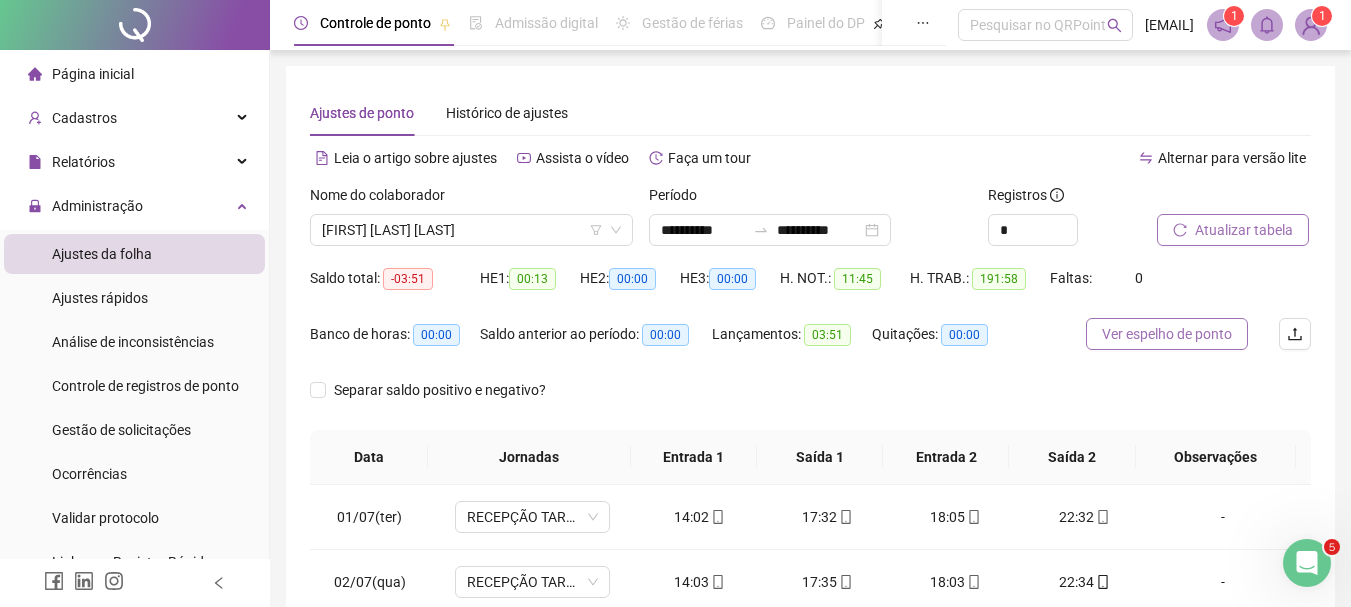click on "Ver espelho de ponto" at bounding box center (1167, 334) 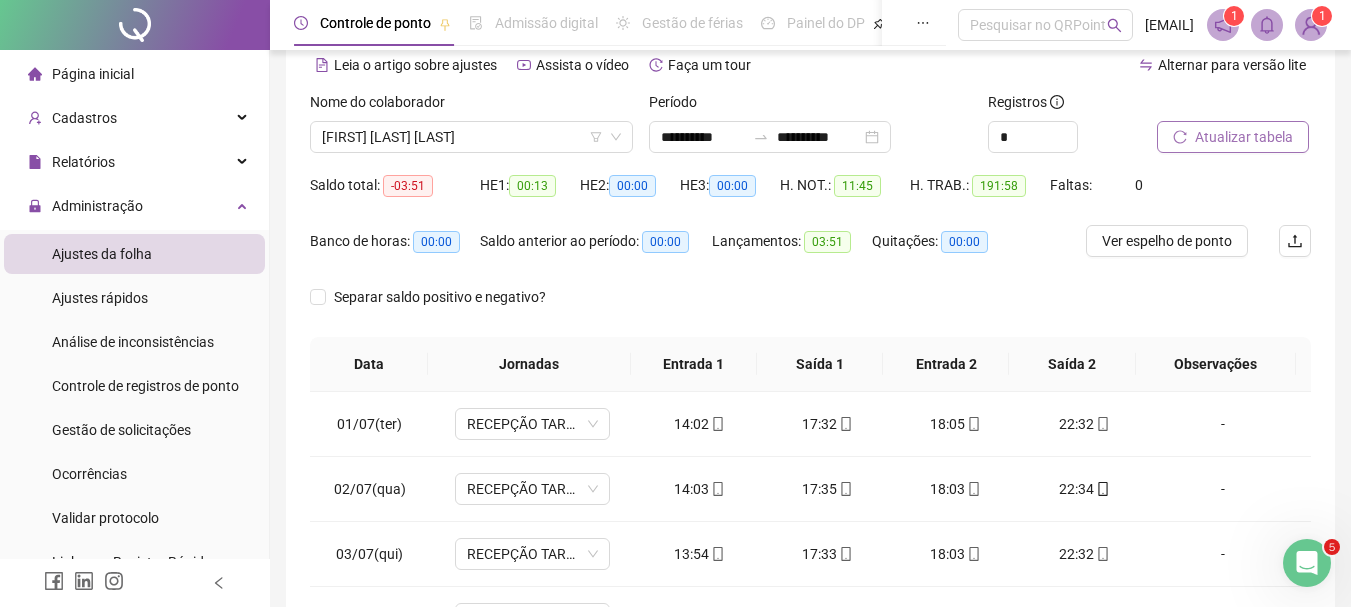 scroll, scrollTop: 89, scrollLeft: 0, axis: vertical 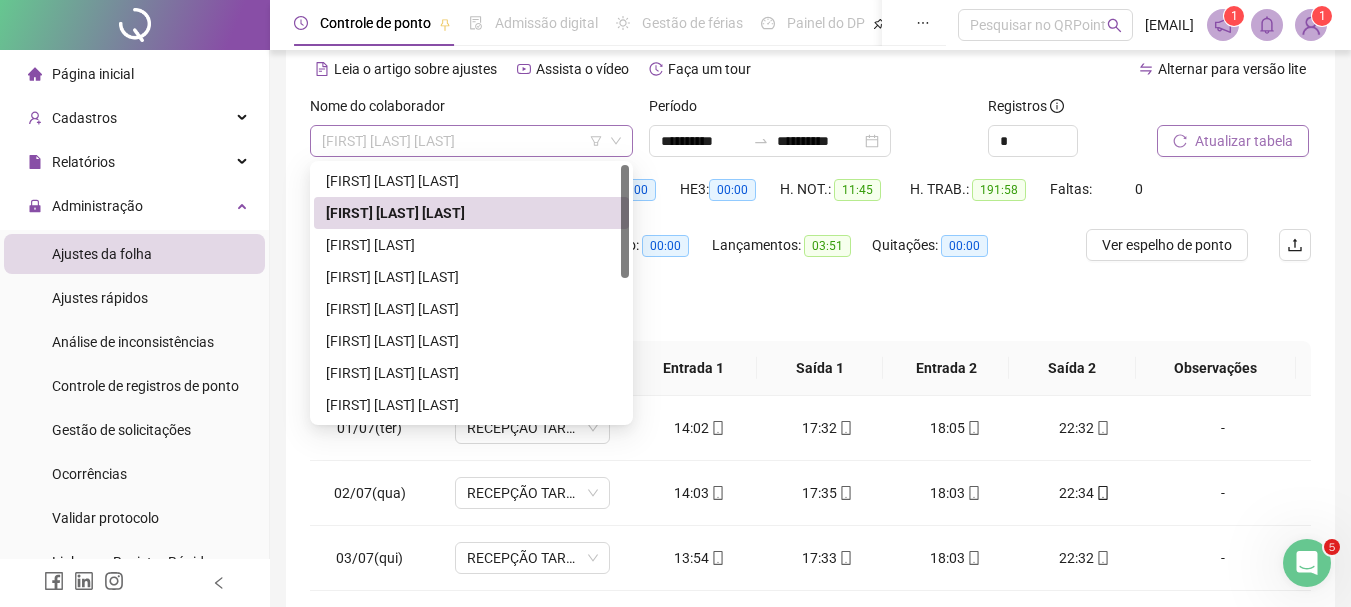 click on "[FIRST] [LAST] [LAST]" at bounding box center (471, 141) 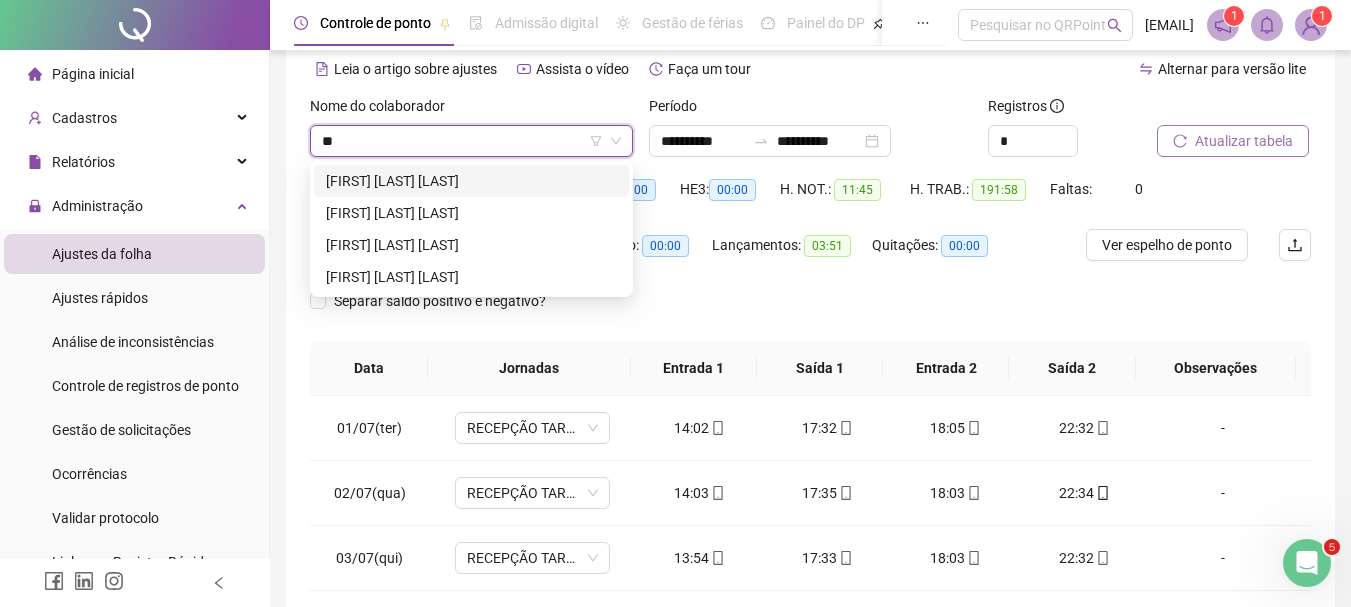 type on "***" 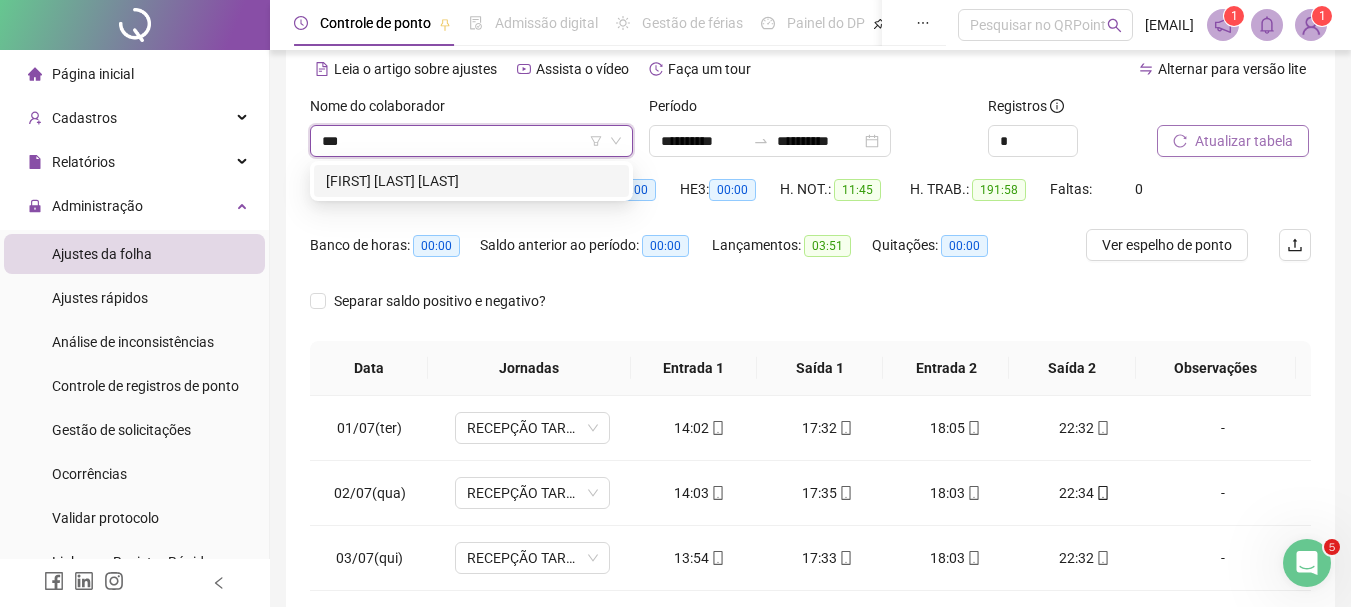 click on "[FIRST] [LAST] [LAST]" at bounding box center (471, 181) 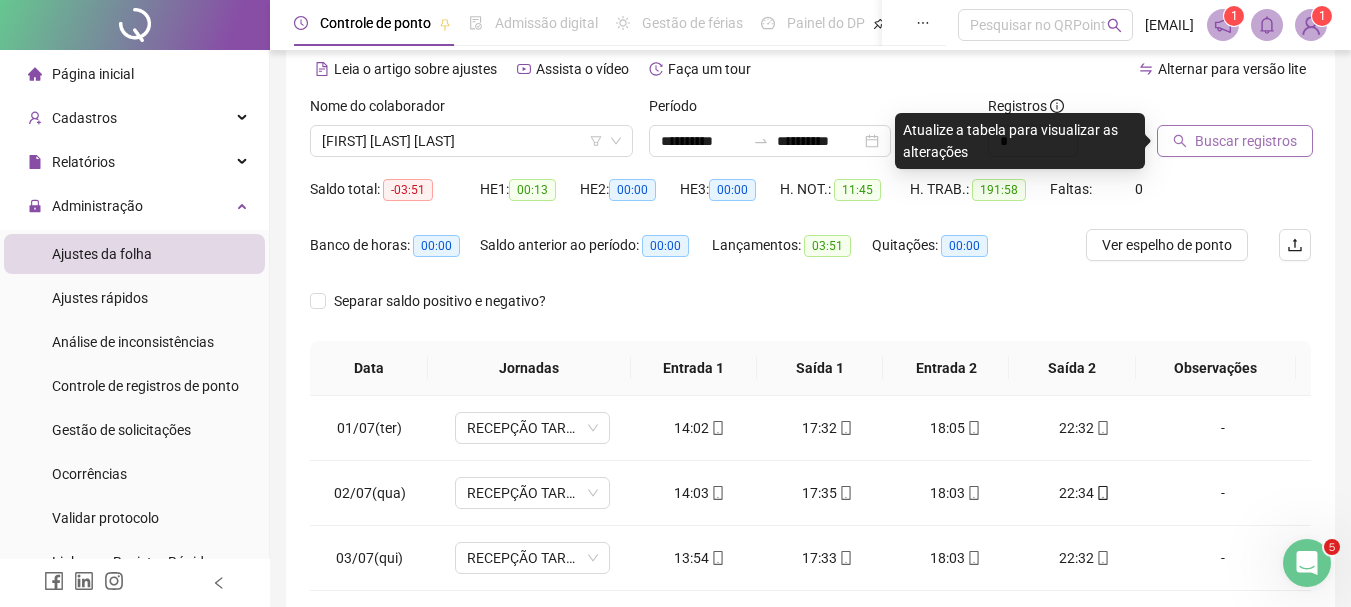 click on "Buscar registros" at bounding box center (1246, 141) 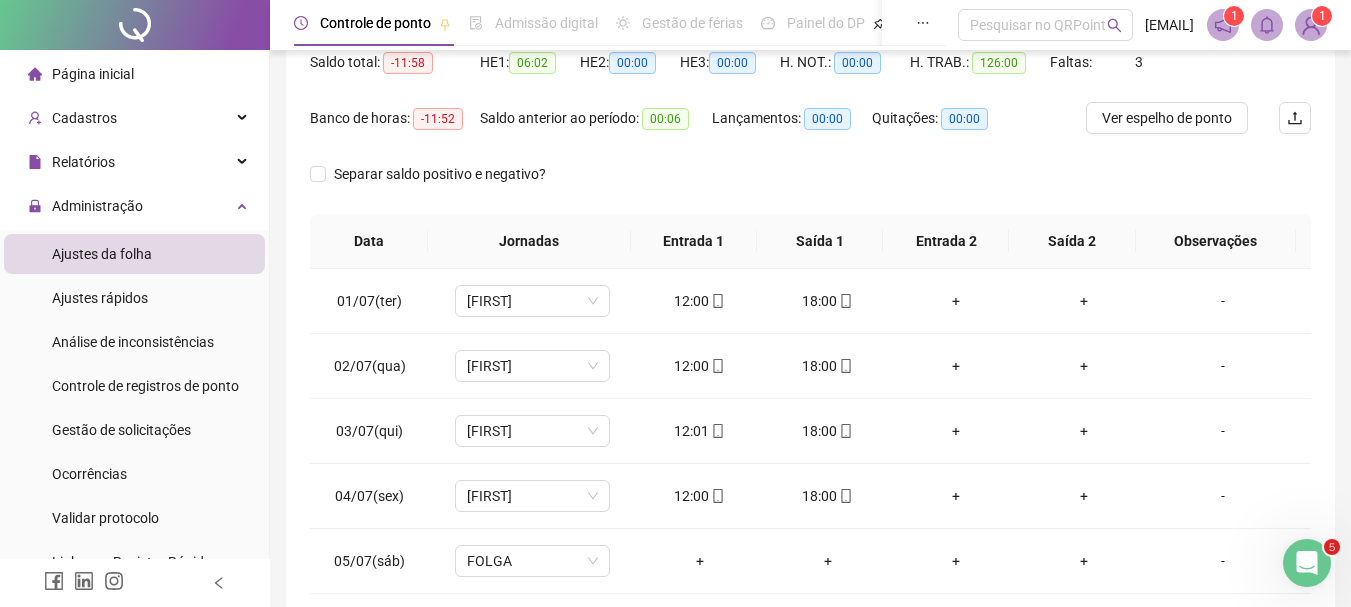 scroll, scrollTop: 220, scrollLeft: 0, axis: vertical 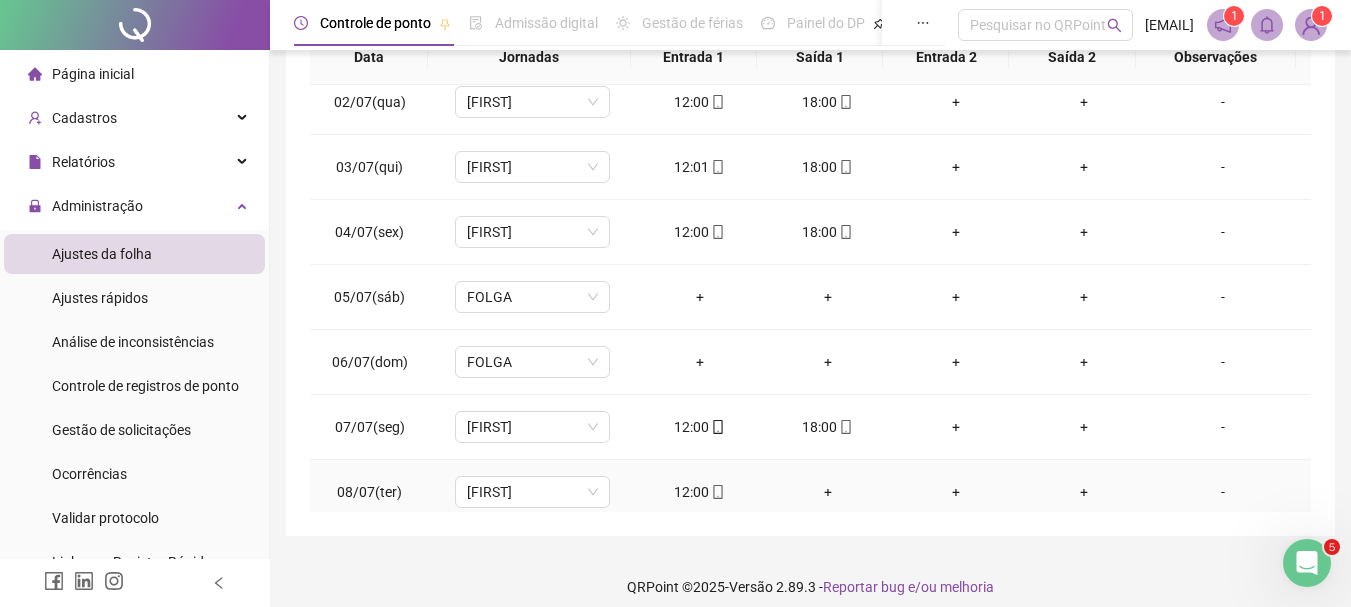 click on "+" at bounding box center [828, 492] 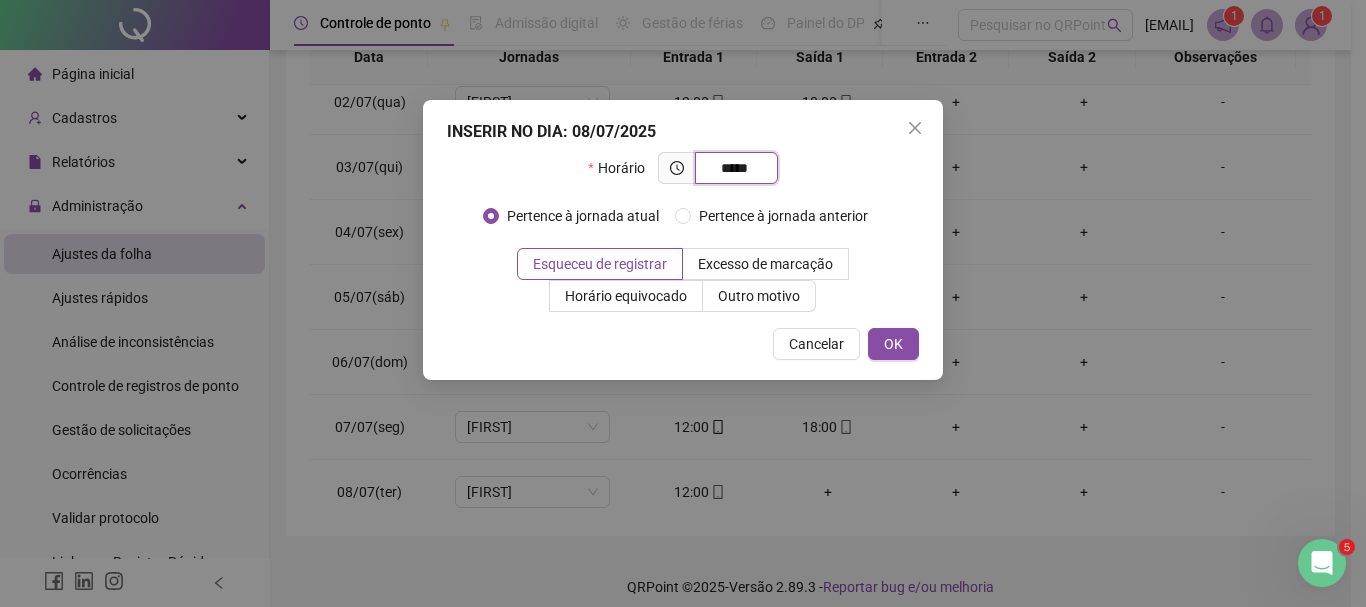 type on "*****" 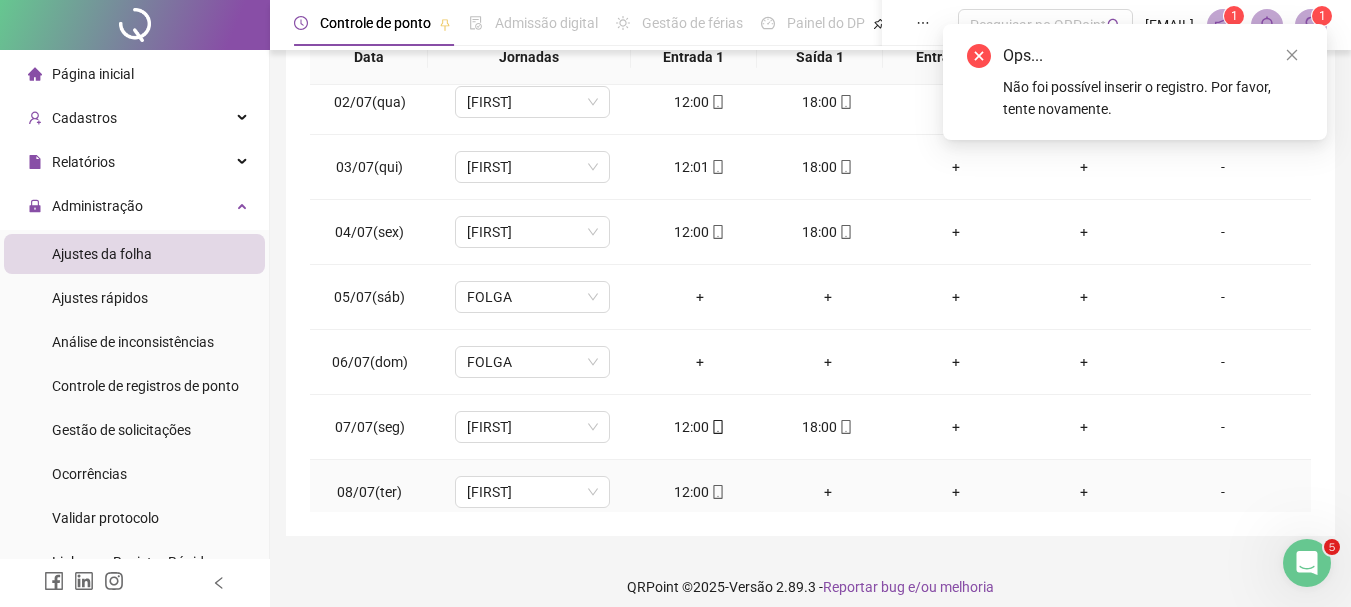 click on "+" at bounding box center [828, 492] 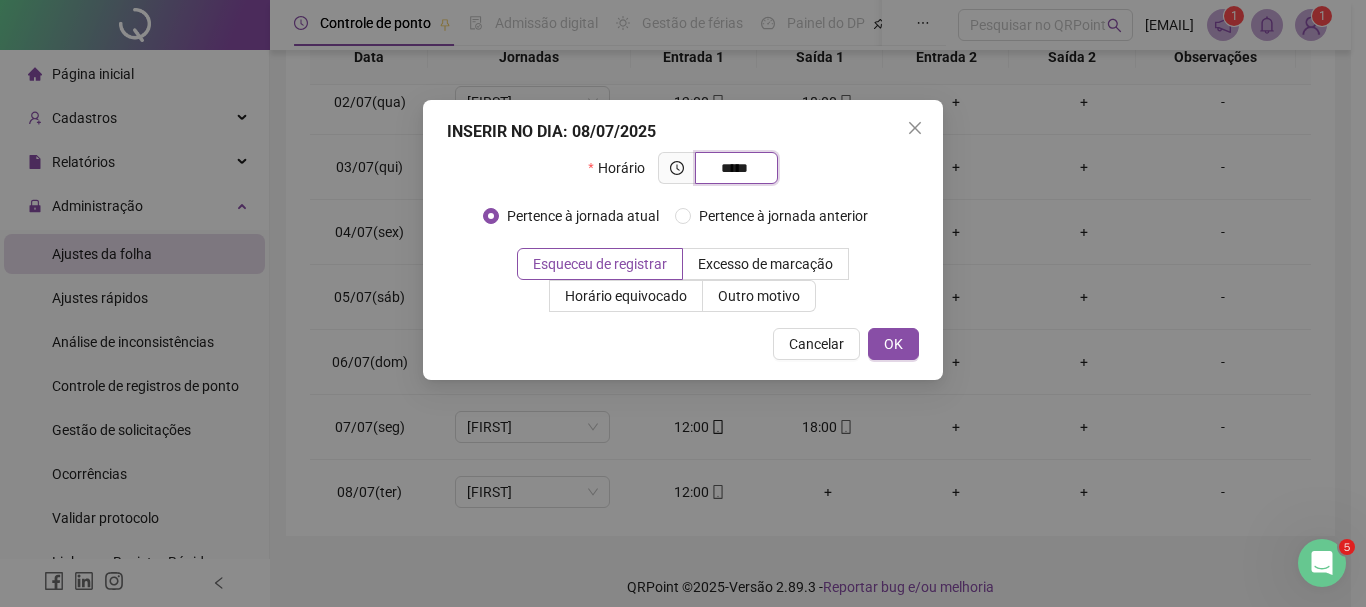 type on "*****" 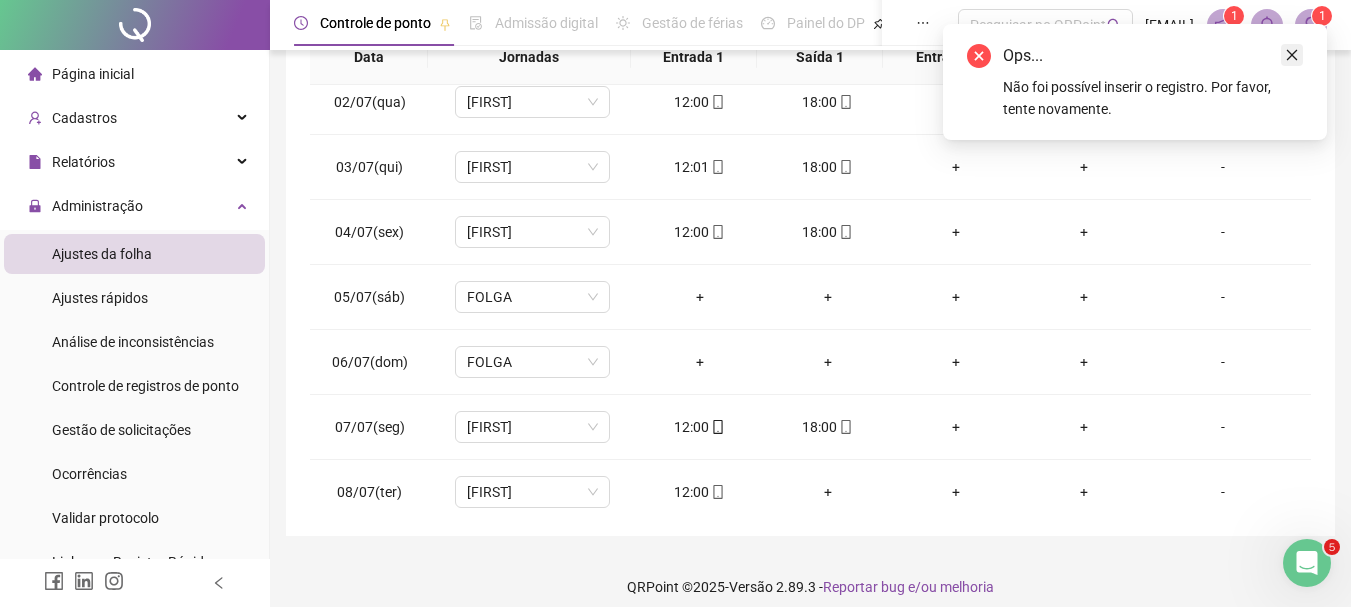 click 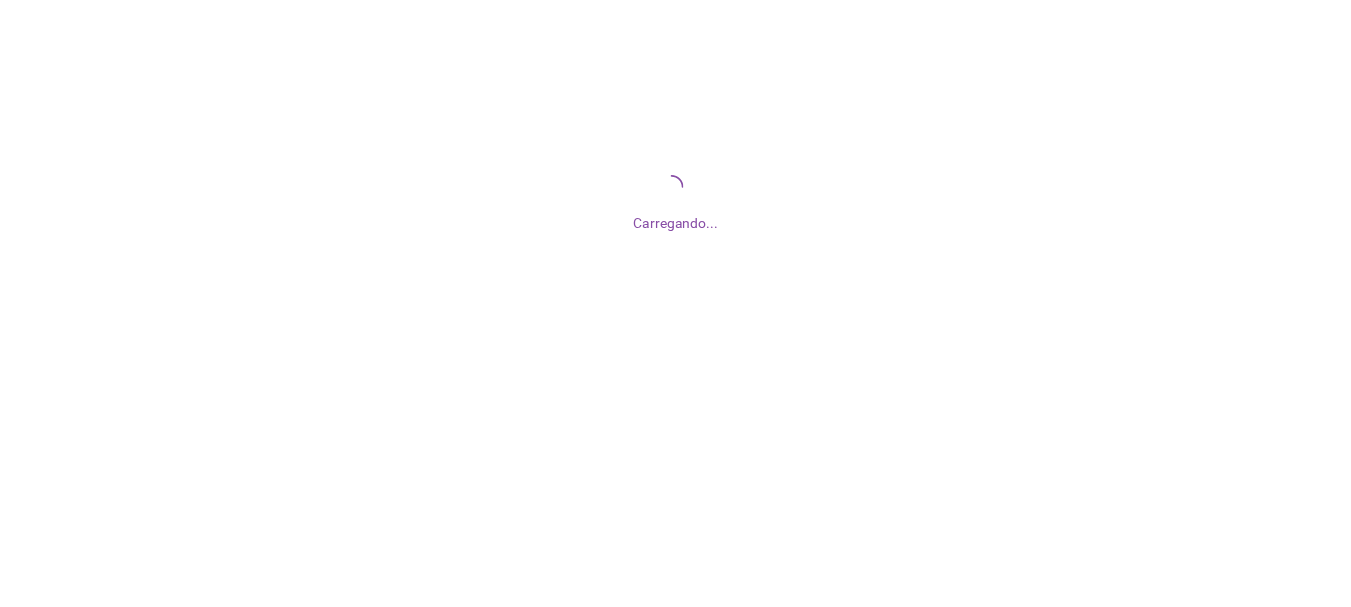 scroll, scrollTop: 0, scrollLeft: 0, axis: both 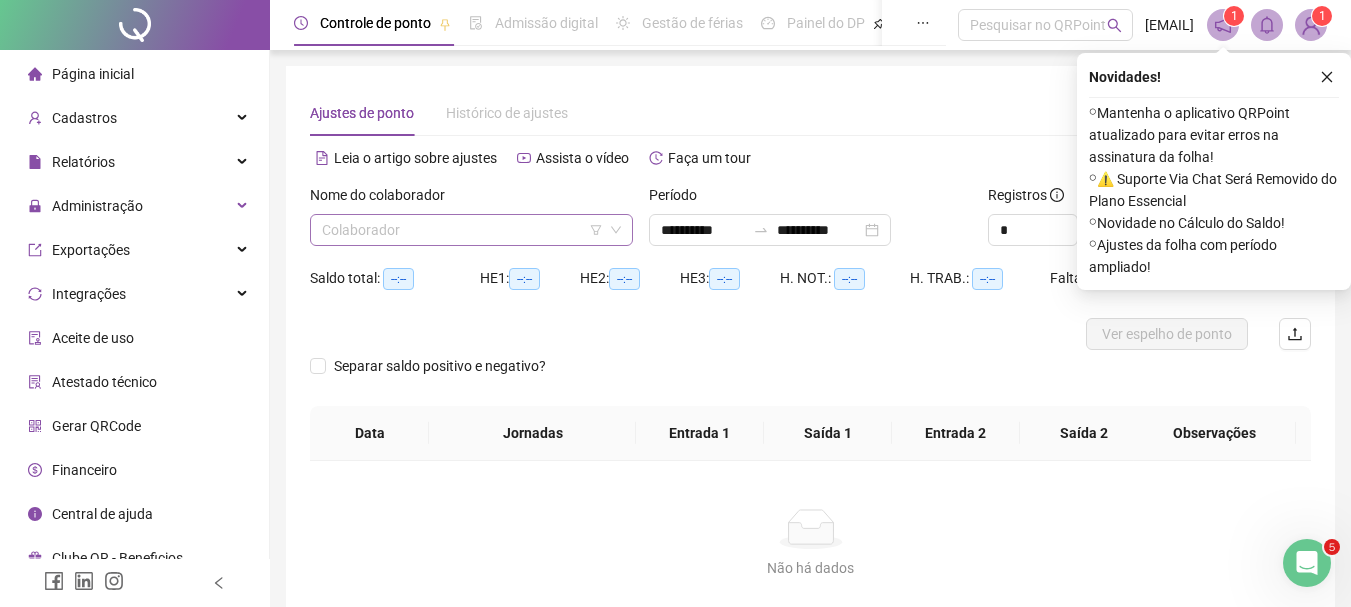 click at bounding box center (462, 230) 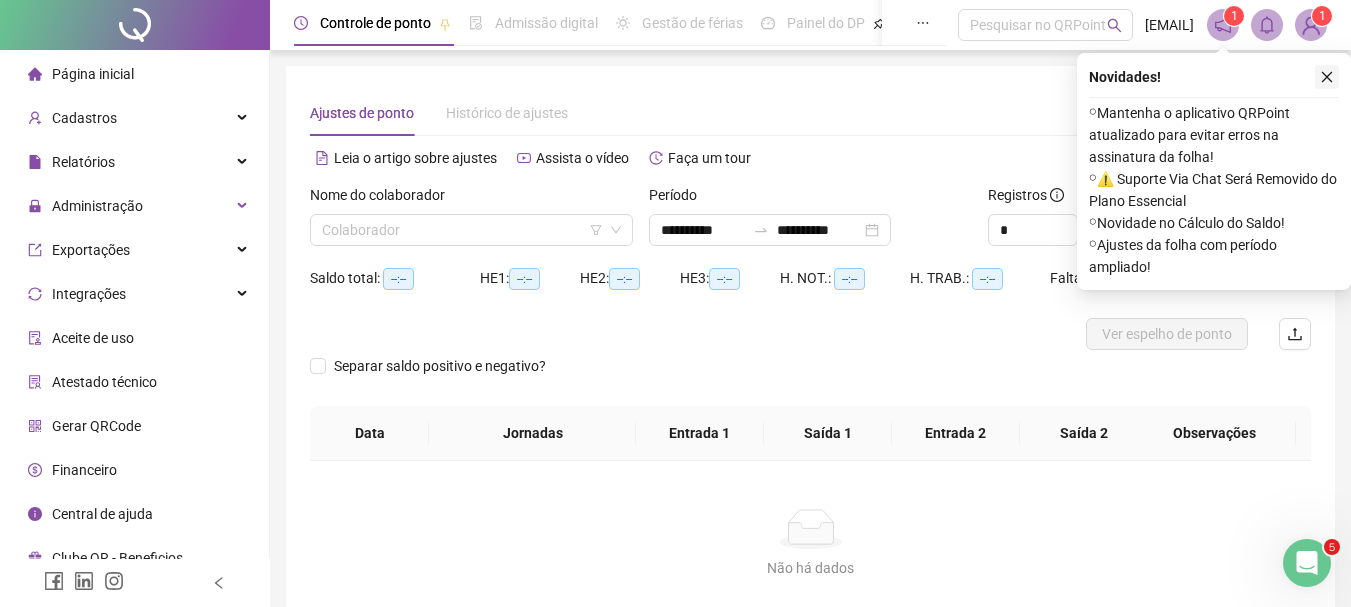 click 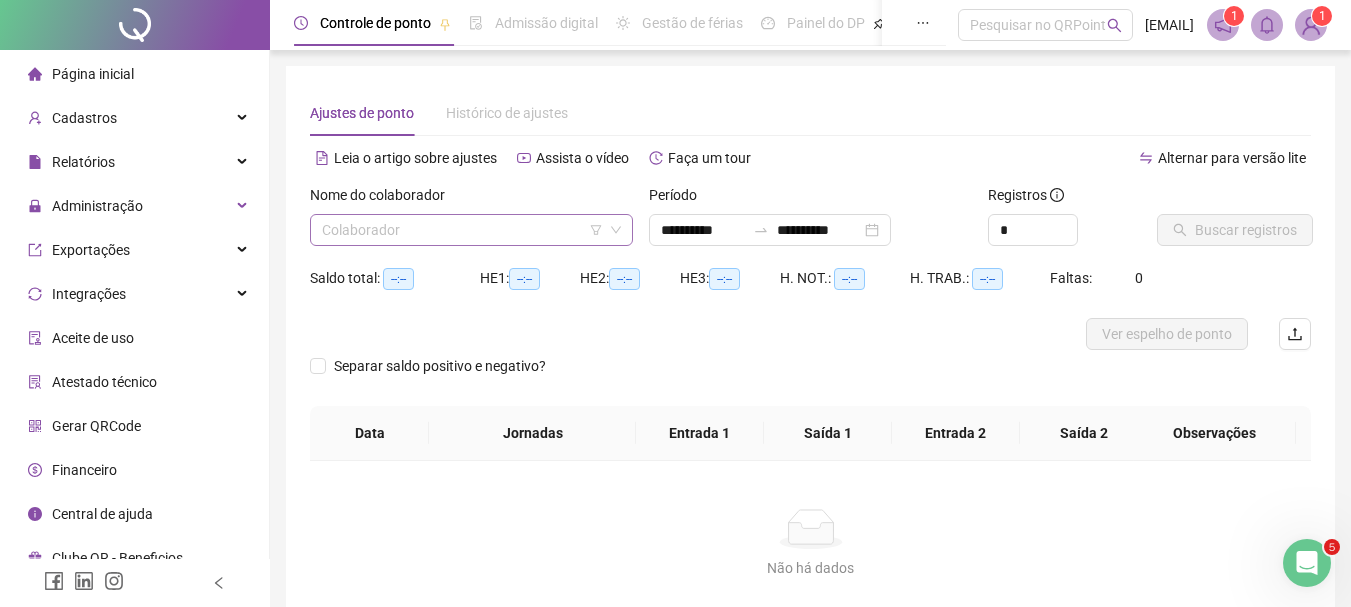 click at bounding box center [462, 230] 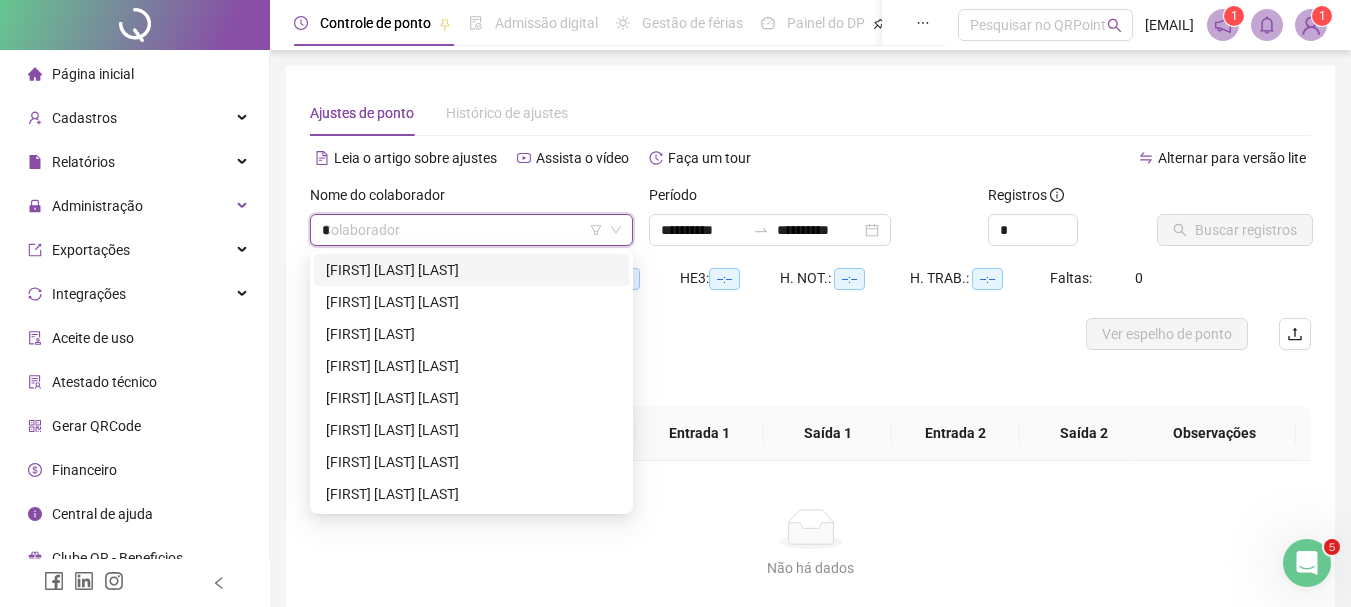 type on "**" 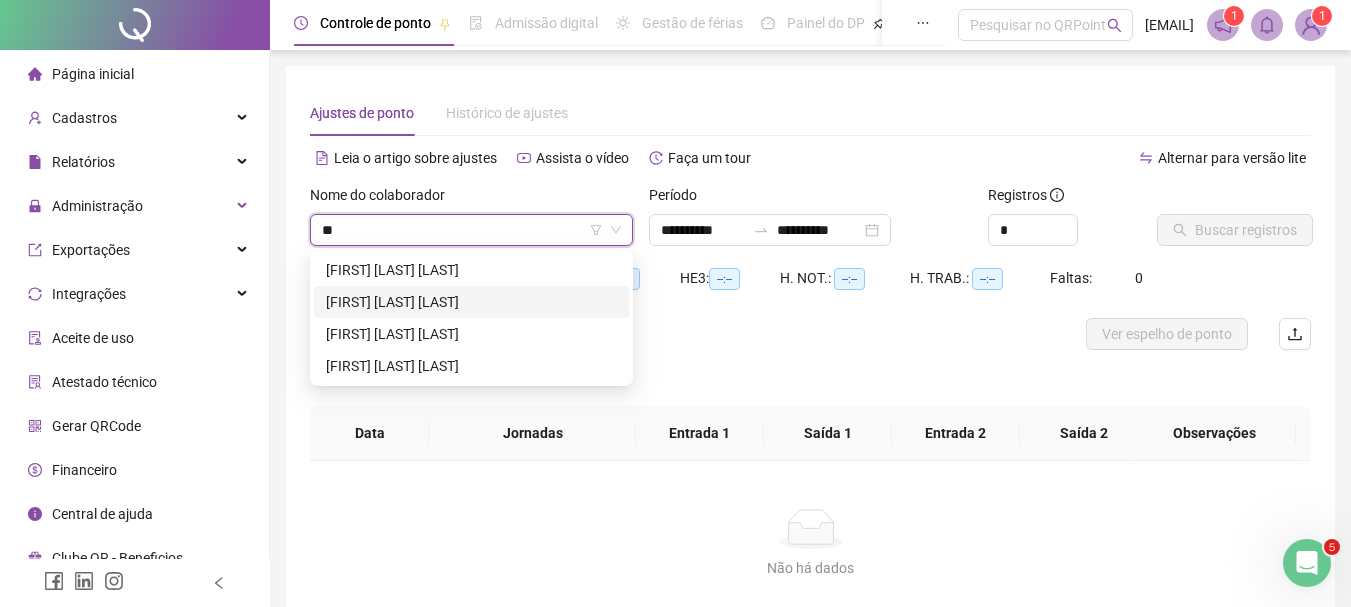 click on "[FIRST] [LAST] [LAST]" at bounding box center (471, 302) 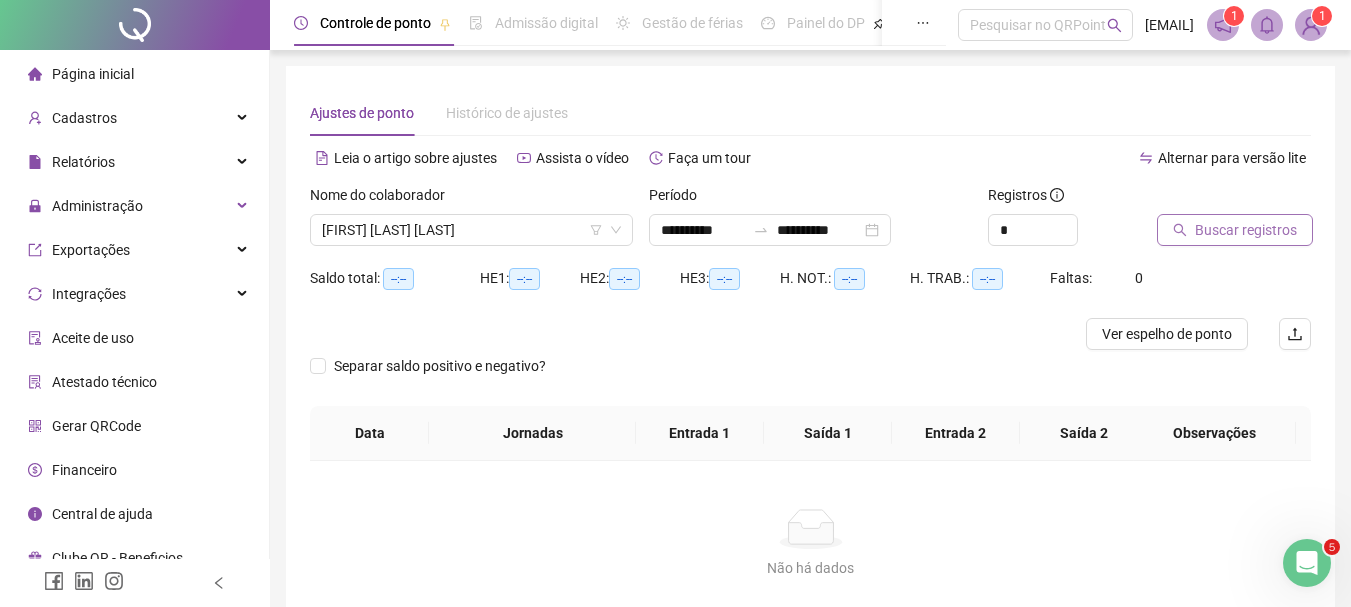click on "Buscar registros" at bounding box center [1246, 230] 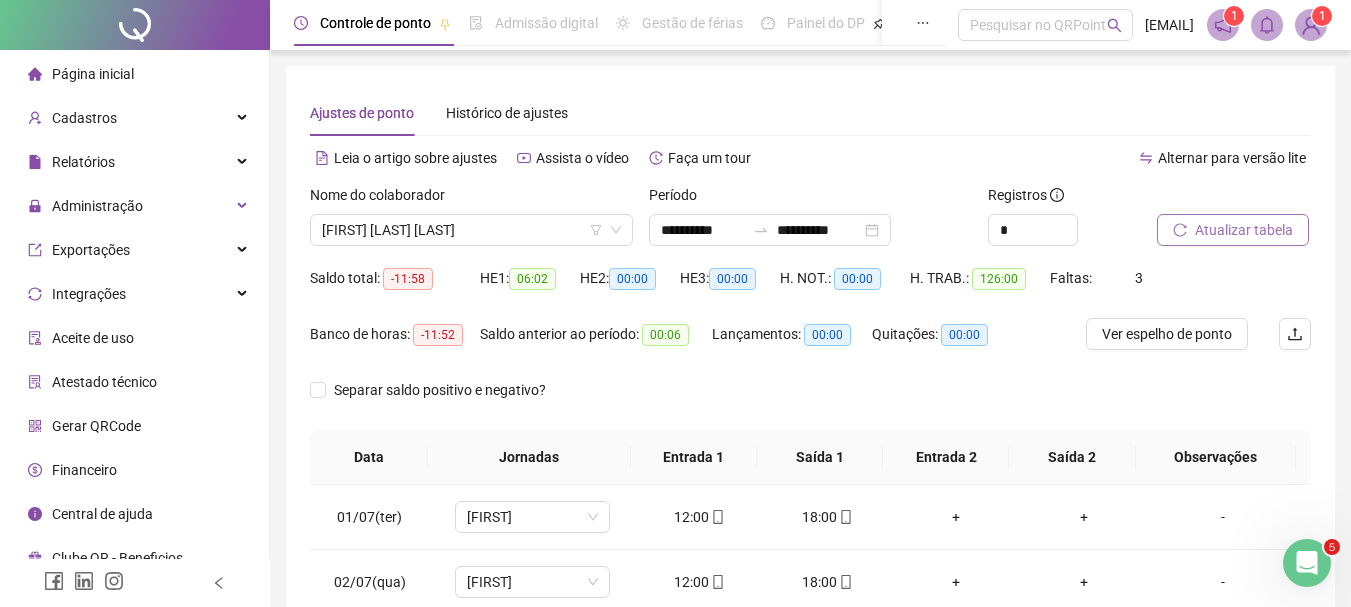 scroll, scrollTop: 40, scrollLeft: 0, axis: vertical 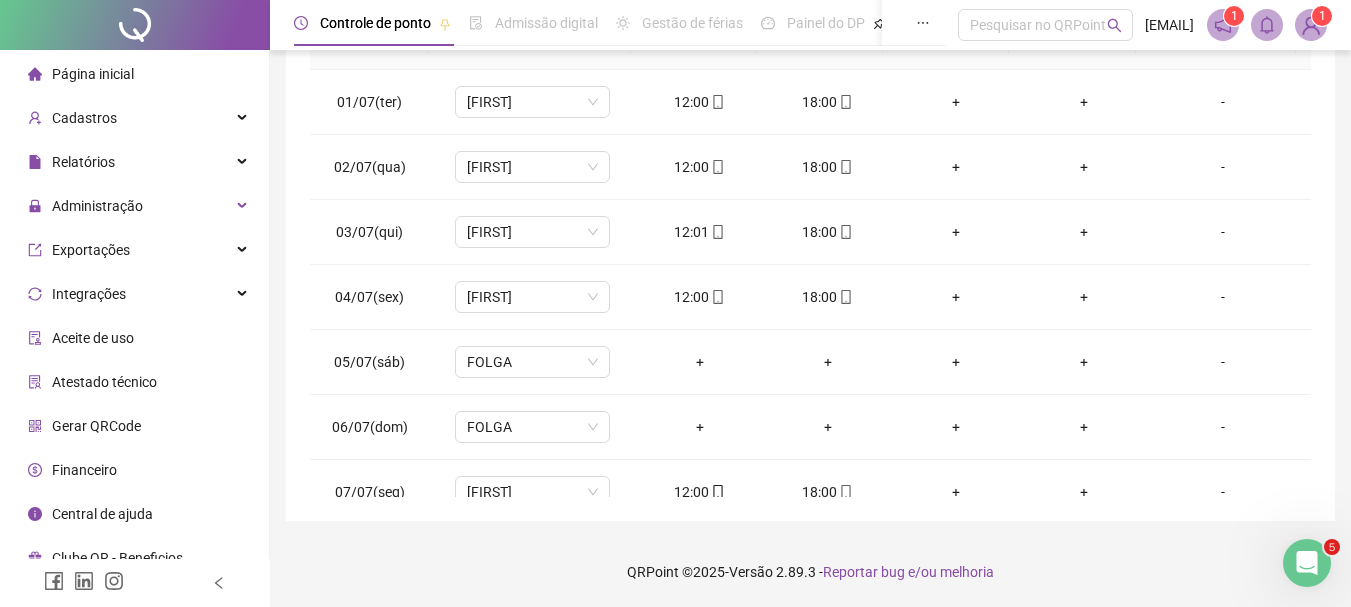 click on "**********" at bounding box center (810, 86) 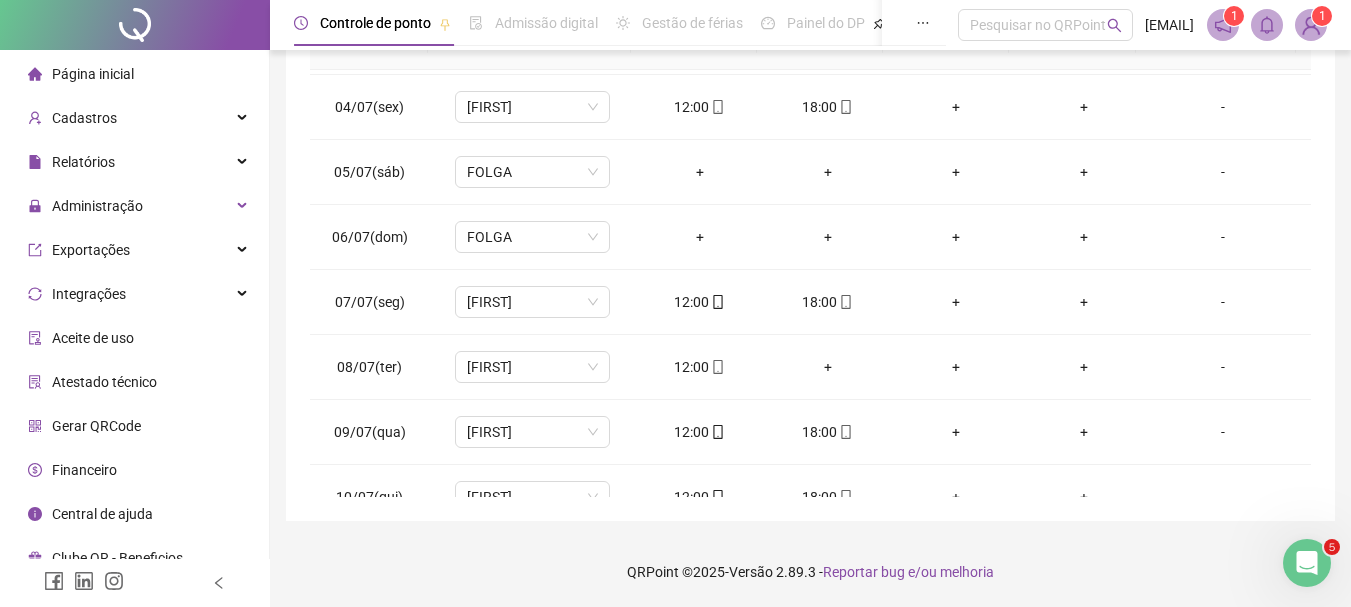 scroll, scrollTop: 200, scrollLeft: 0, axis: vertical 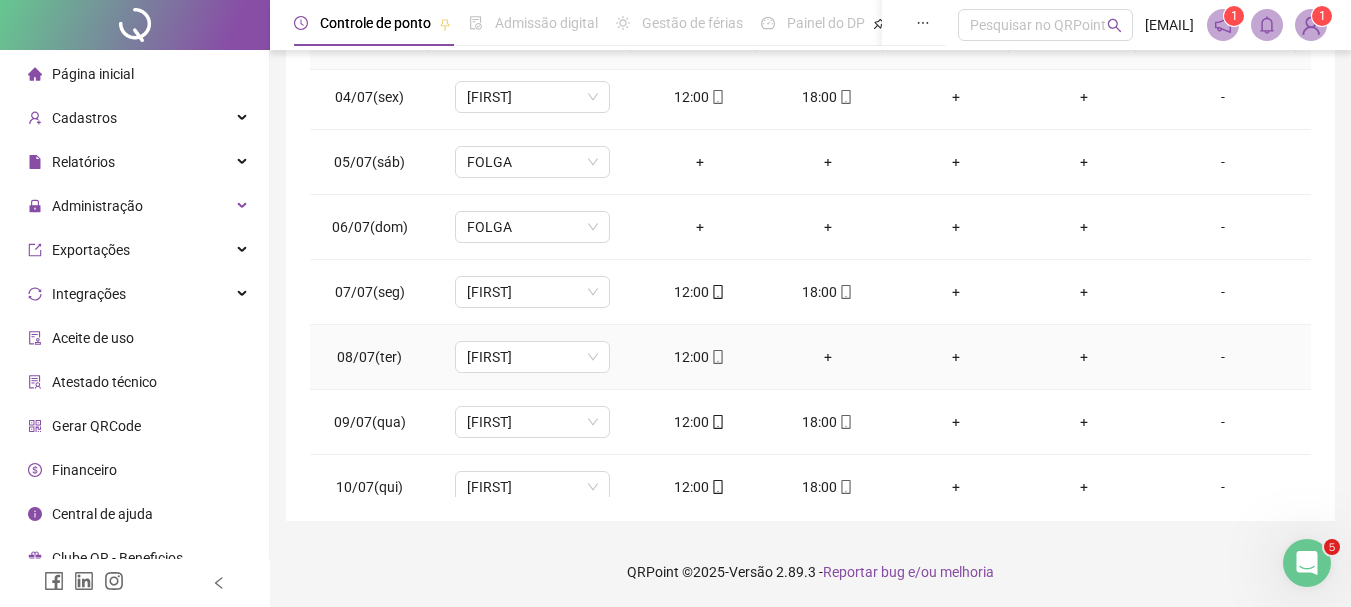 click on "+" at bounding box center [828, 357] 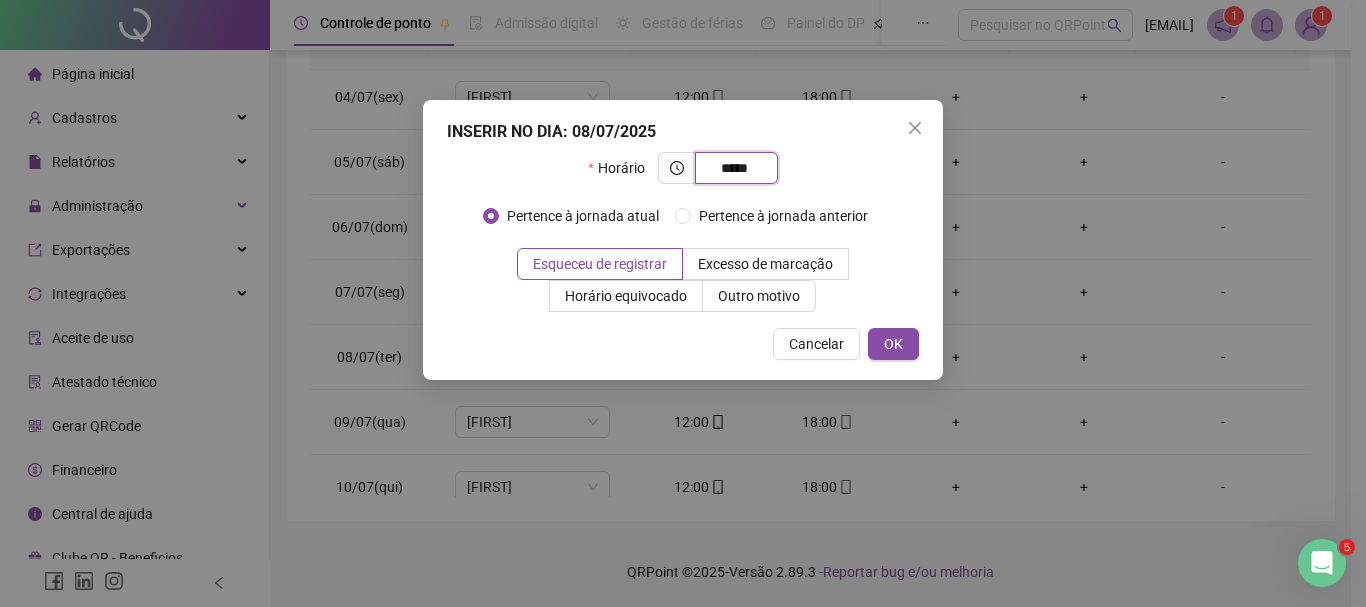 type on "*****" 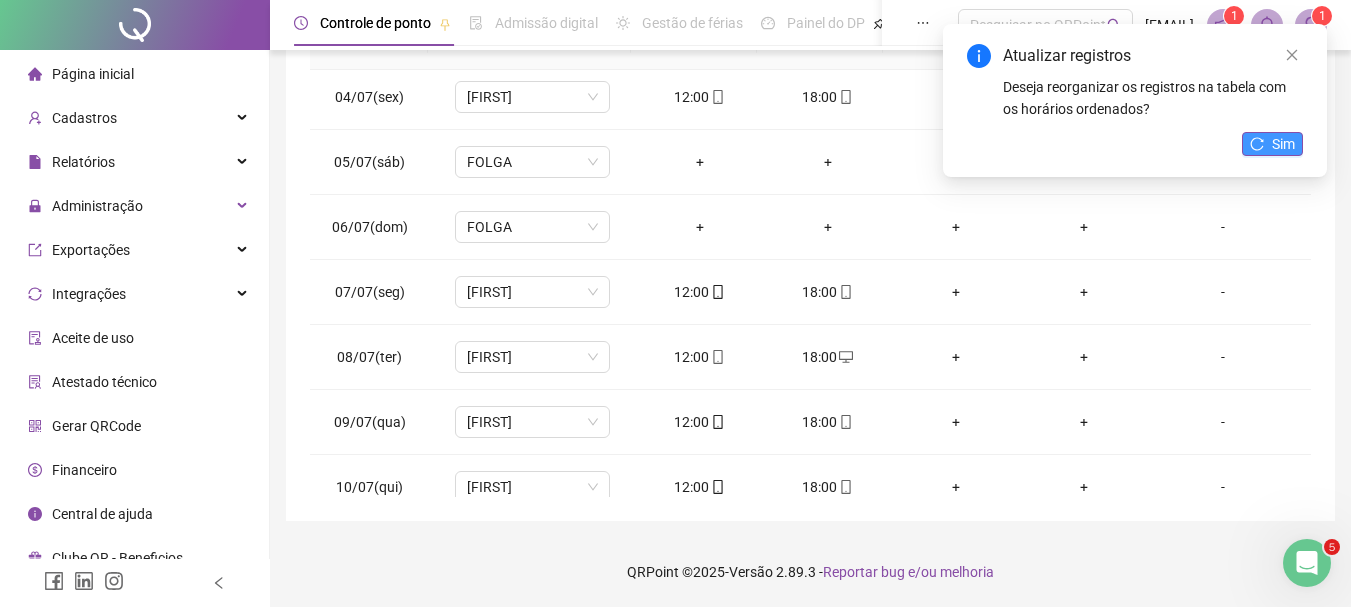 click on "Sim" at bounding box center [1272, 144] 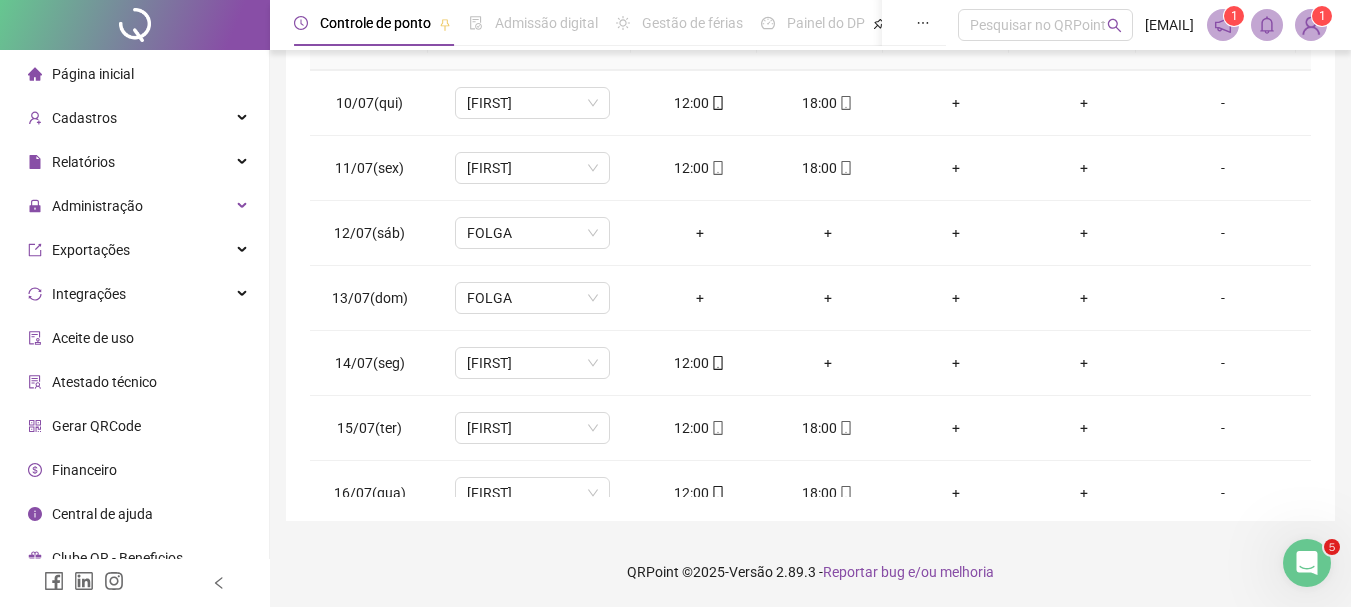 scroll, scrollTop: 600, scrollLeft: 0, axis: vertical 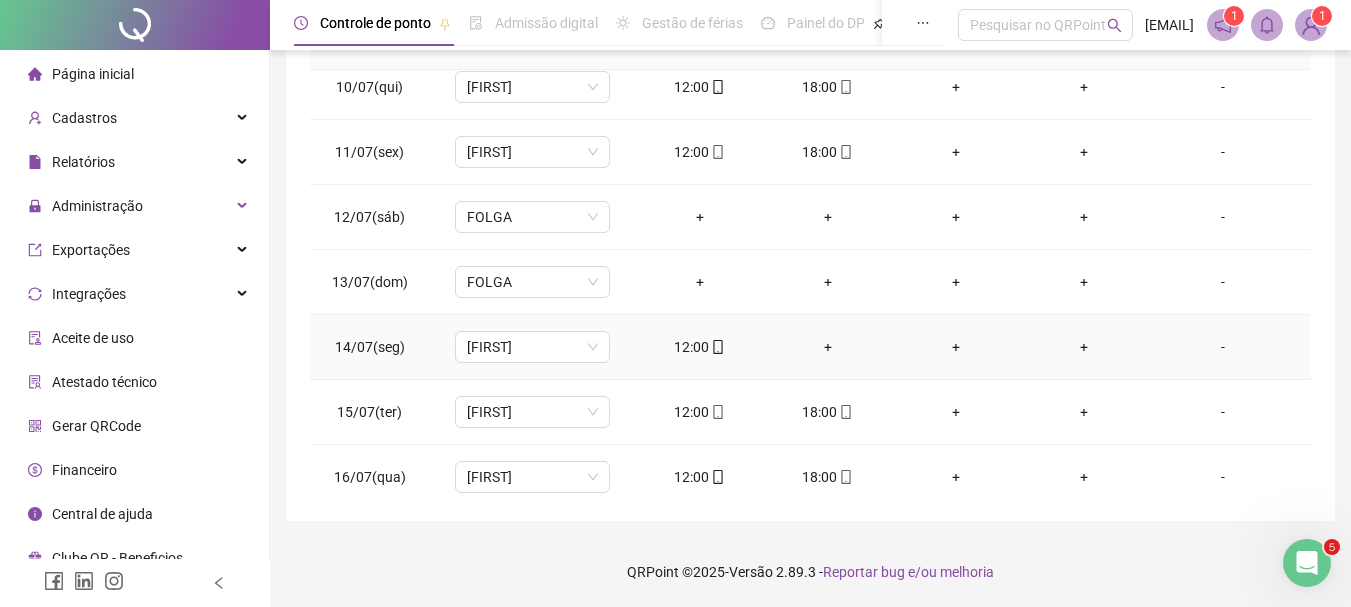click on "+" at bounding box center (828, 347) 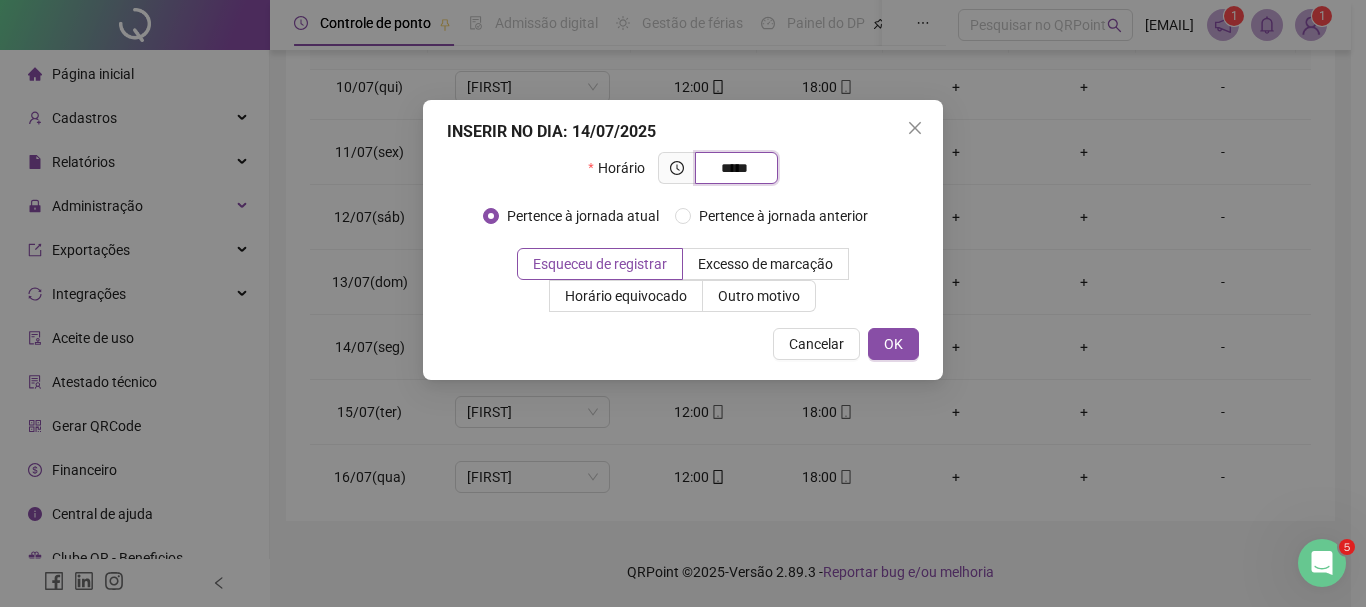 type on "*****" 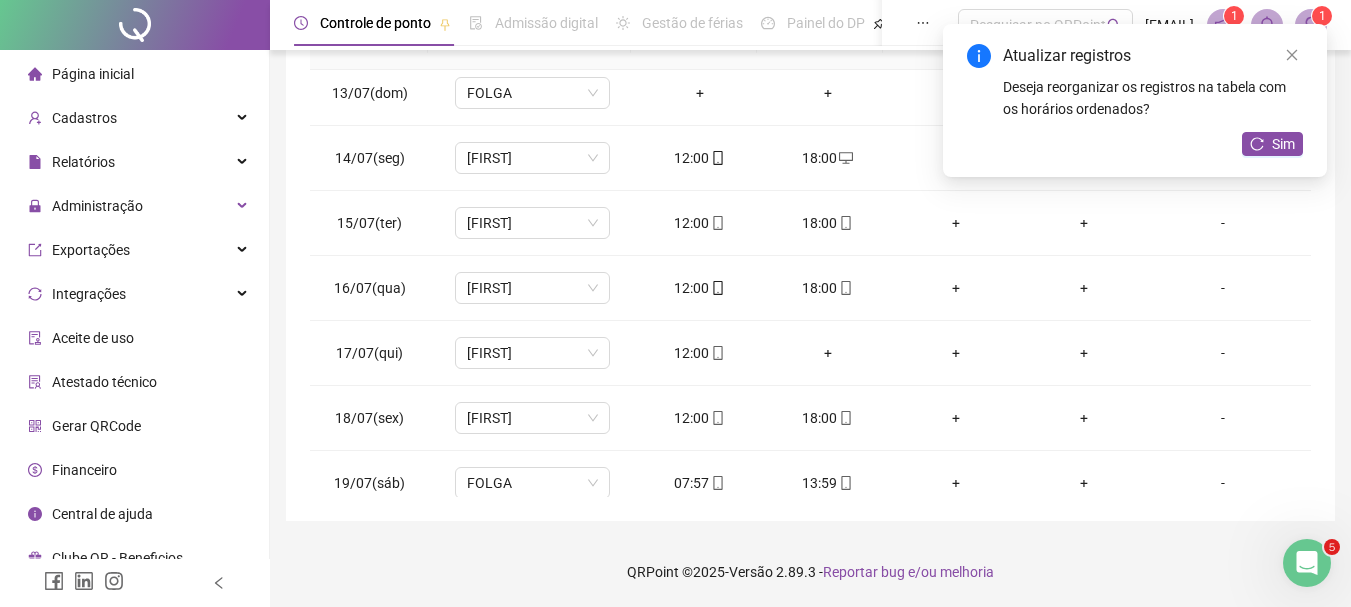scroll, scrollTop: 840, scrollLeft: 0, axis: vertical 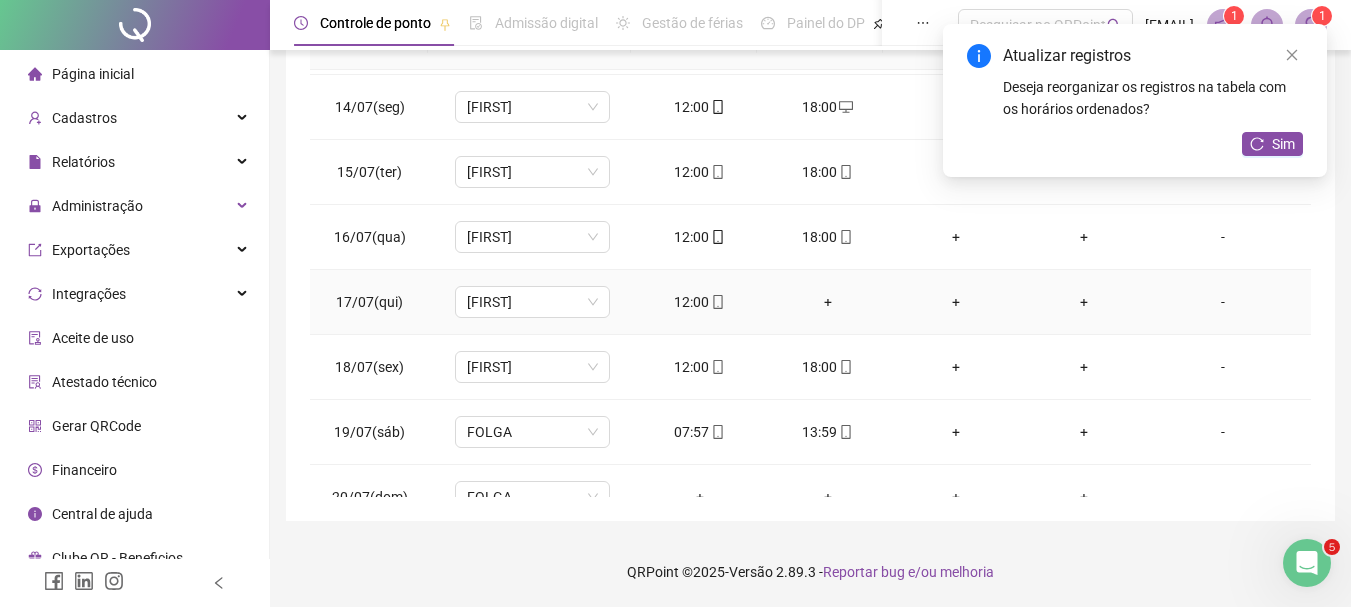 click on "+" at bounding box center (828, 302) 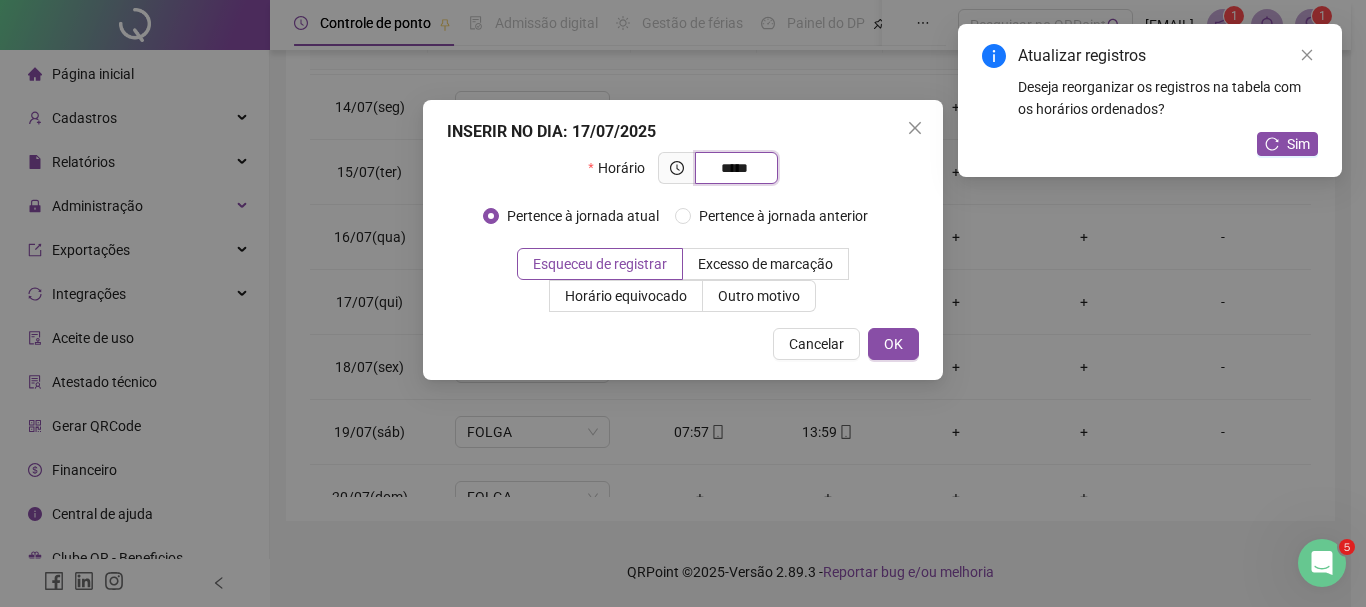 type on "*****" 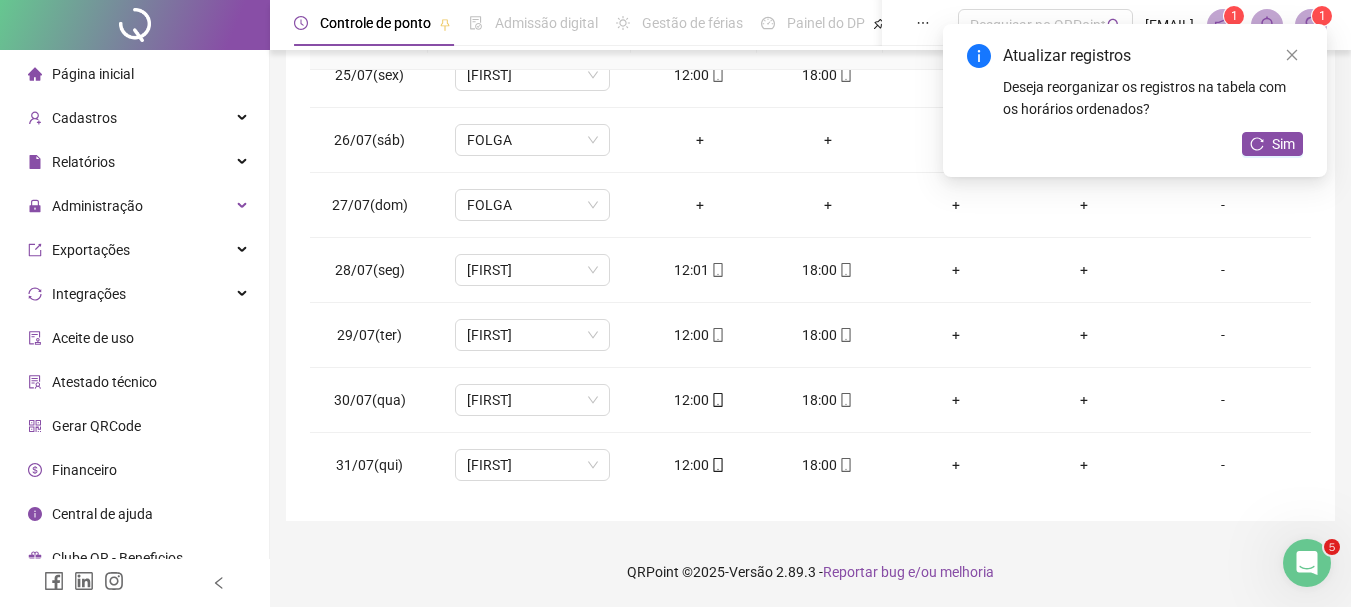 scroll, scrollTop: 1588, scrollLeft: 0, axis: vertical 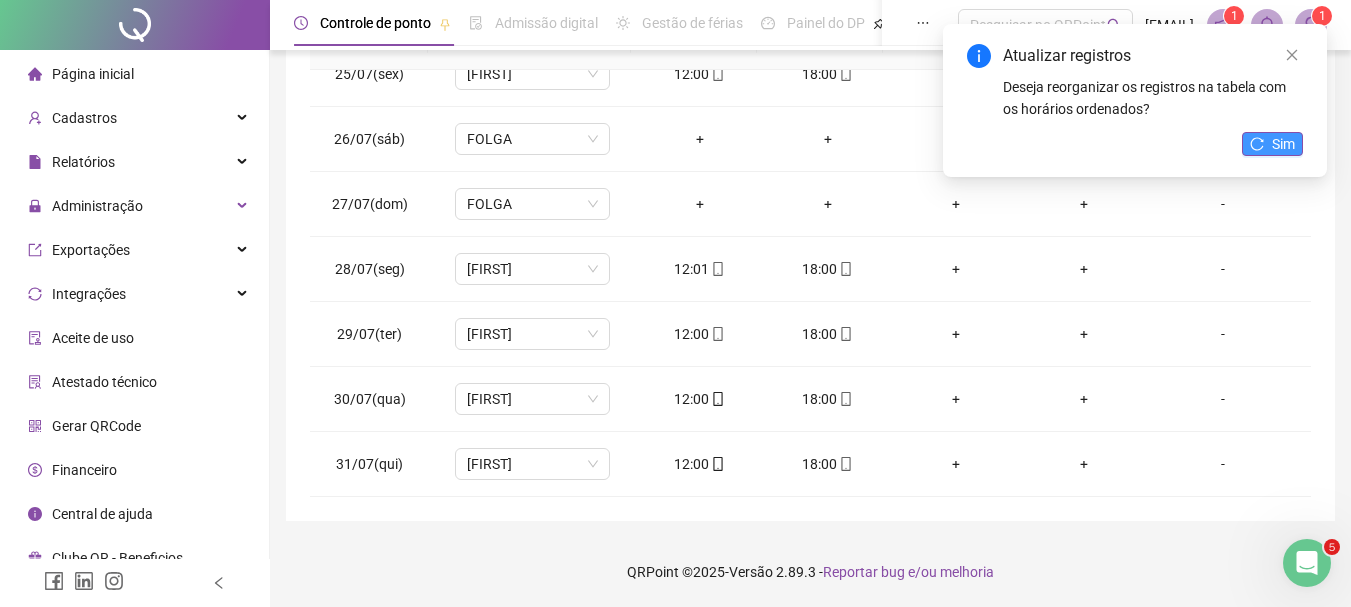 click 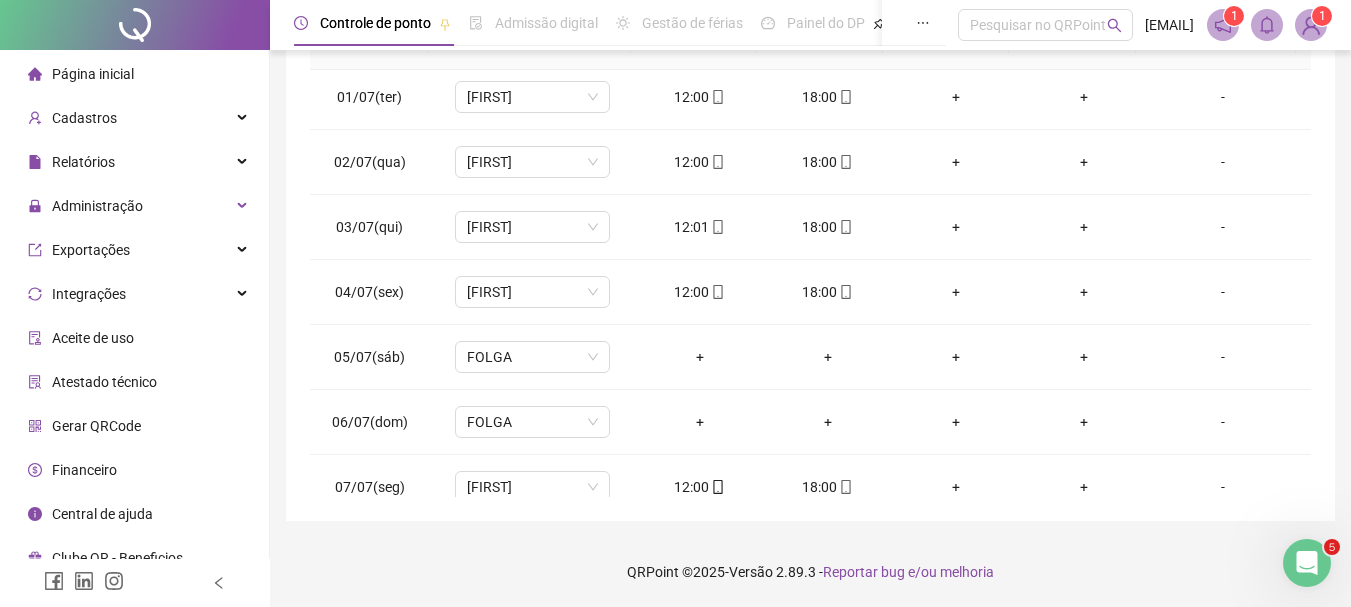 scroll, scrollTop: 0, scrollLeft: 0, axis: both 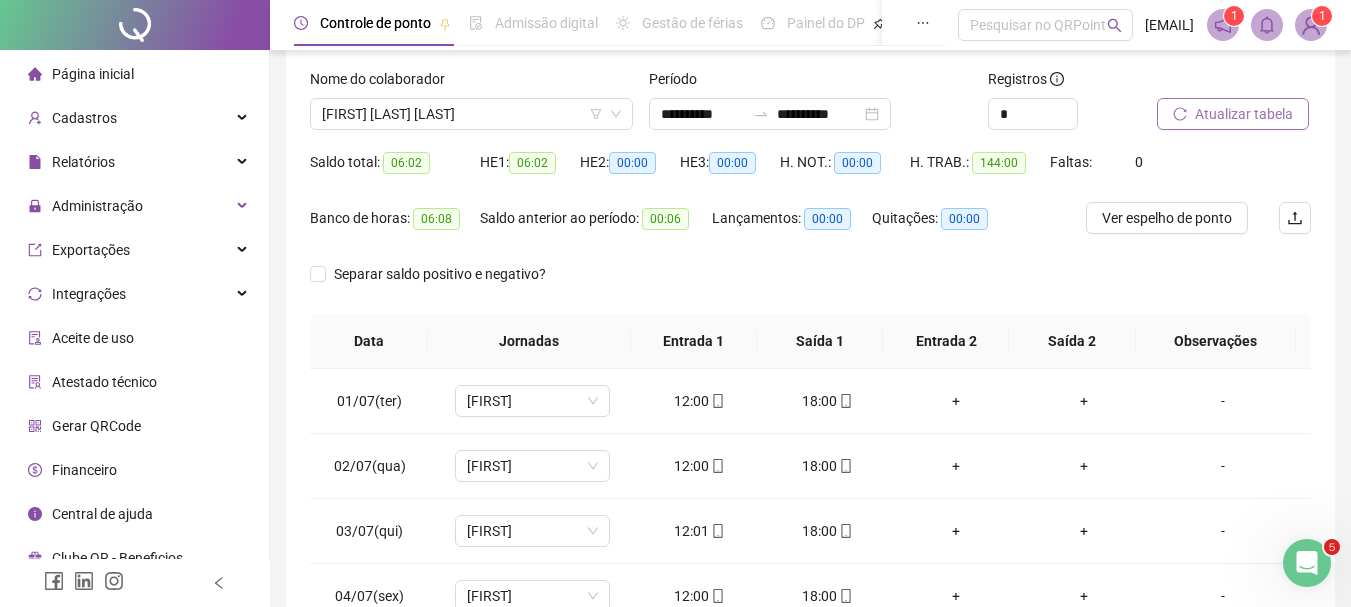 click on "Atualizar tabela" at bounding box center [1234, 107] 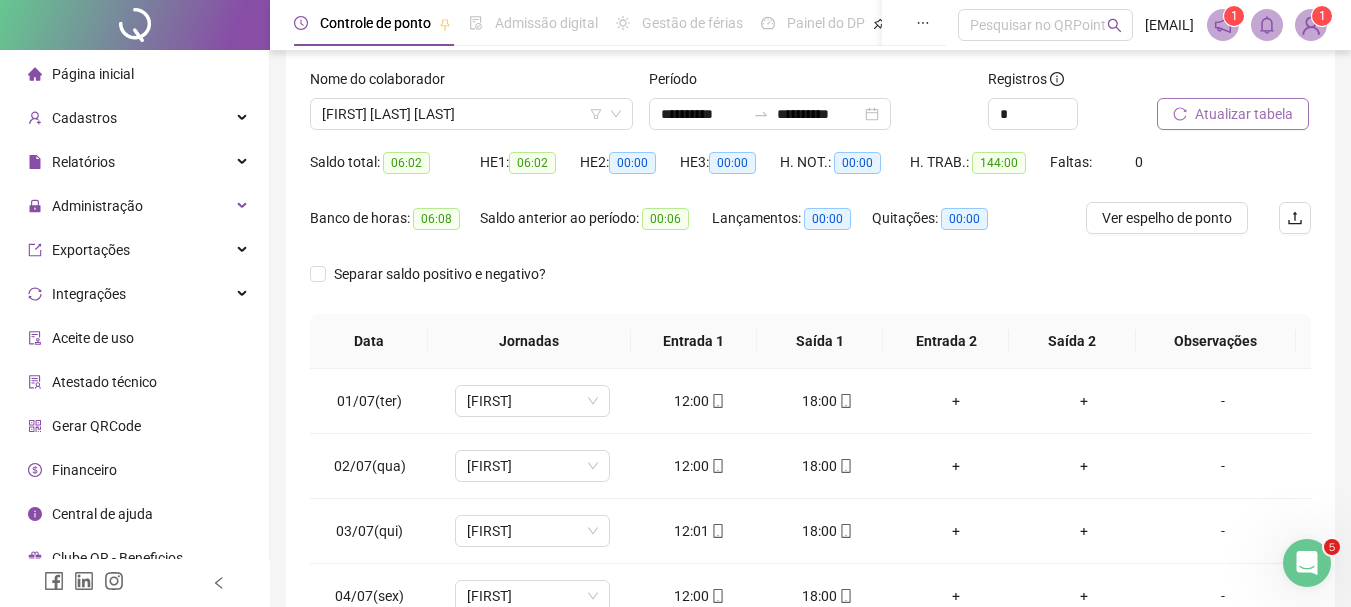click on "Atualizar tabela" at bounding box center (1244, 114) 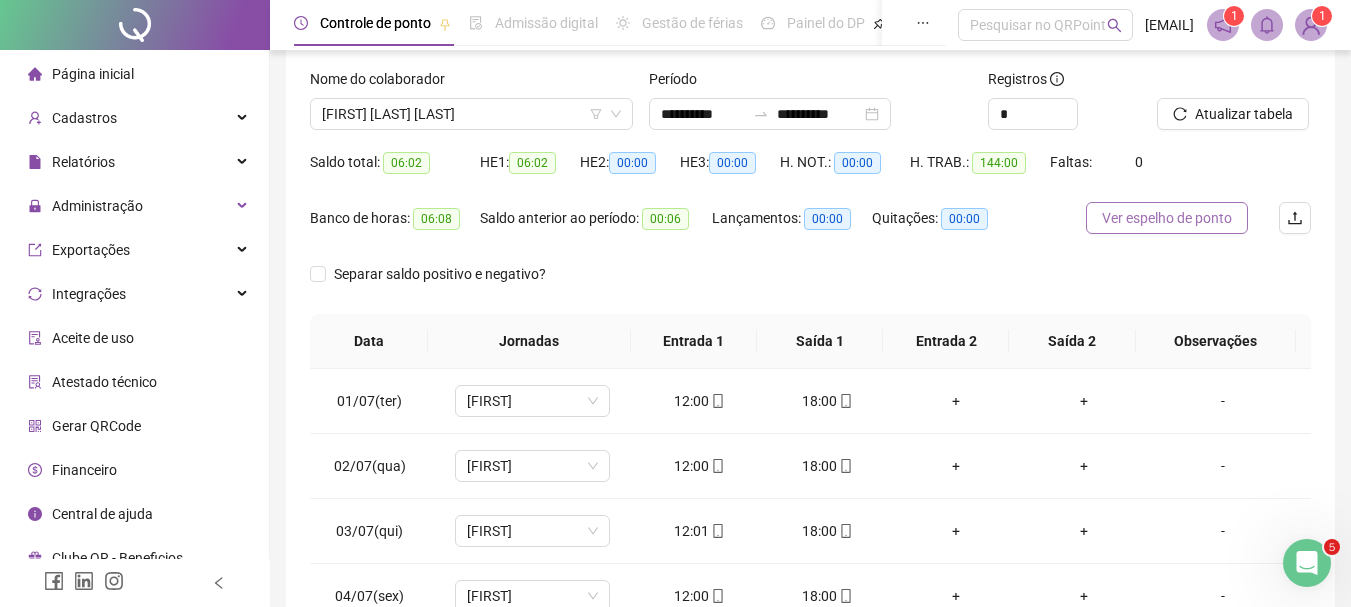 click on "Ver espelho de ponto" at bounding box center [1167, 218] 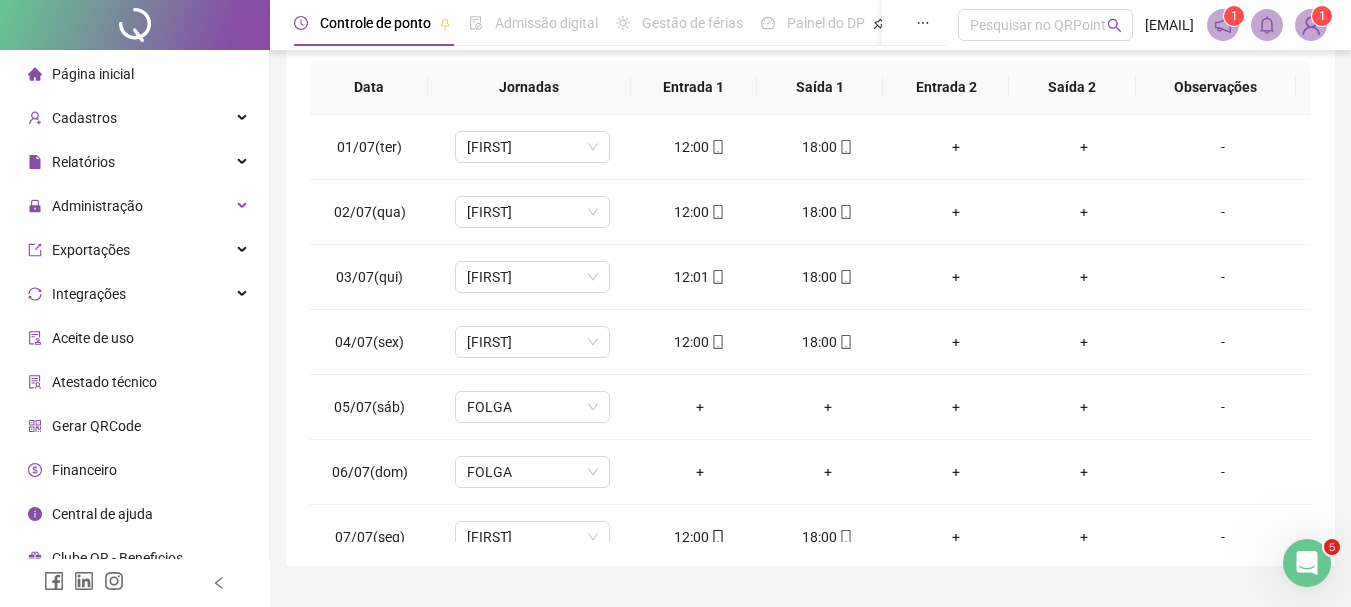 scroll, scrollTop: 415, scrollLeft: 0, axis: vertical 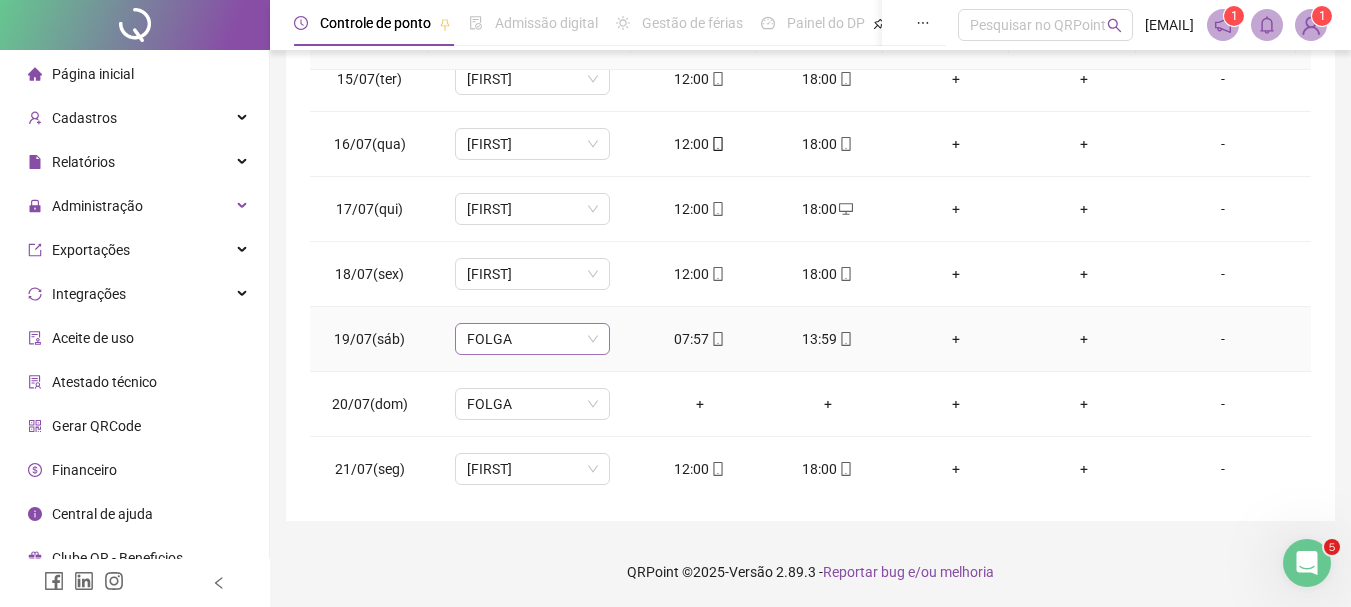 click on "FOLGA" at bounding box center (532, 339) 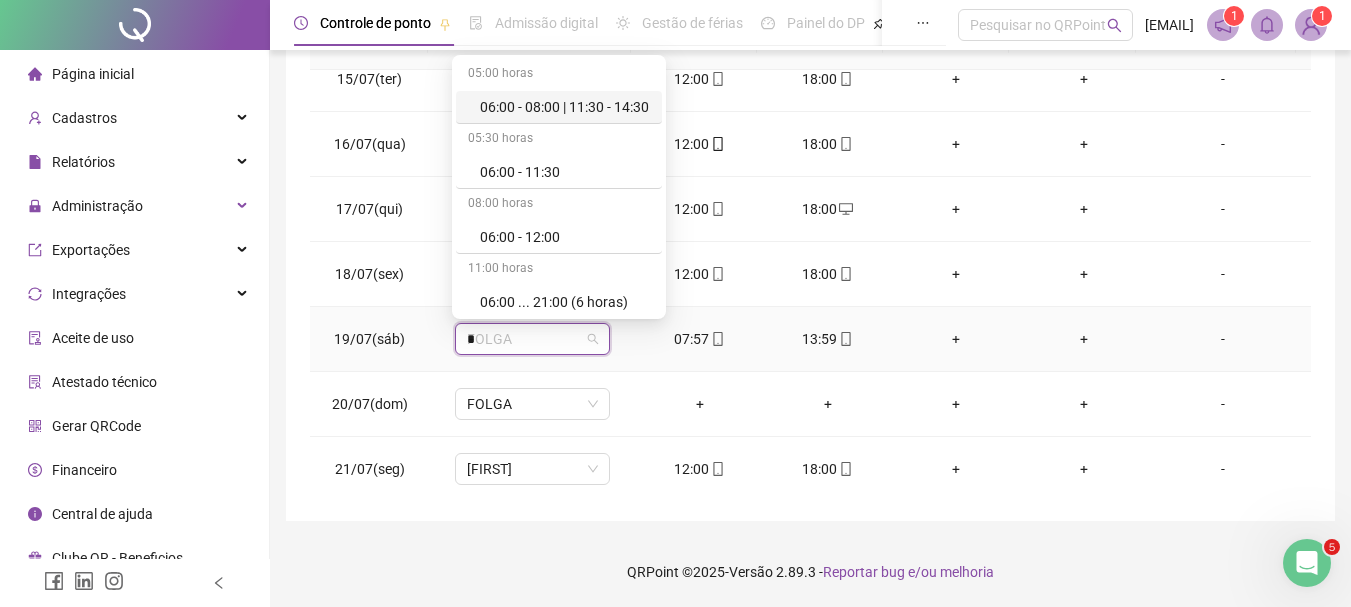 type on "**" 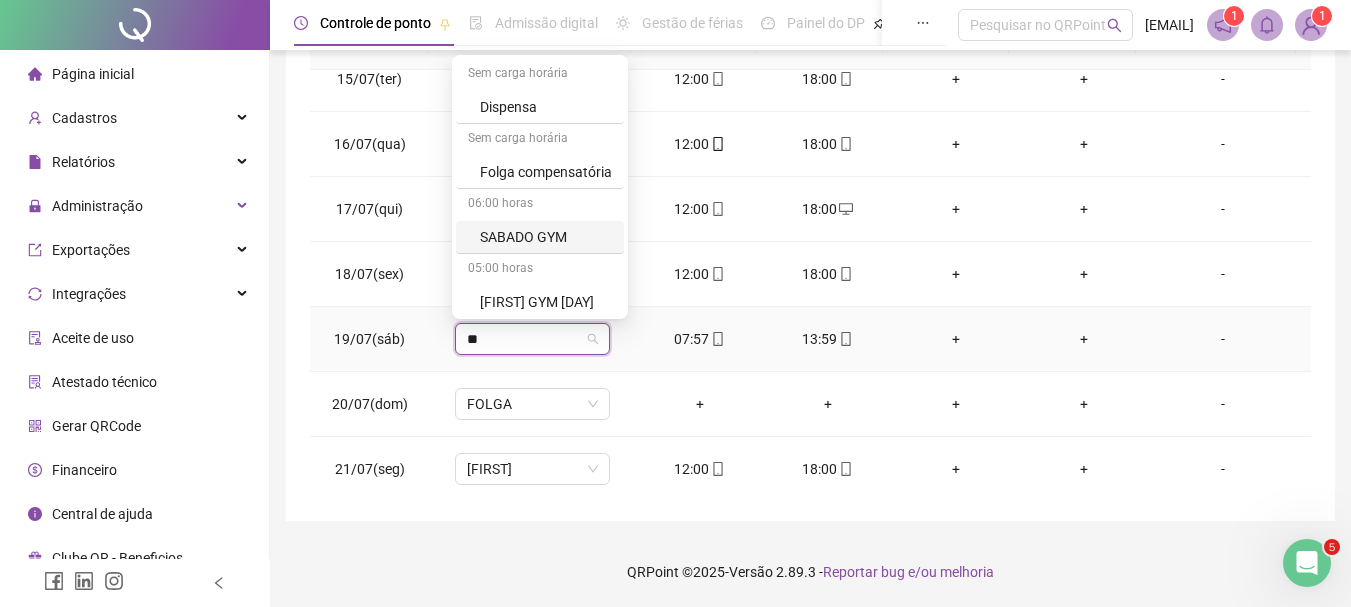 click on "SABADO GYM" at bounding box center [546, 237] 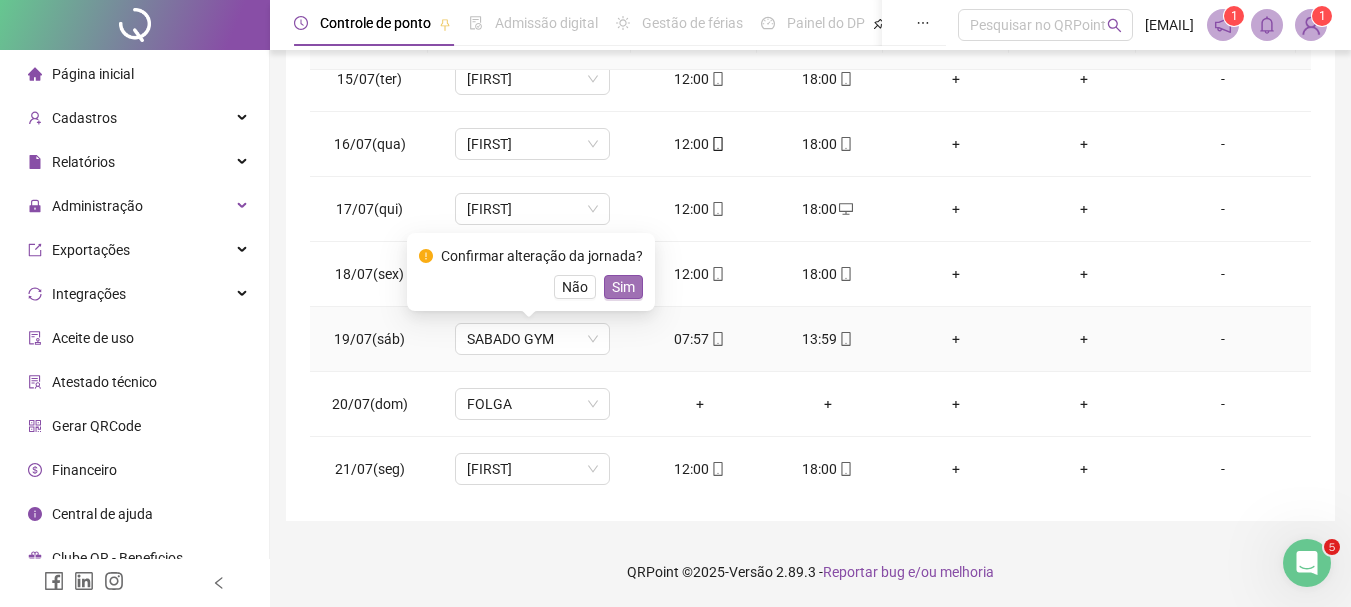 click on "Sim" at bounding box center (623, 287) 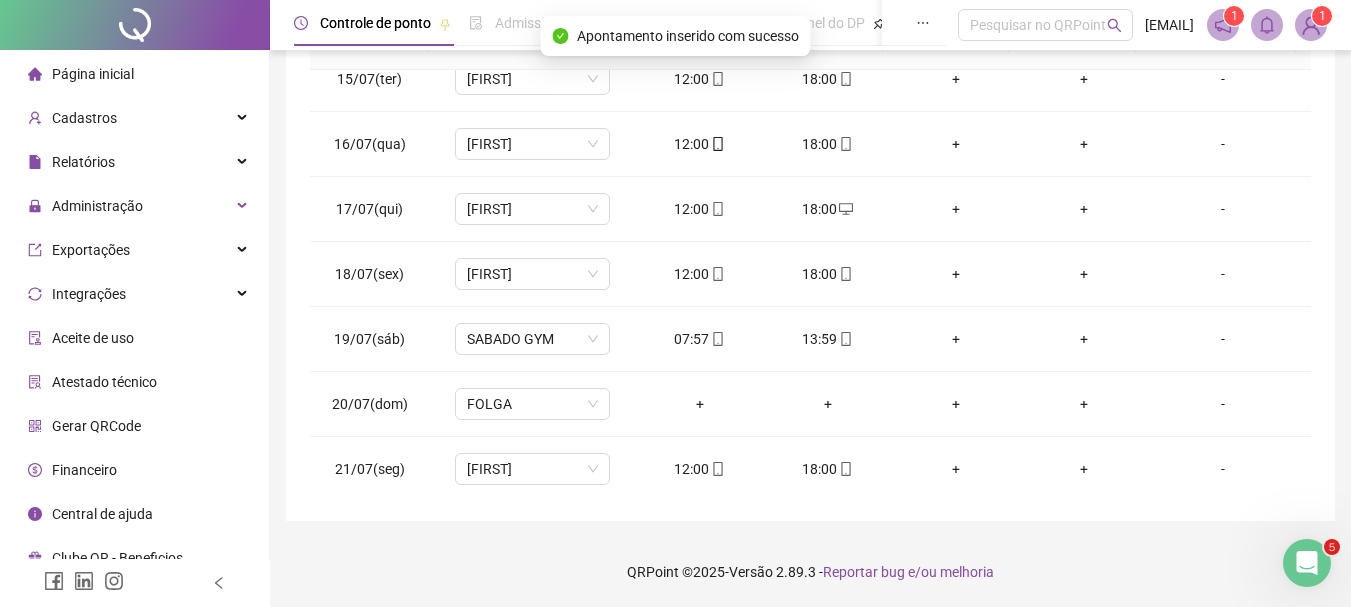 scroll, scrollTop: 0, scrollLeft: 0, axis: both 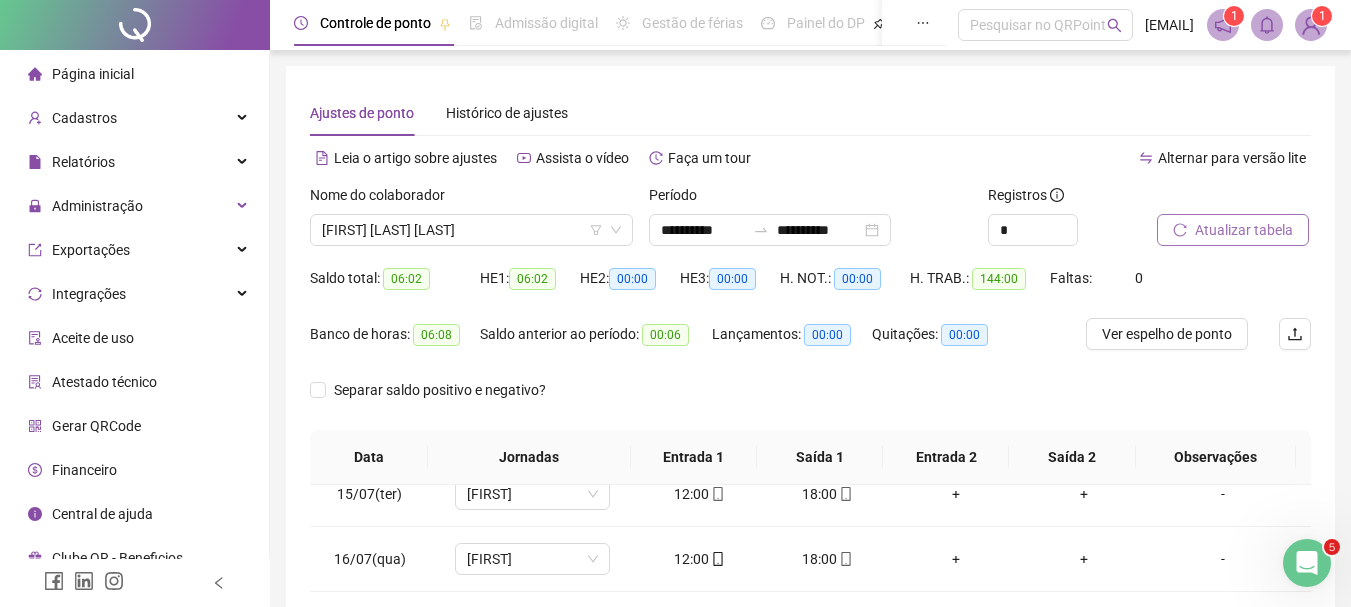 click on "Atualizar tabela" at bounding box center [1244, 230] 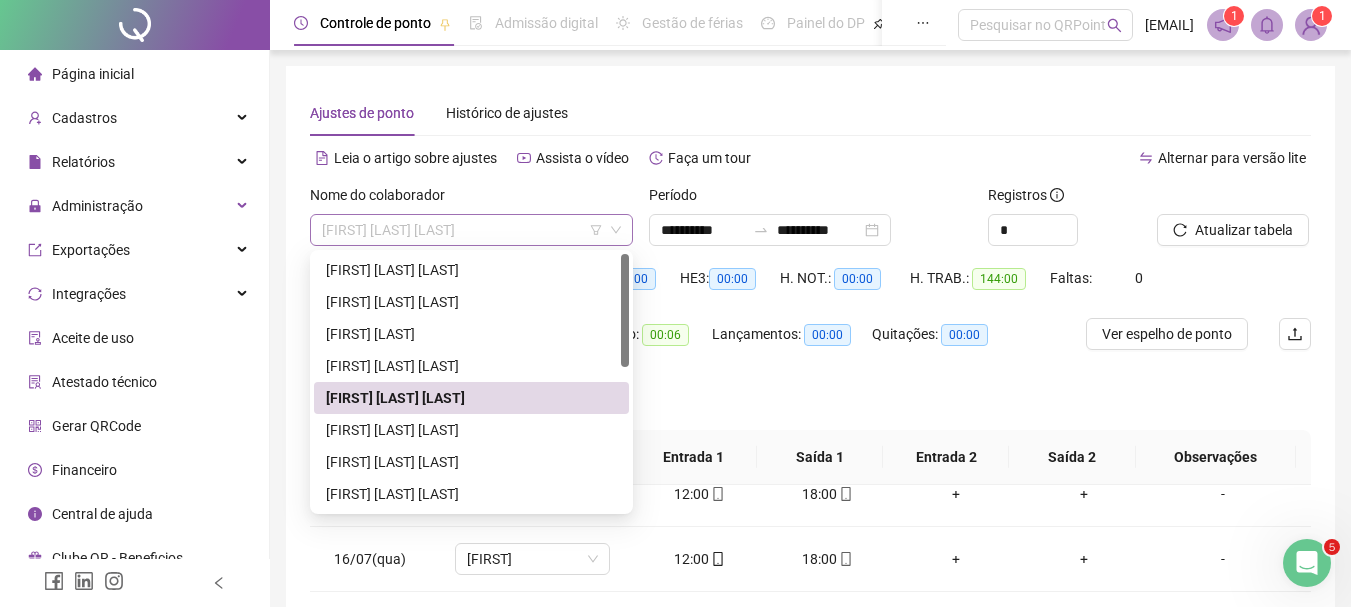 click on "[FIRST] [LAST] [LAST]" at bounding box center [471, 230] 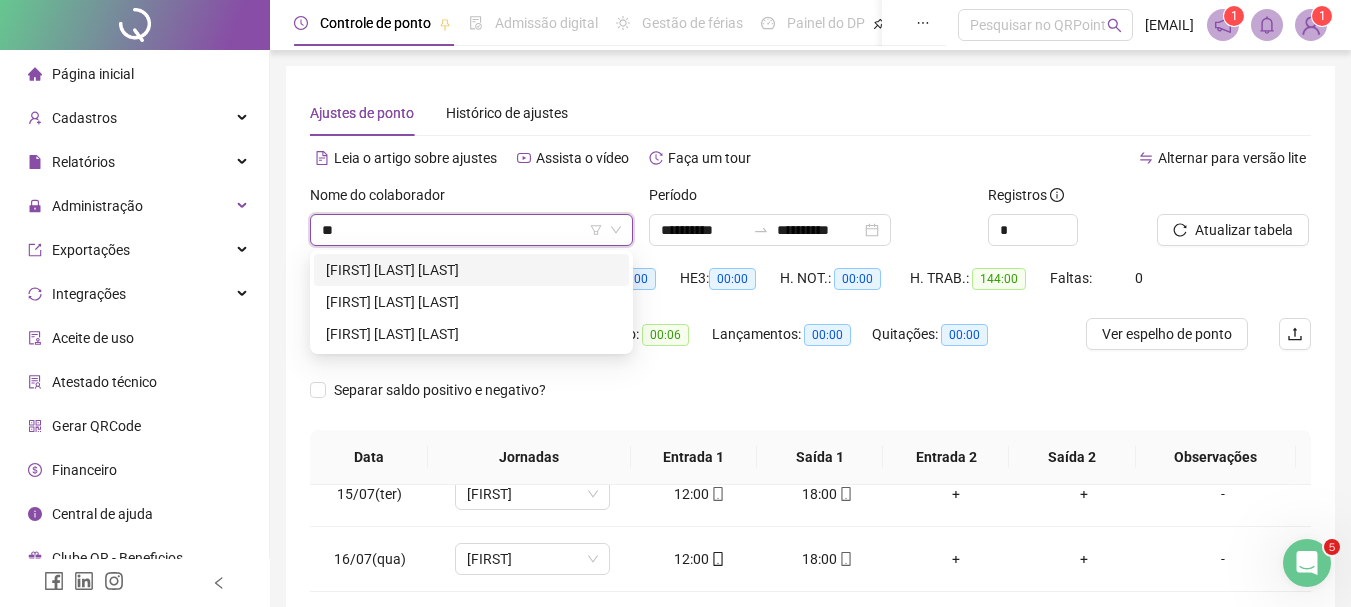 type on "*" 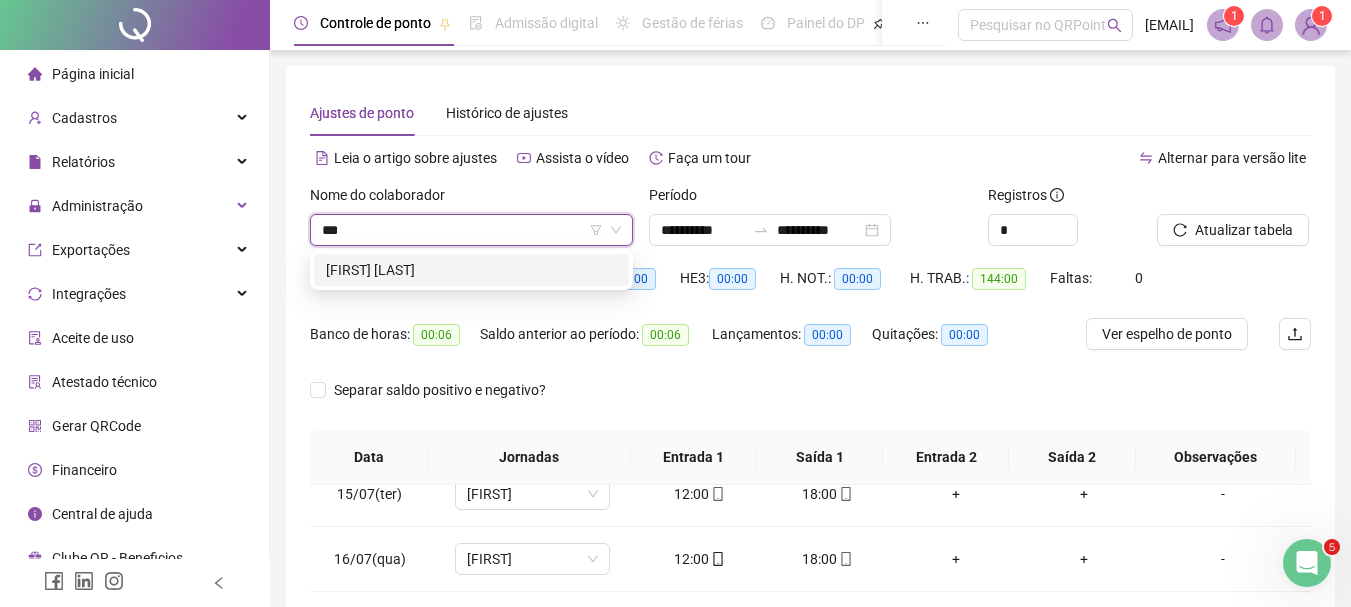 type on "****" 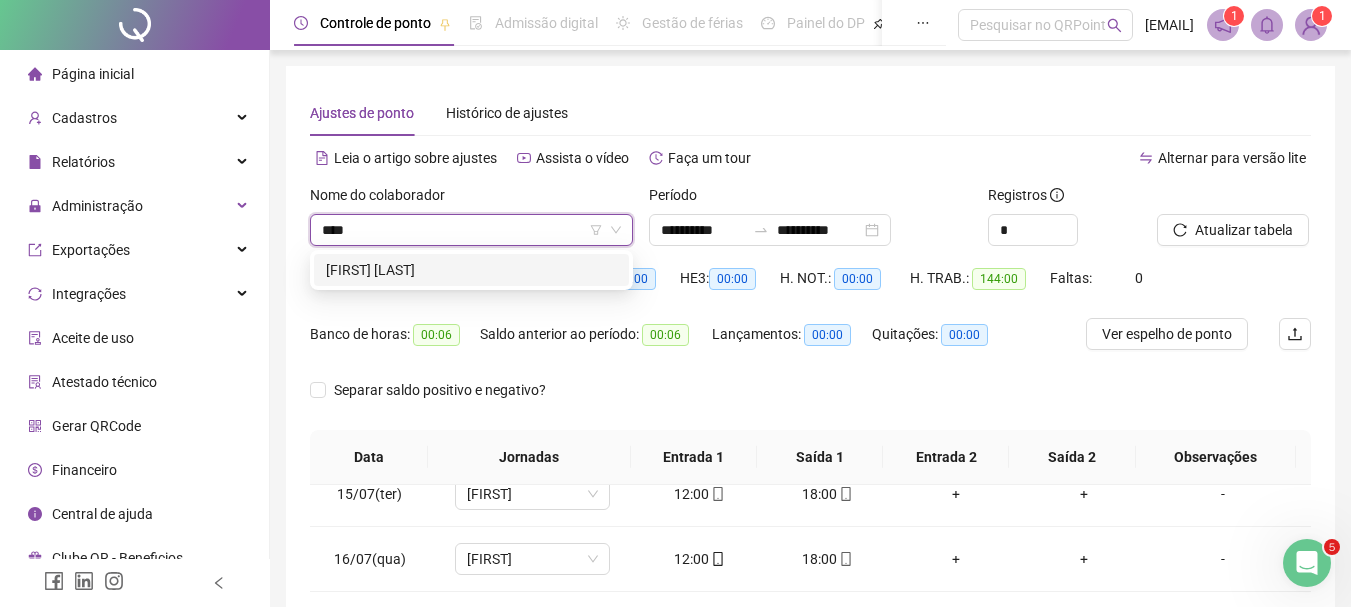 click on "[FIRST] [LAST]" at bounding box center [471, 270] 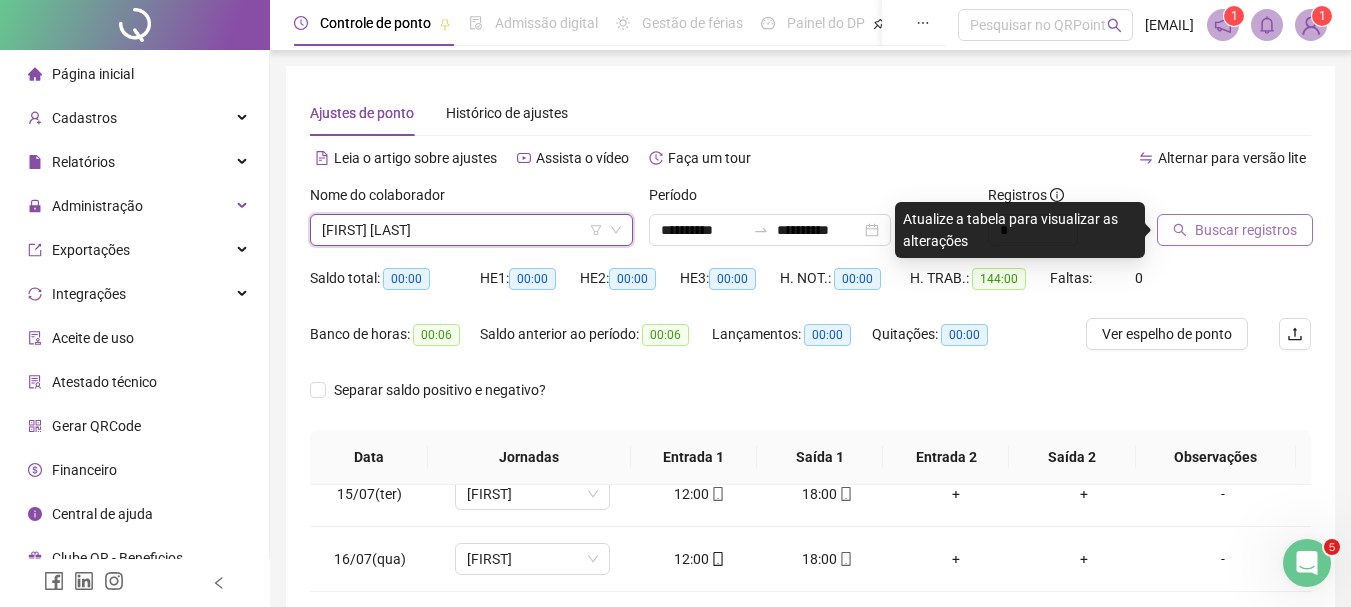 click on "Buscar registros" at bounding box center (1235, 230) 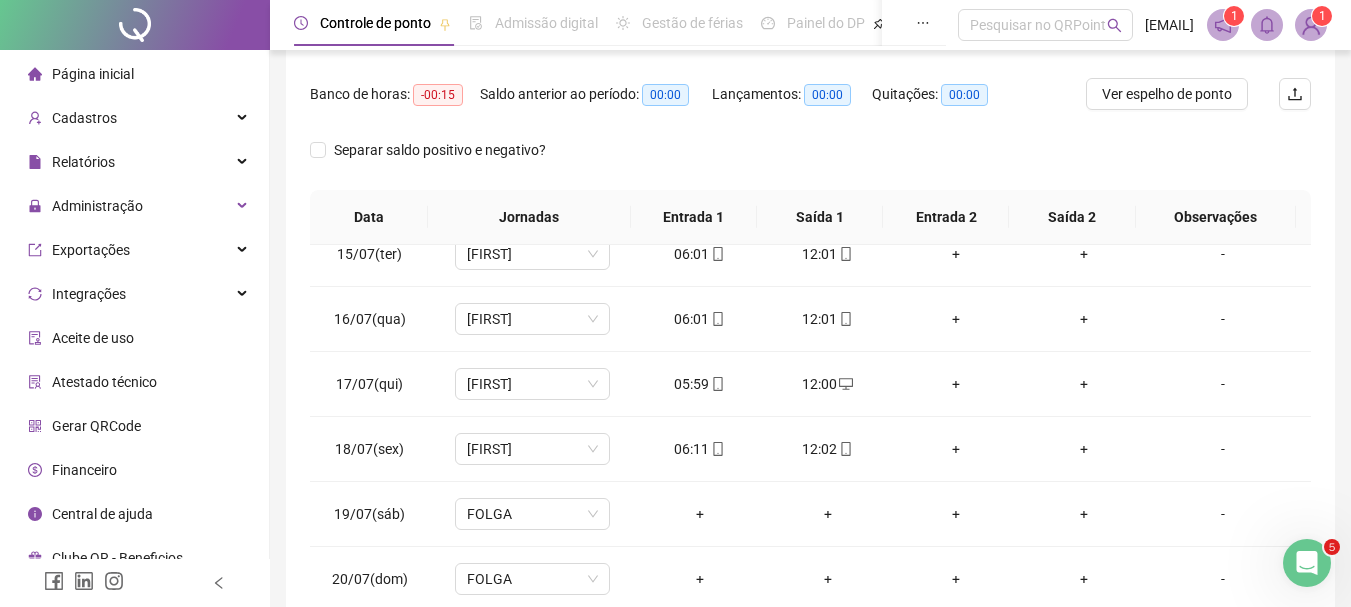 scroll, scrollTop: 241, scrollLeft: 0, axis: vertical 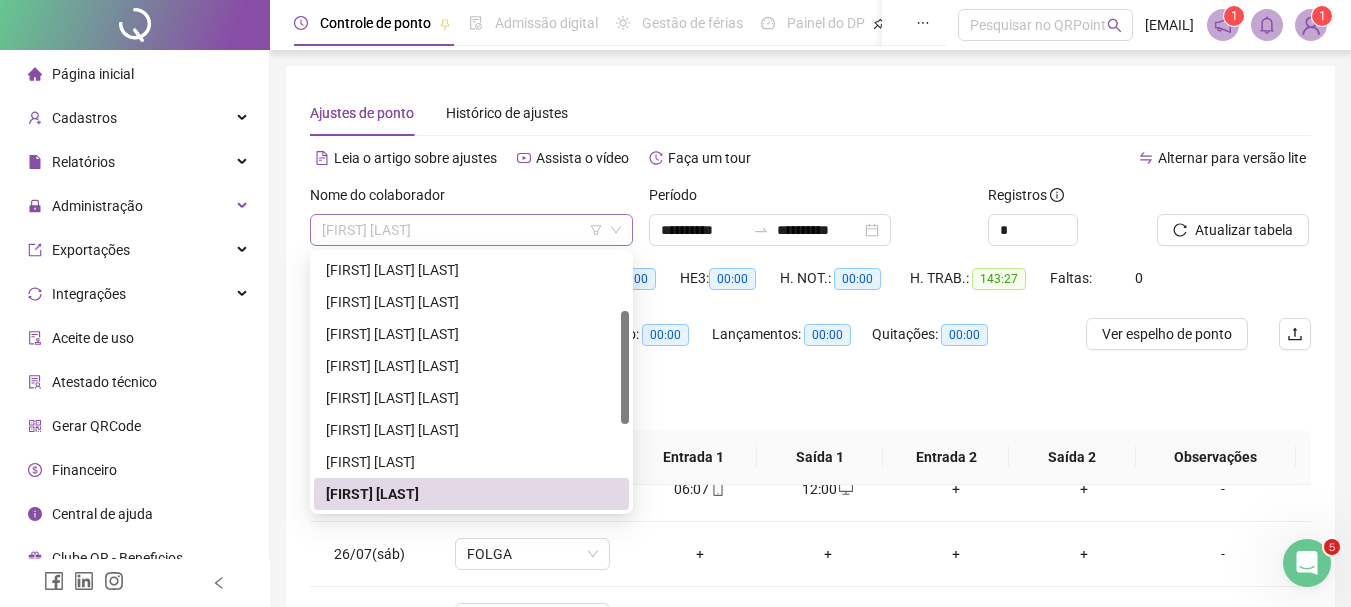 click on "[FIRST] [LAST]" at bounding box center [471, 230] 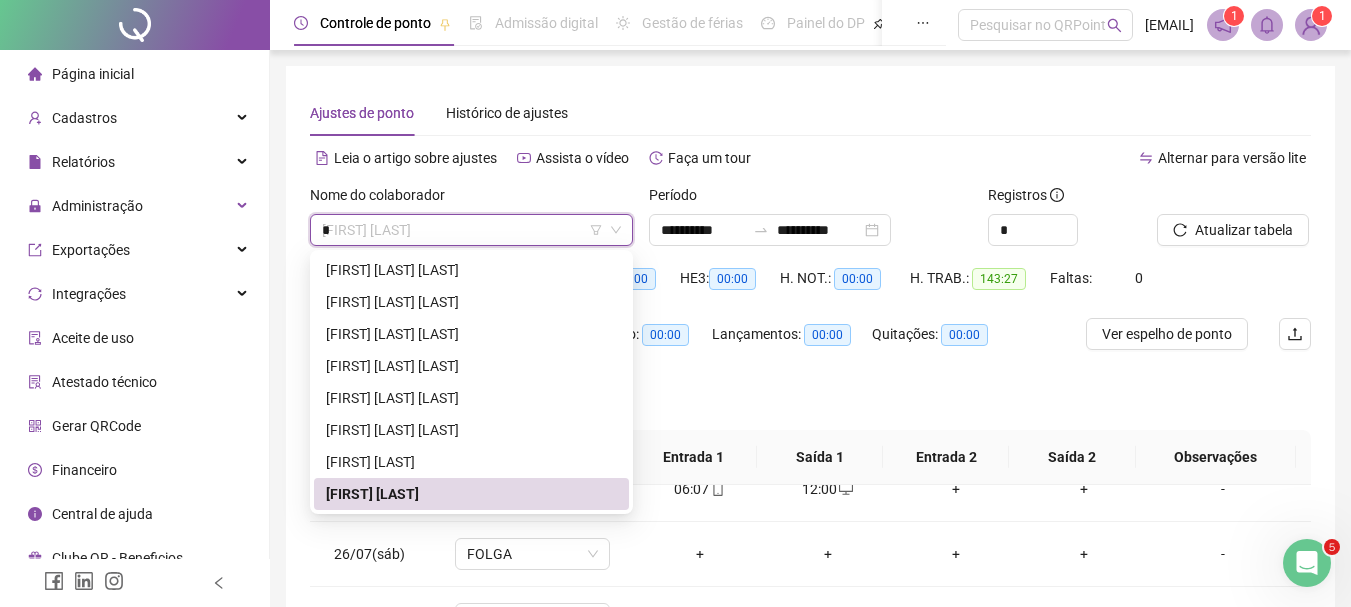 scroll, scrollTop: 0, scrollLeft: 0, axis: both 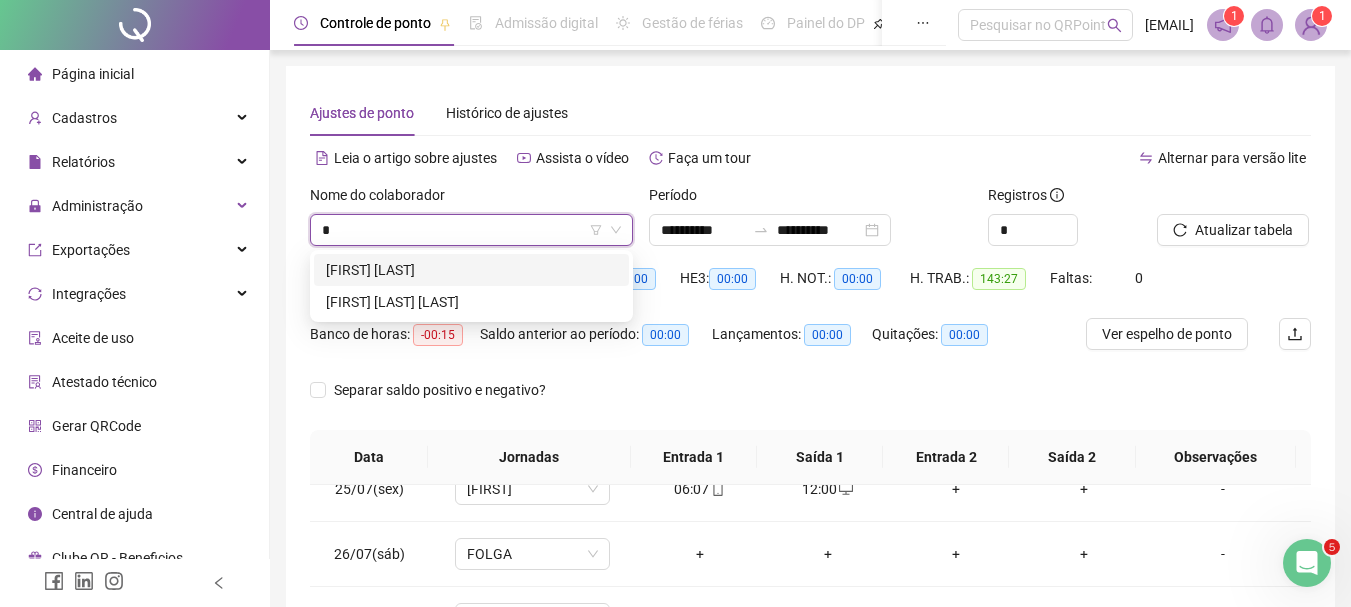 type on "**" 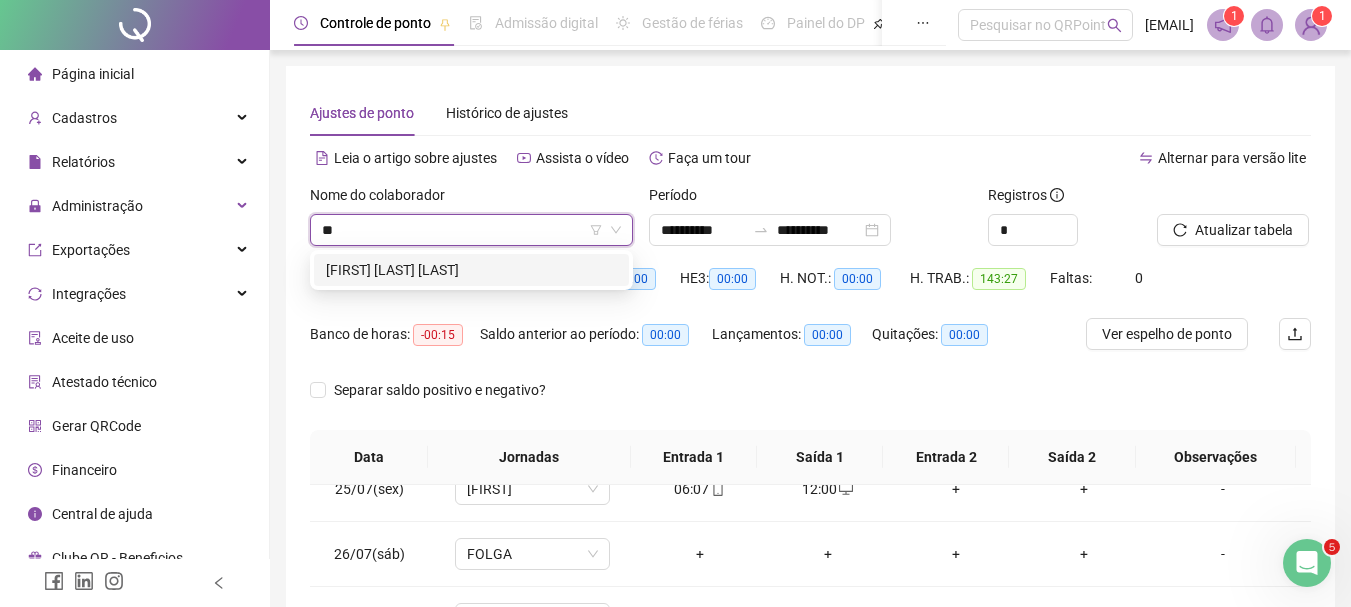 click on "[FIRST] [LAST] [LAST]" at bounding box center [471, 270] 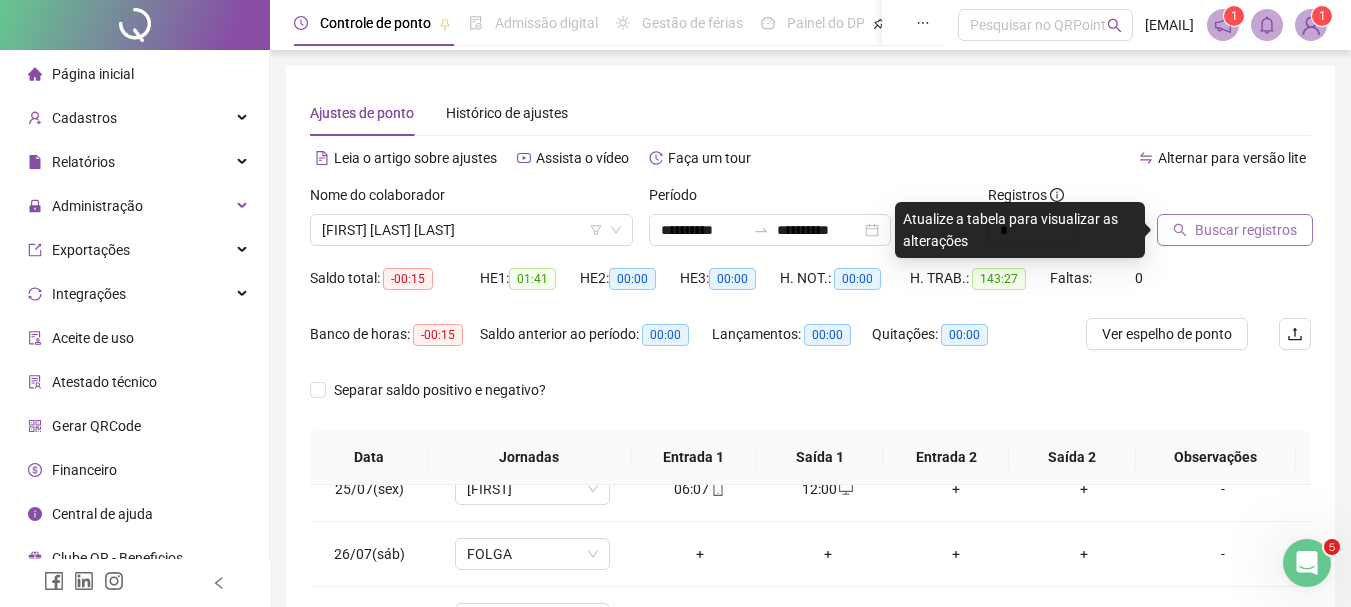 click on "Buscar registros" at bounding box center [1246, 230] 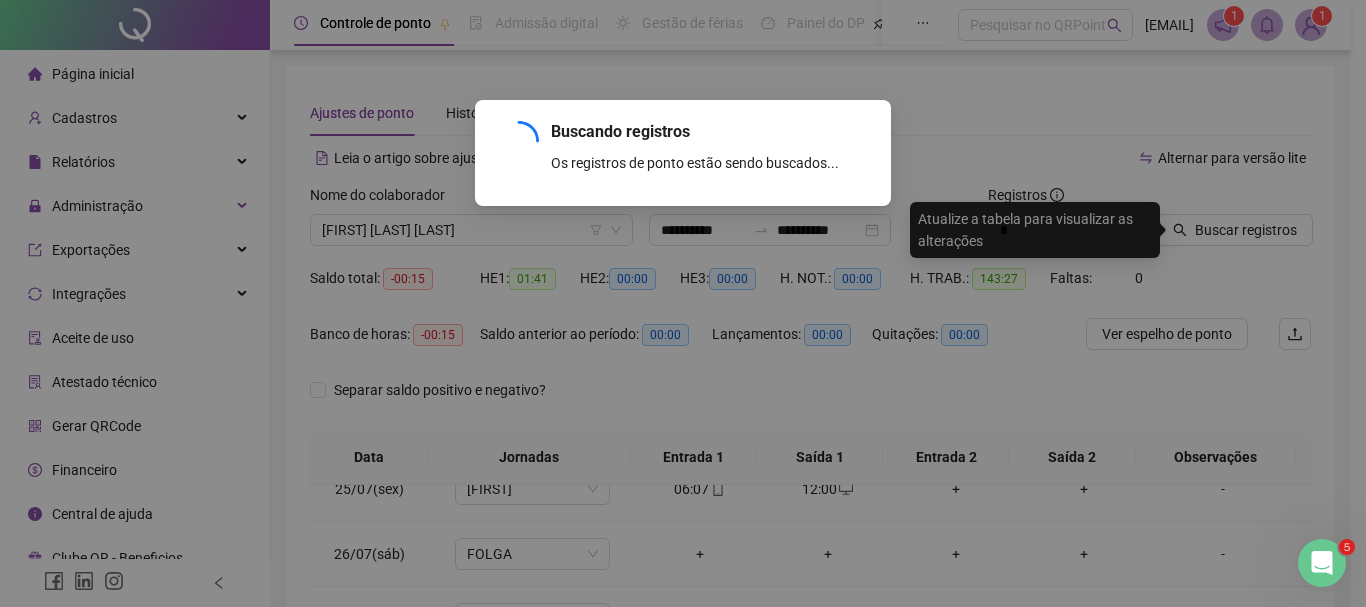 click on "Buscando registros Os registros de ponto estão sendo buscados... OK" at bounding box center (683, 153) 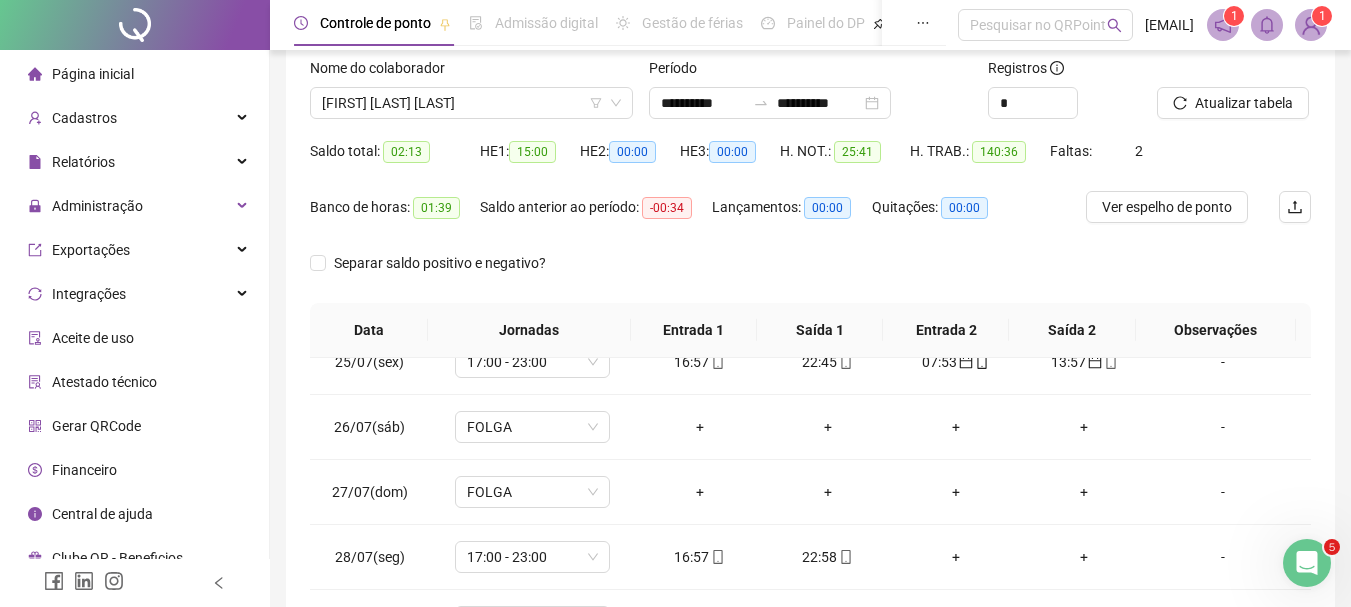 scroll, scrollTop: 195, scrollLeft: 0, axis: vertical 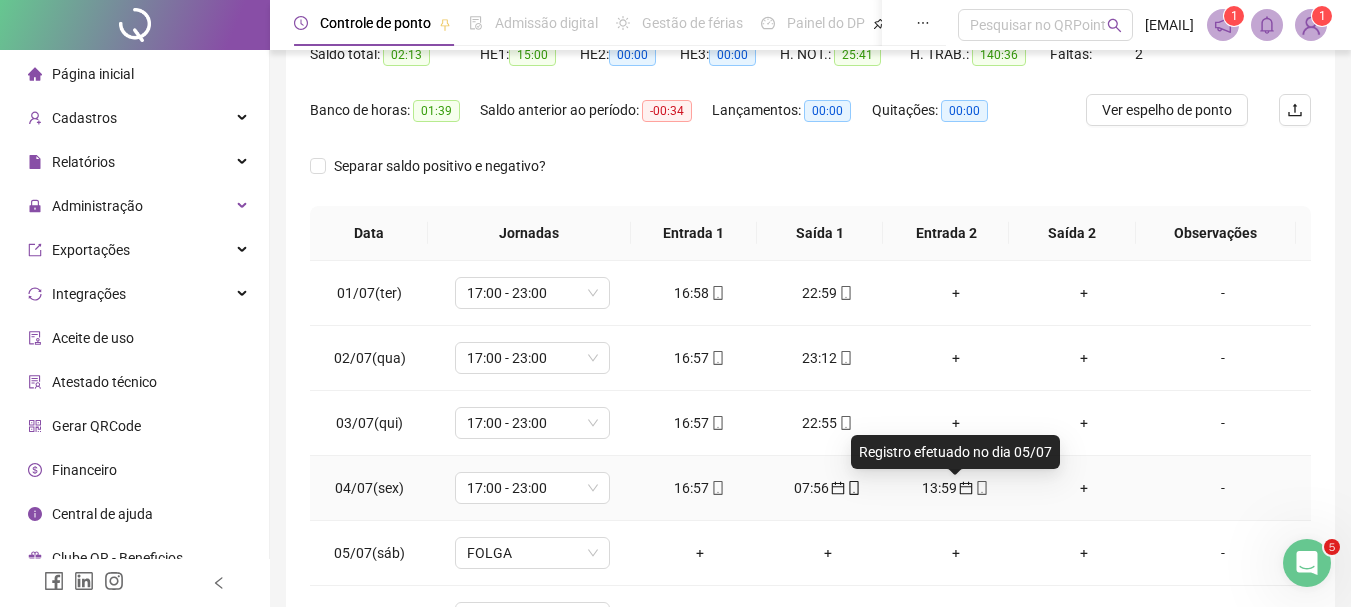 click 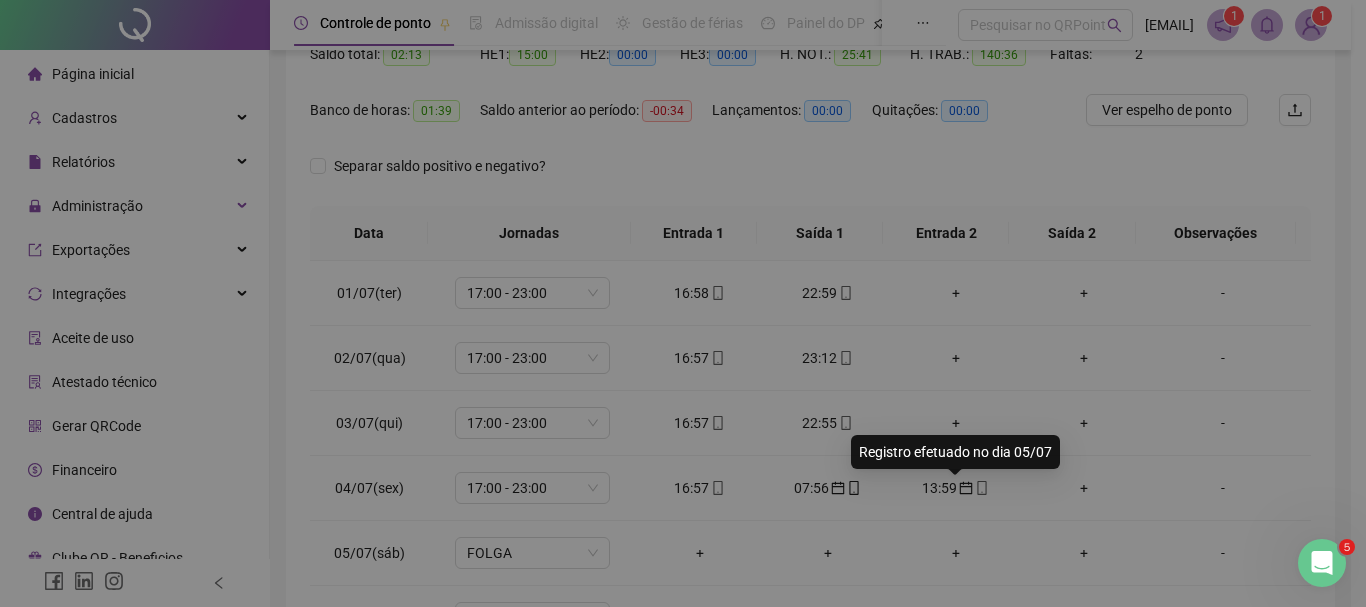 type on "**********" 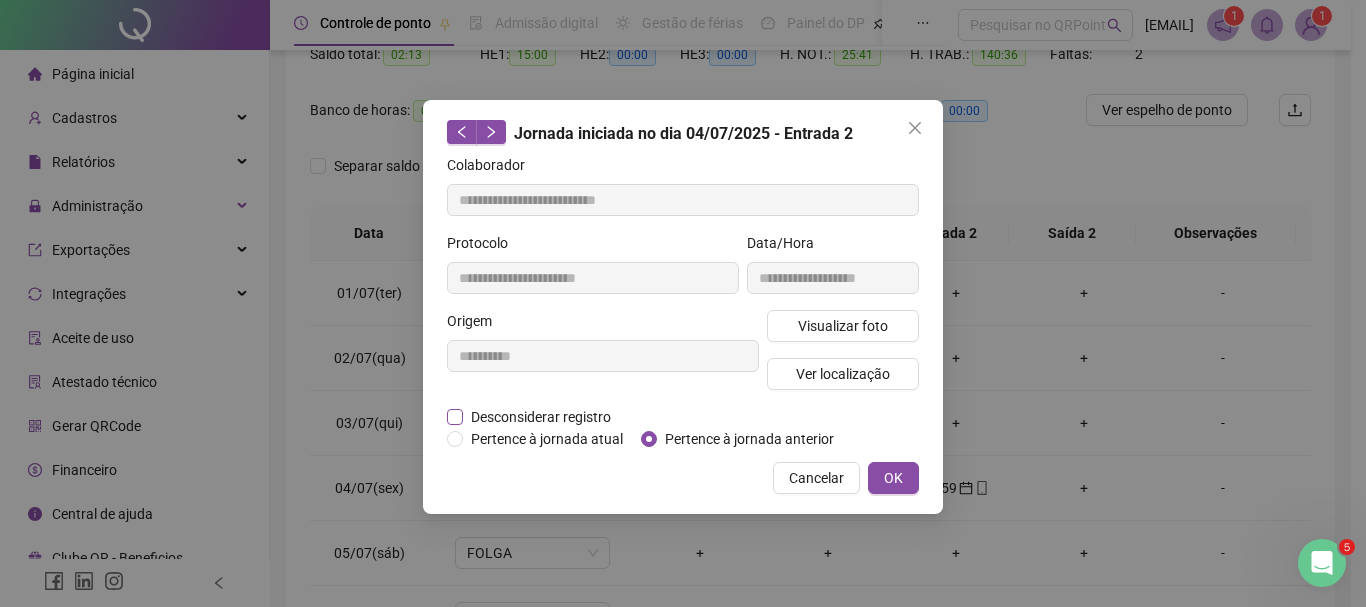 click on "Desconsiderar registro" at bounding box center [541, 417] 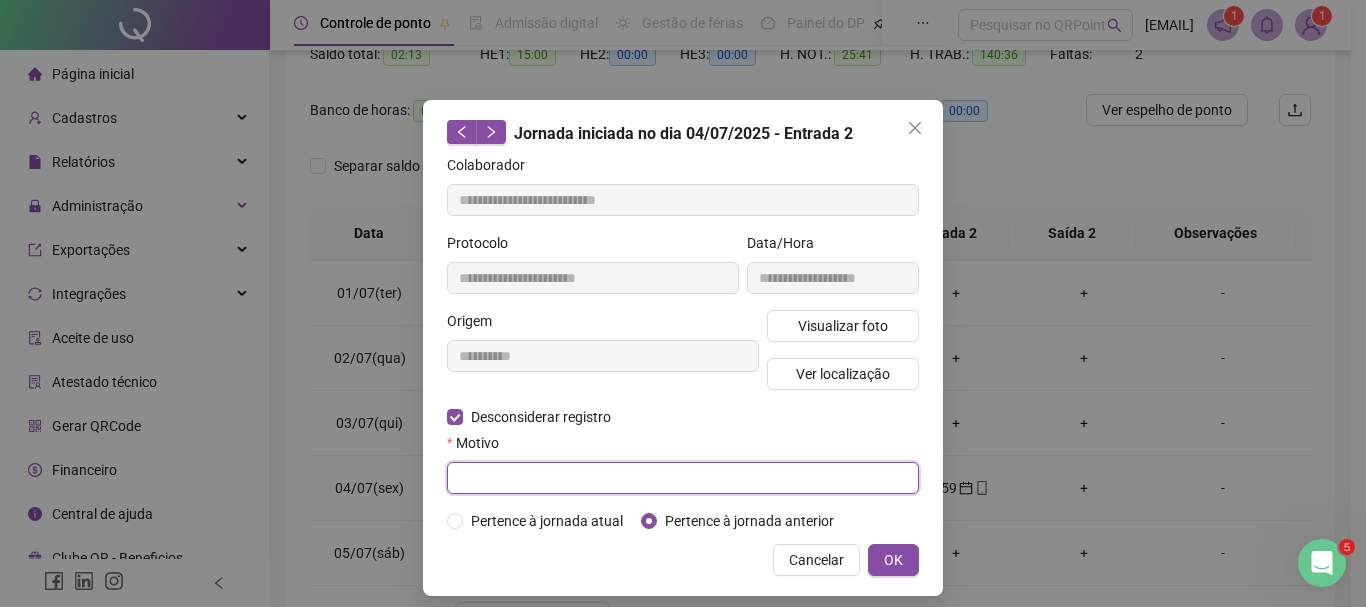 click at bounding box center [683, 478] 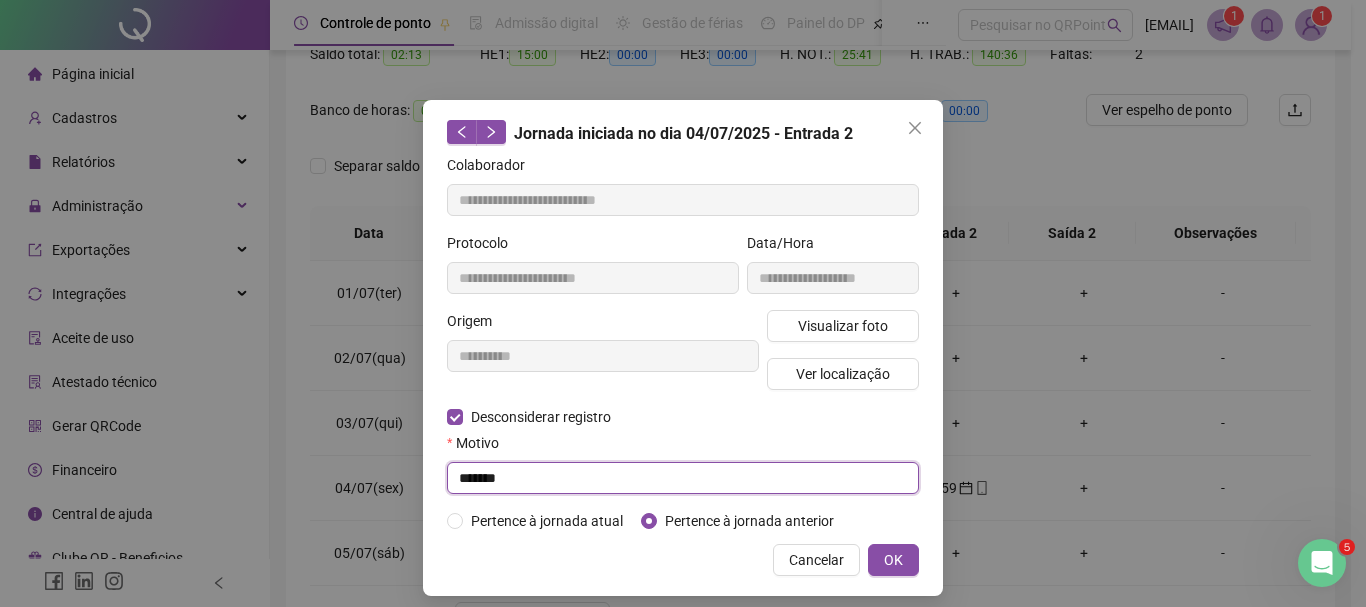 click on "******" at bounding box center [683, 478] 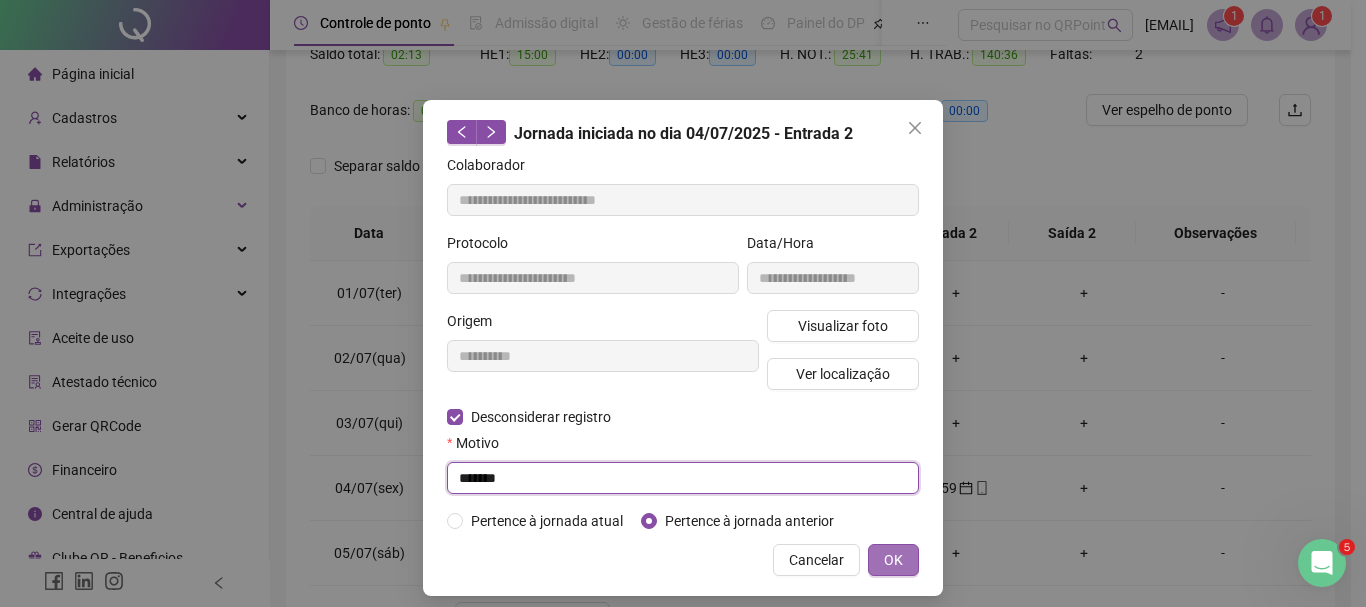 type on "******" 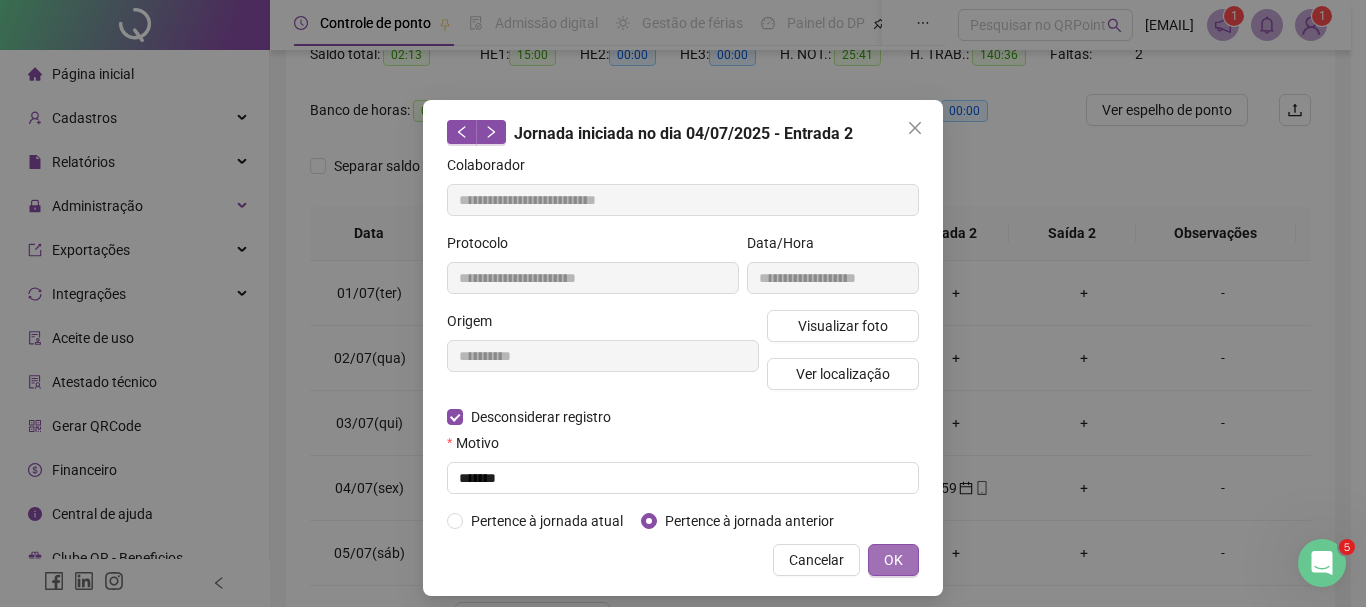 click on "OK" at bounding box center [893, 560] 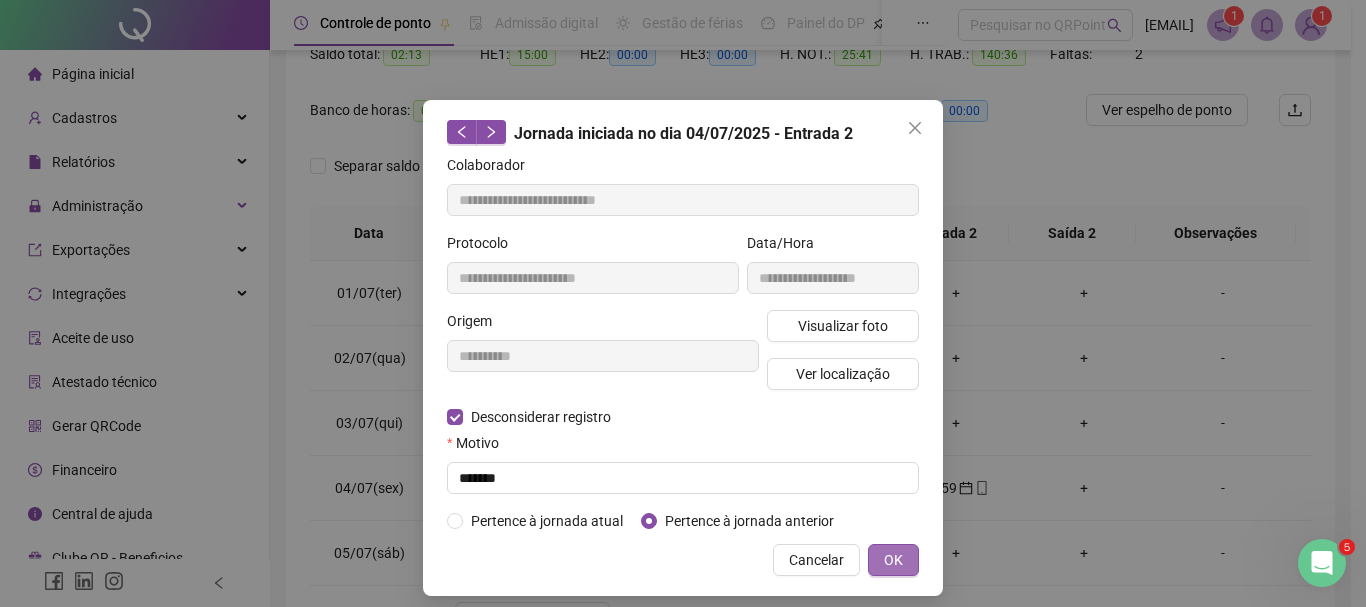 click on "OK" at bounding box center [893, 560] 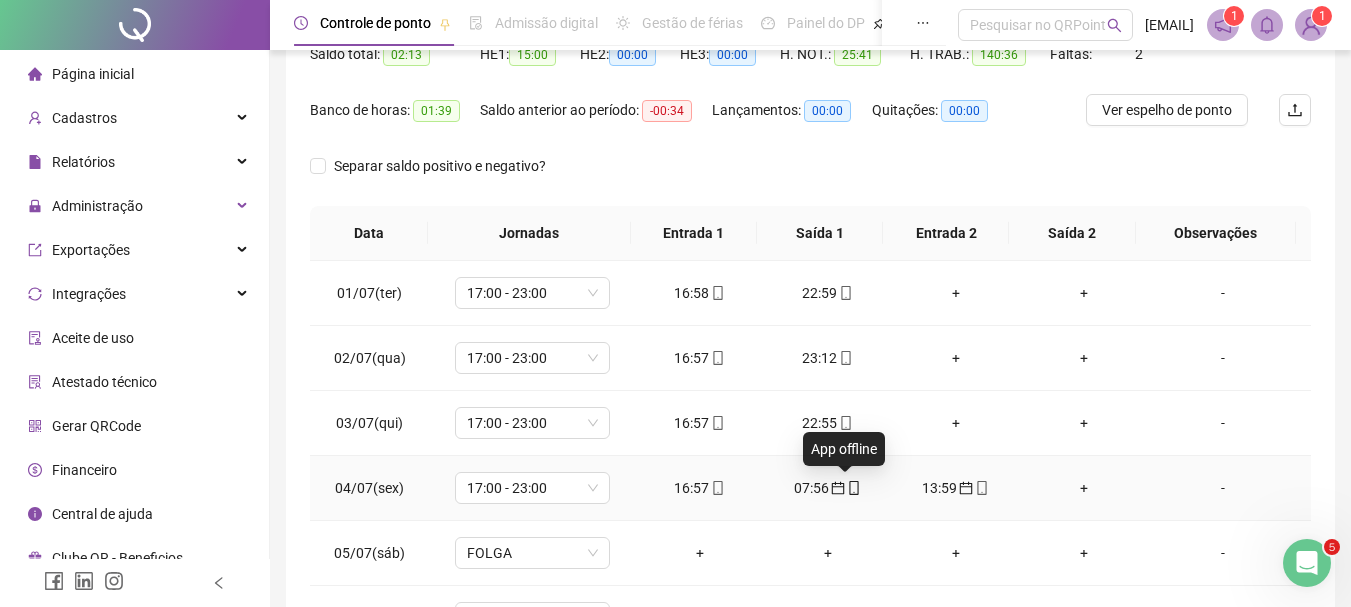 click 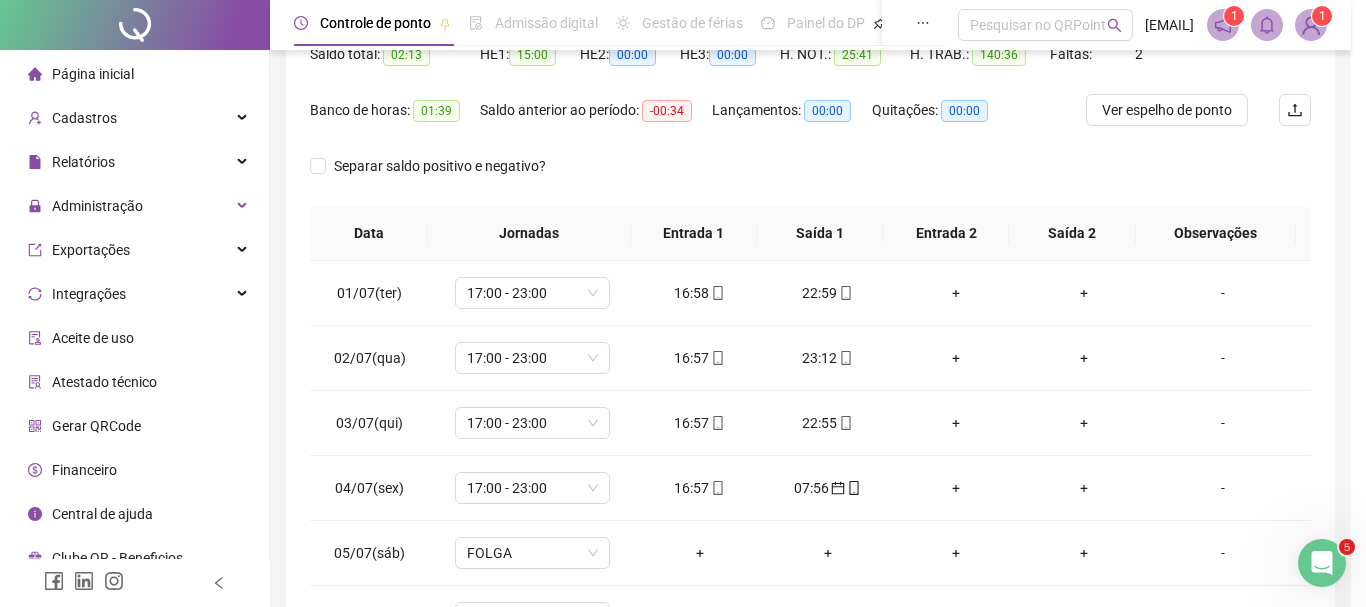 click on "**********" at bounding box center [683, 303] 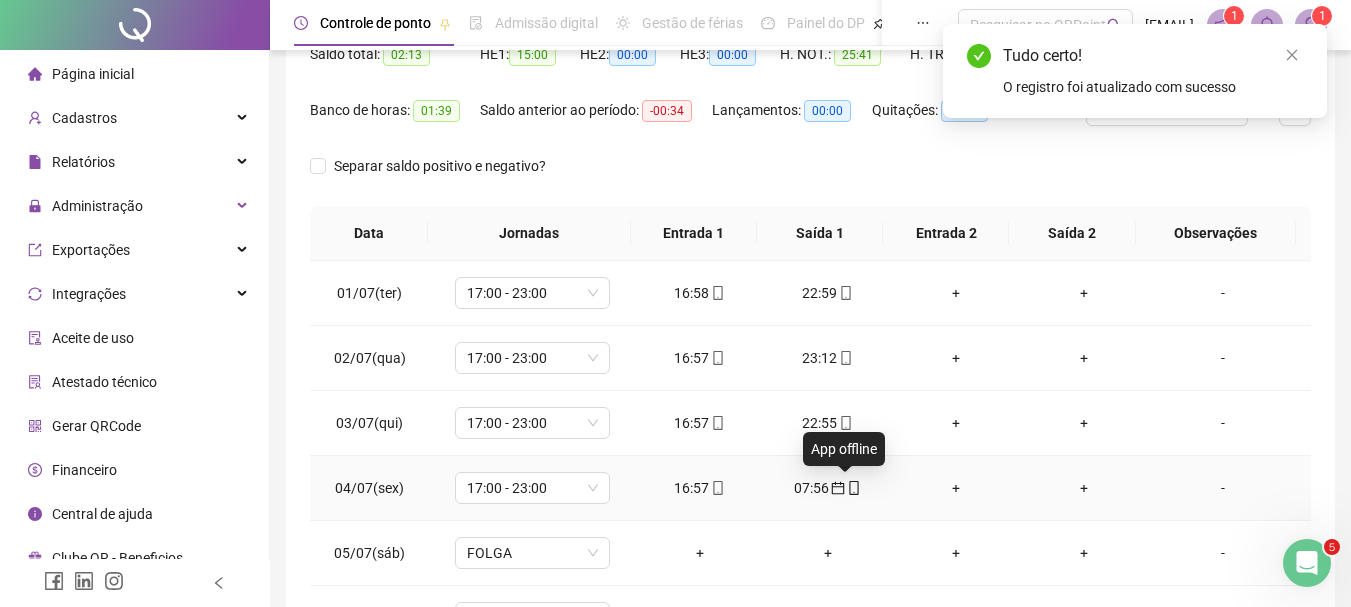 click 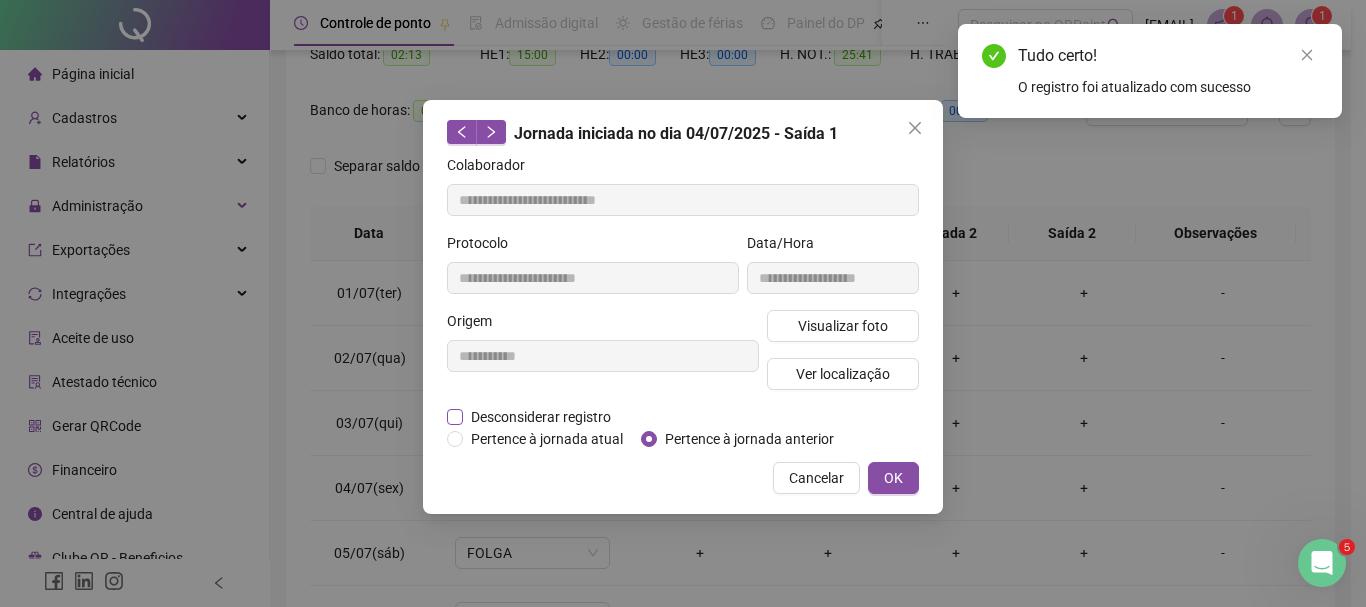 click on "Desconsiderar registro" at bounding box center (541, 417) 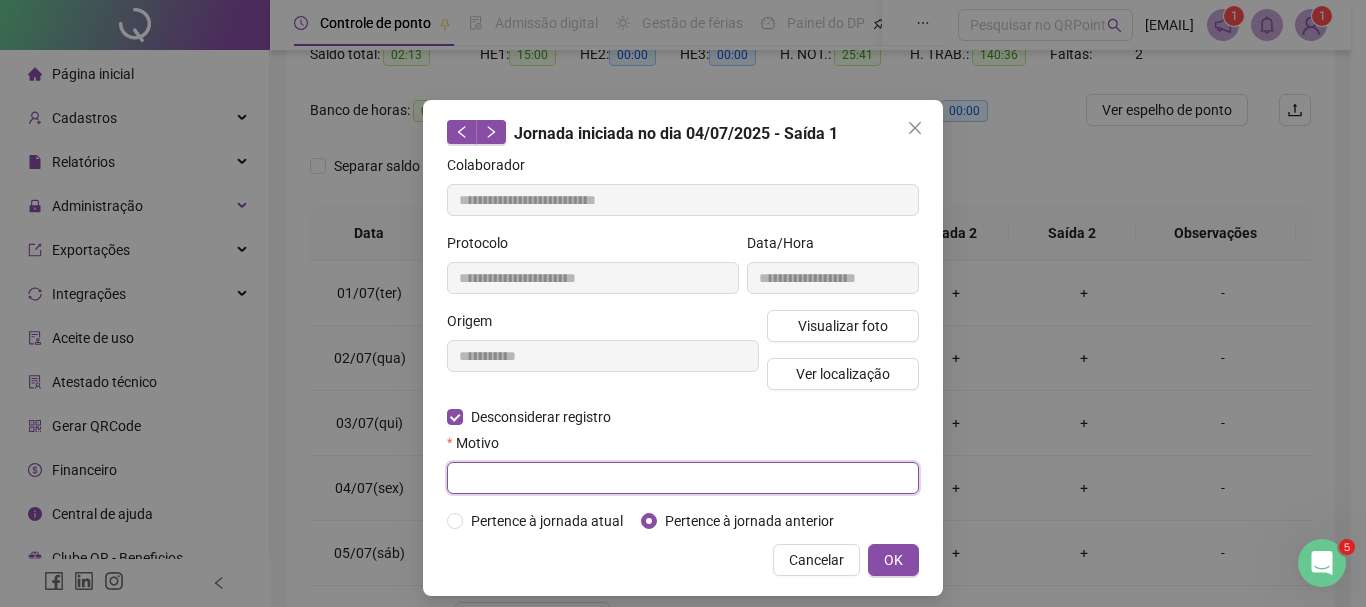 click at bounding box center [683, 478] 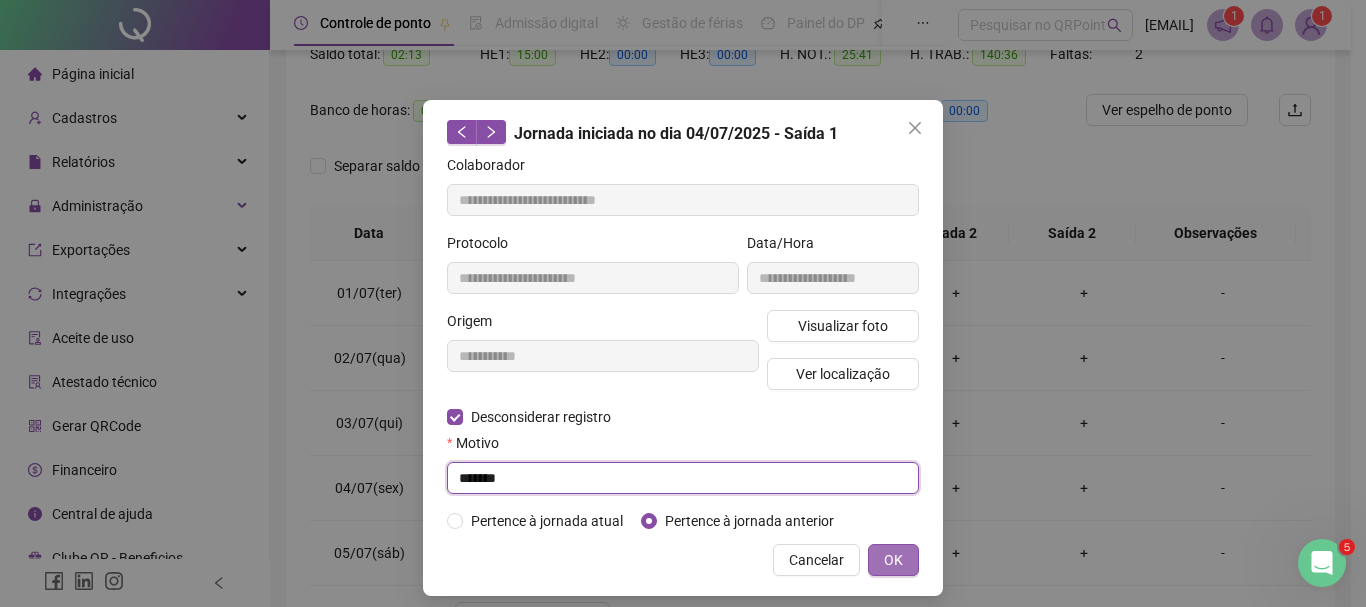 type on "******" 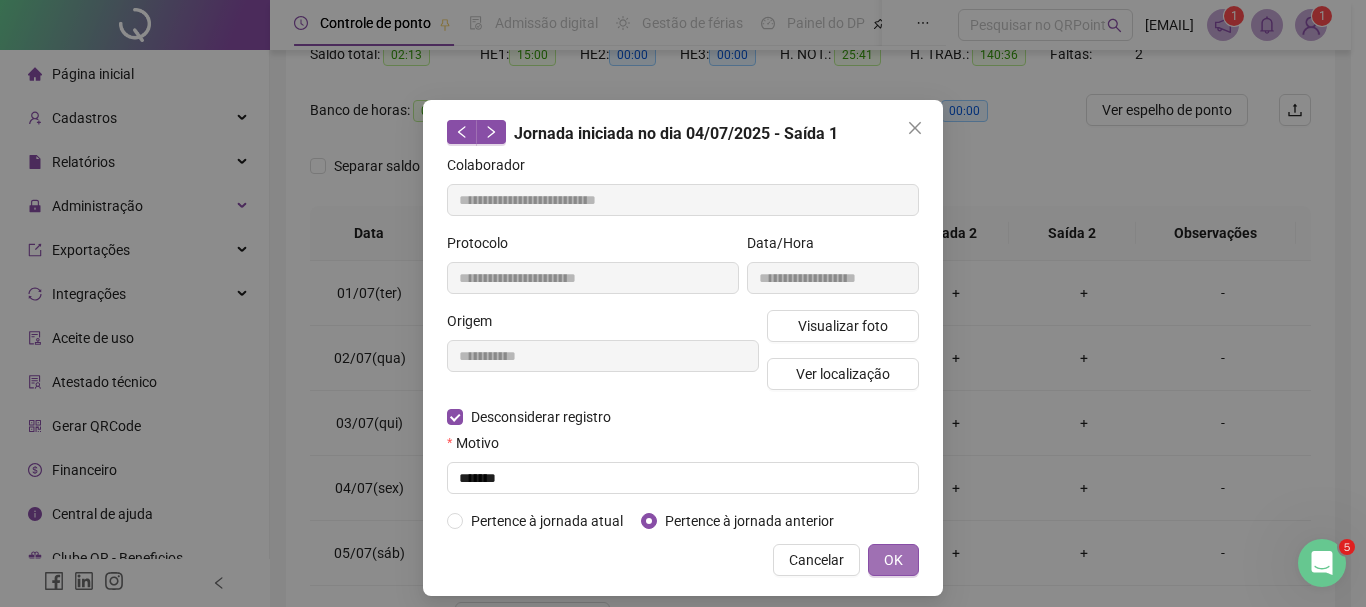 click on "OK" at bounding box center (893, 560) 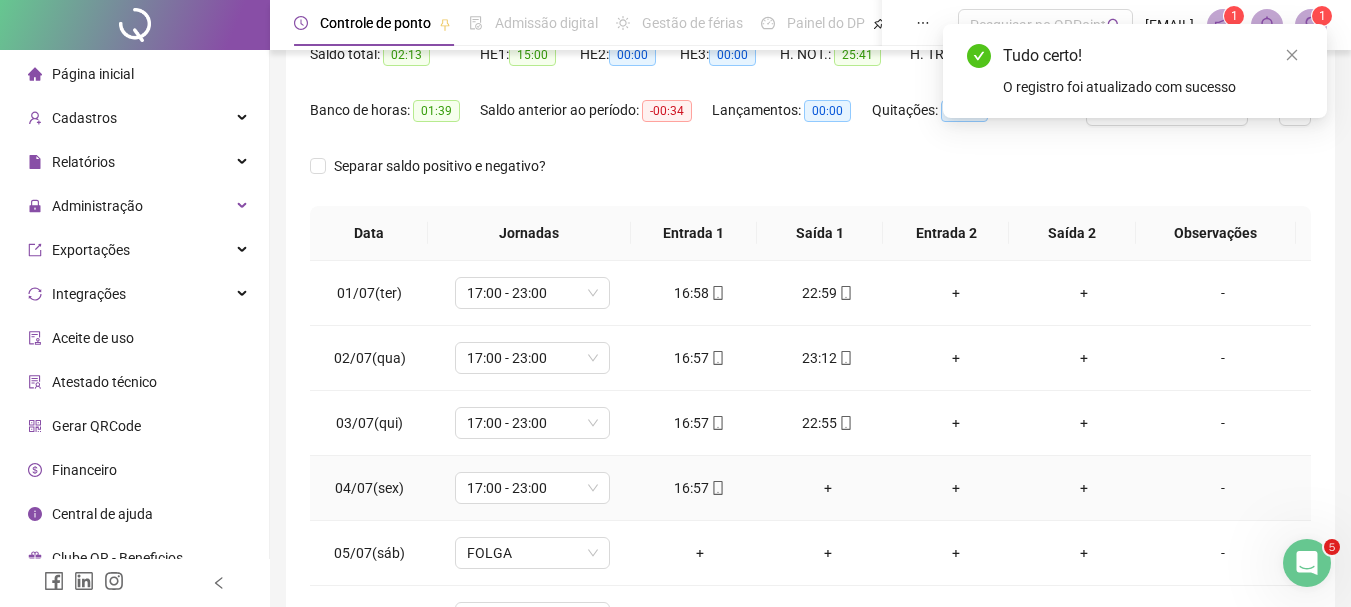 click on "+" at bounding box center [828, 488] 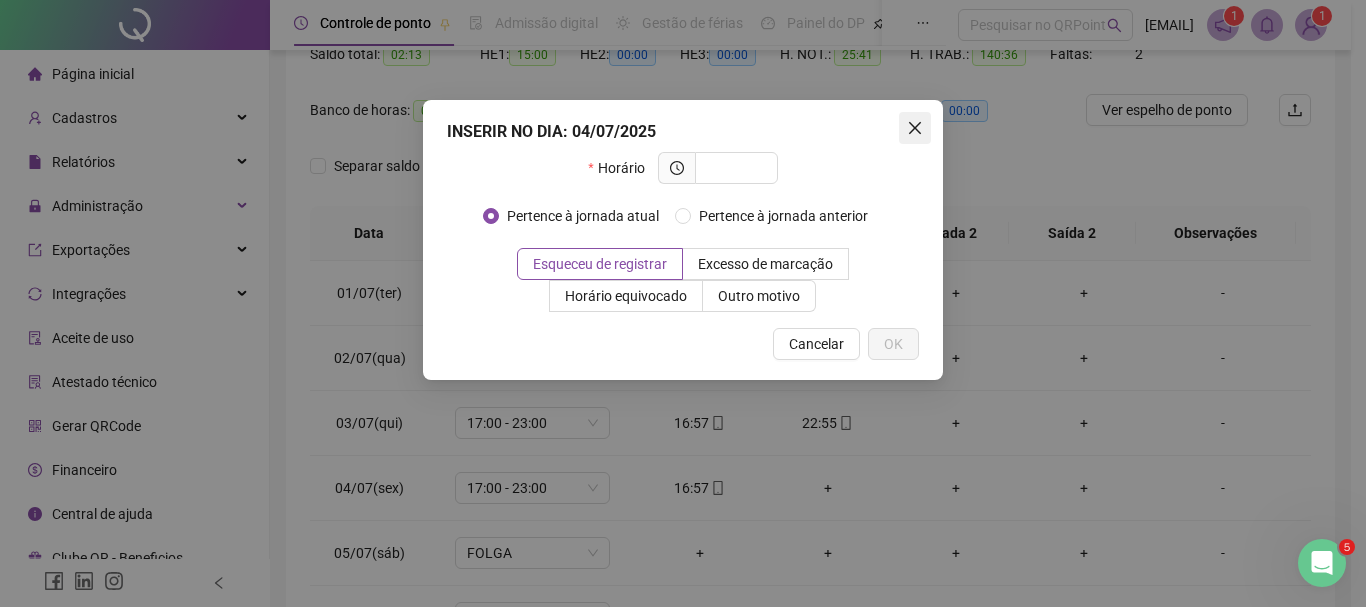 click 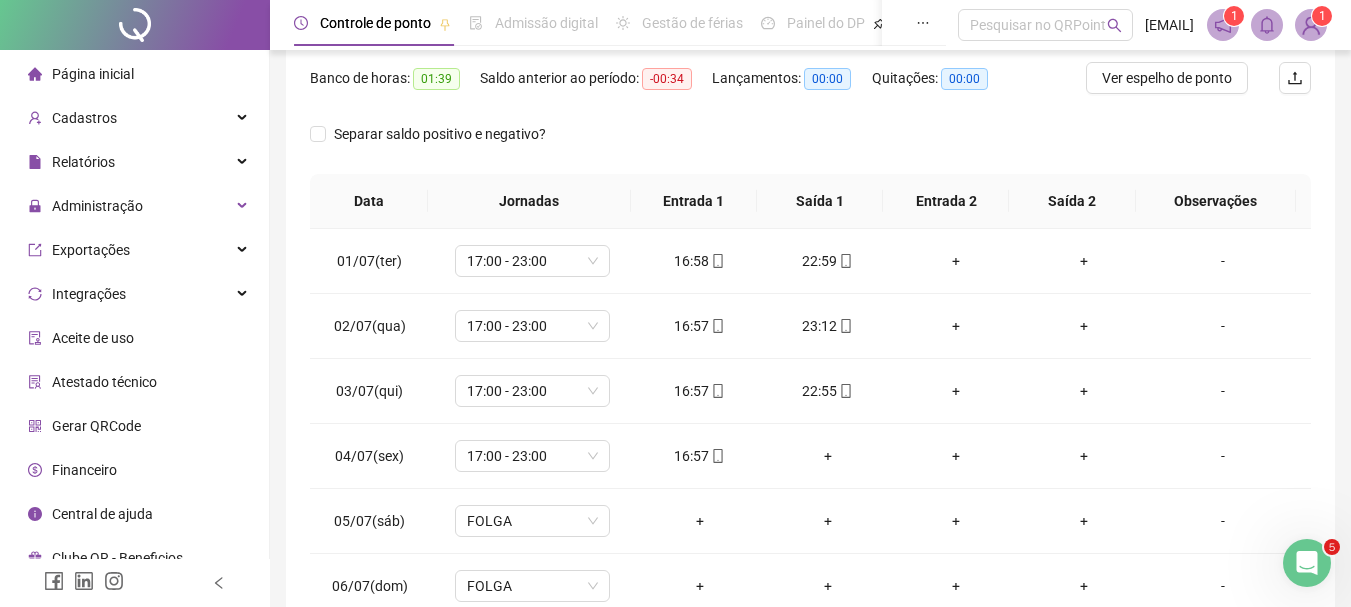 scroll, scrollTop: 320, scrollLeft: 0, axis: vertical 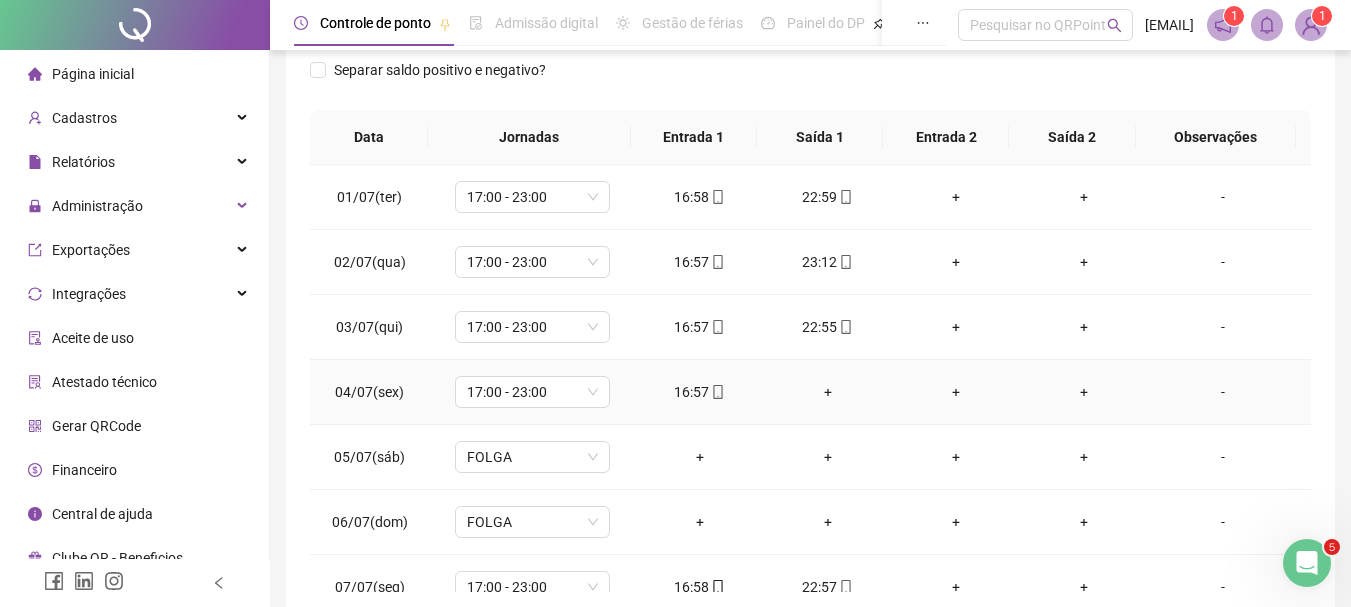 click on "+" at bounding box center (828, 392) 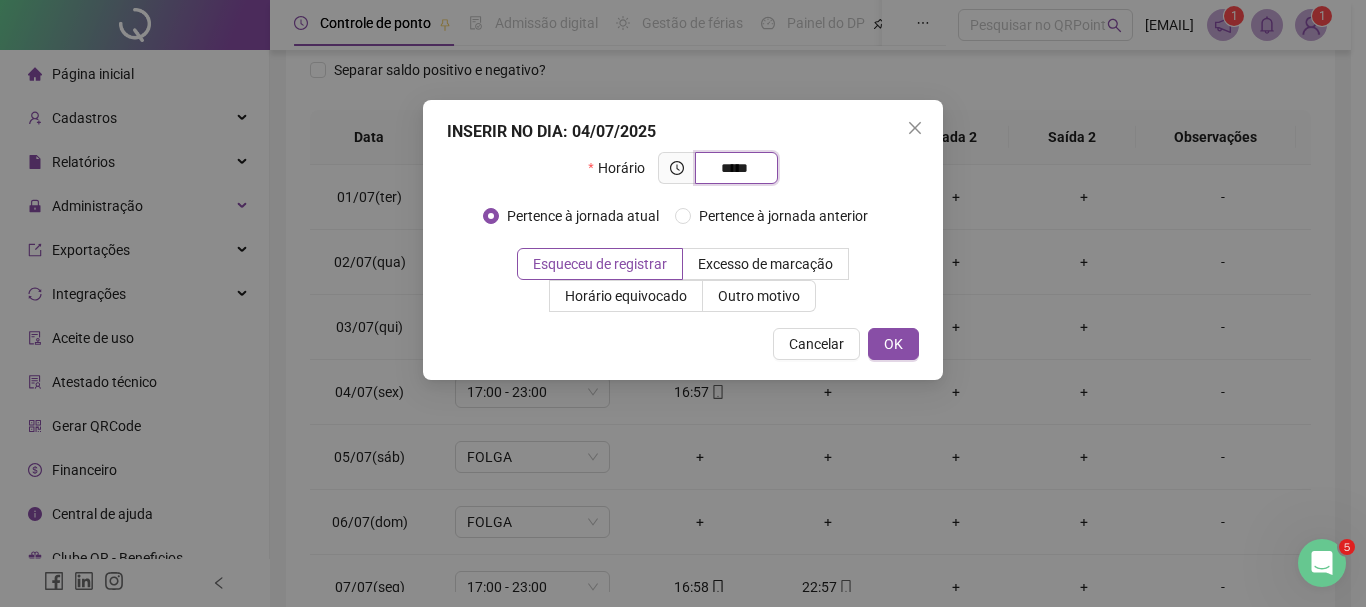 type on "*****" 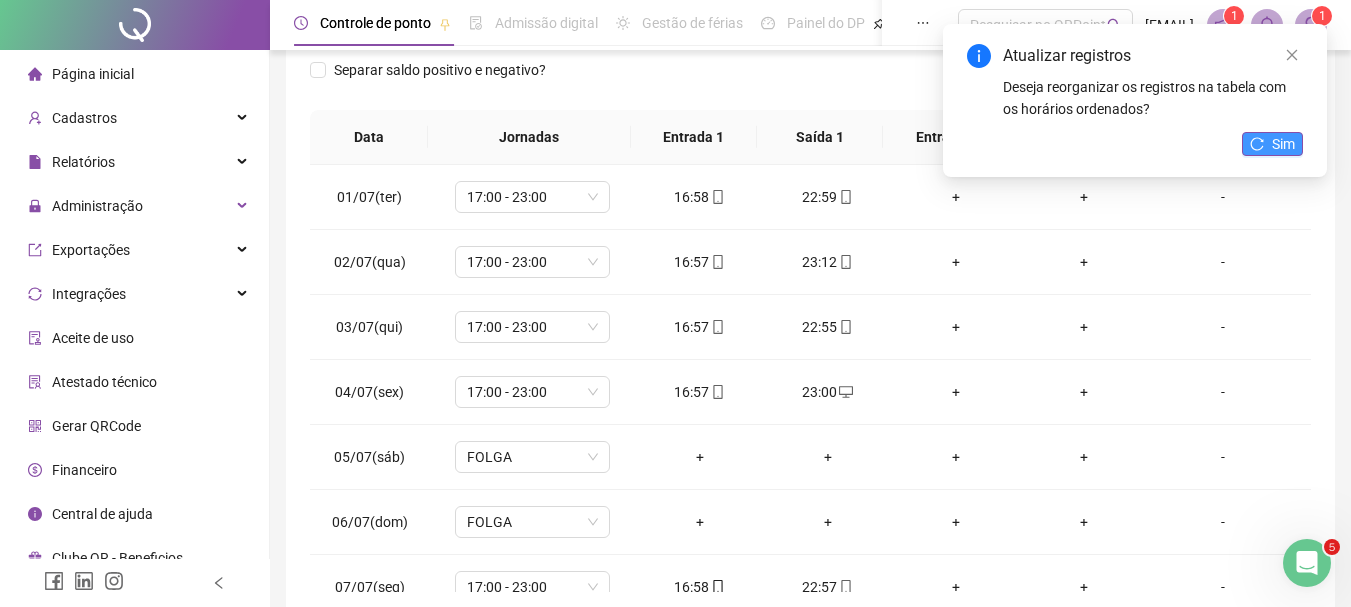 click on "Sim" at bounding box center [1272, 144] 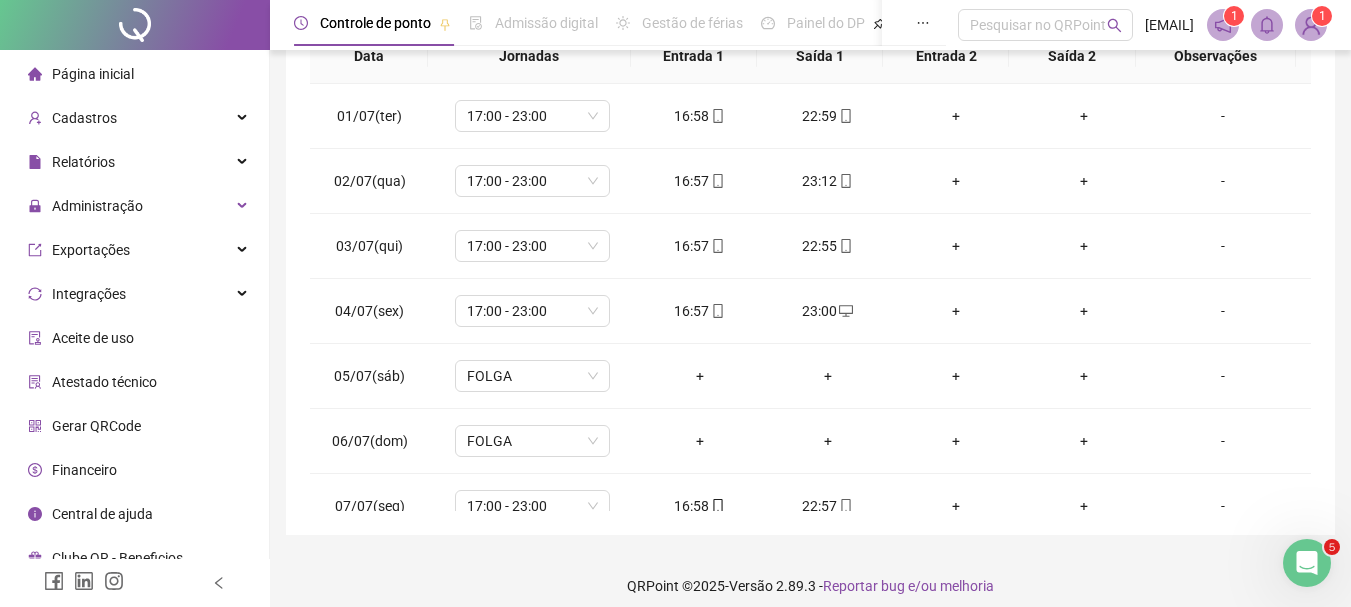 scroll, scrollTop: 415, scrollLeft: 0, axis: vertical 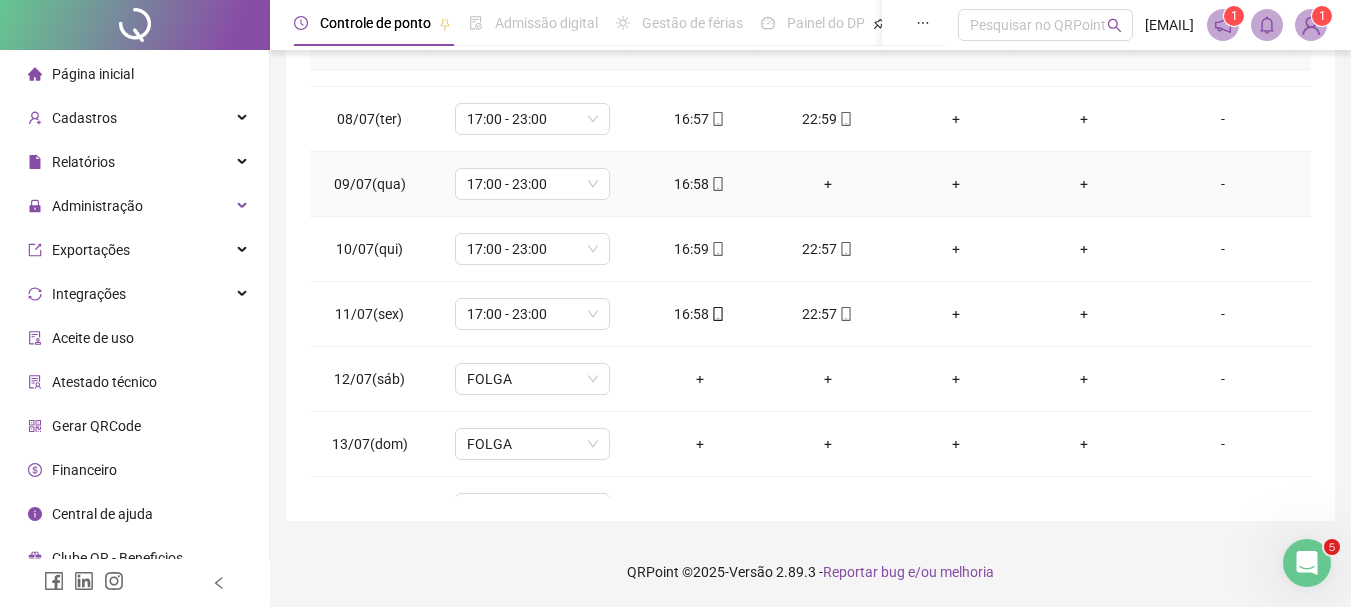 click on "+" at bounding box center [828, 184] 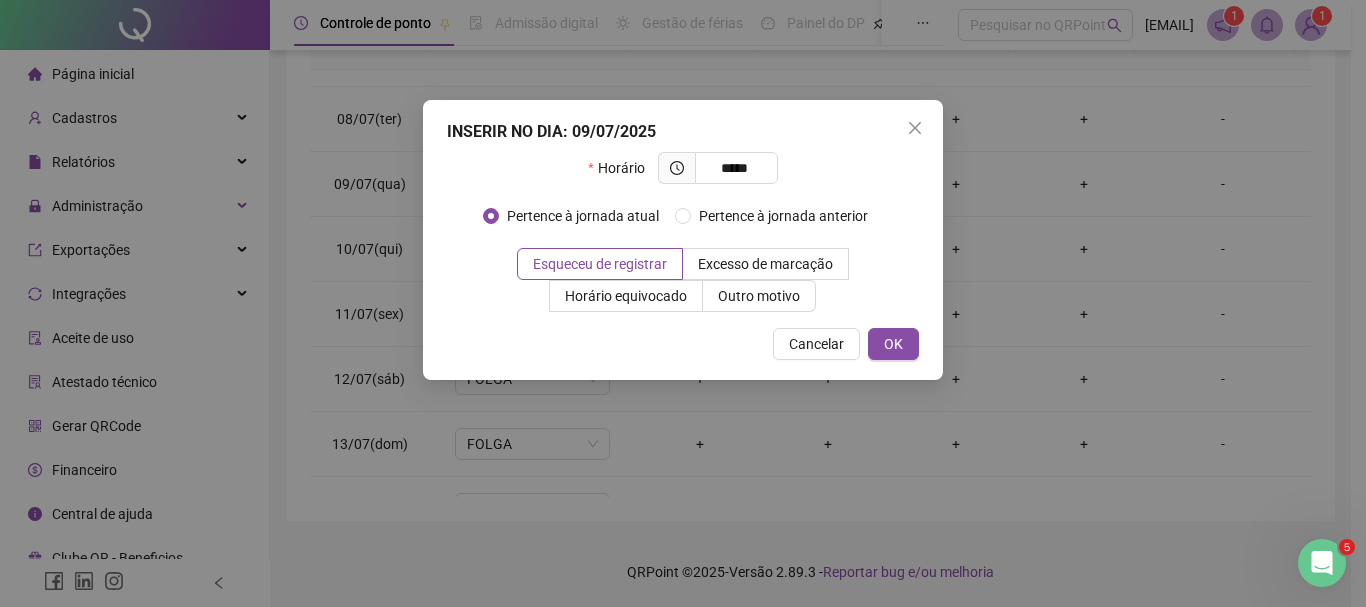 type on "*****" 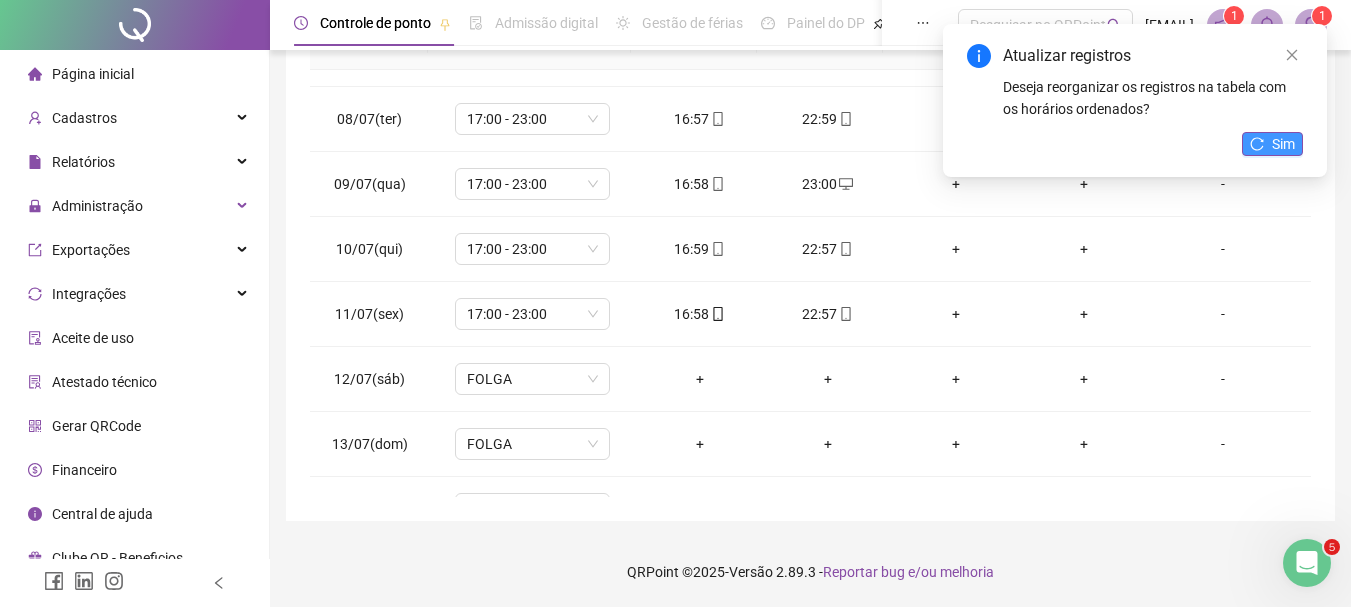 click 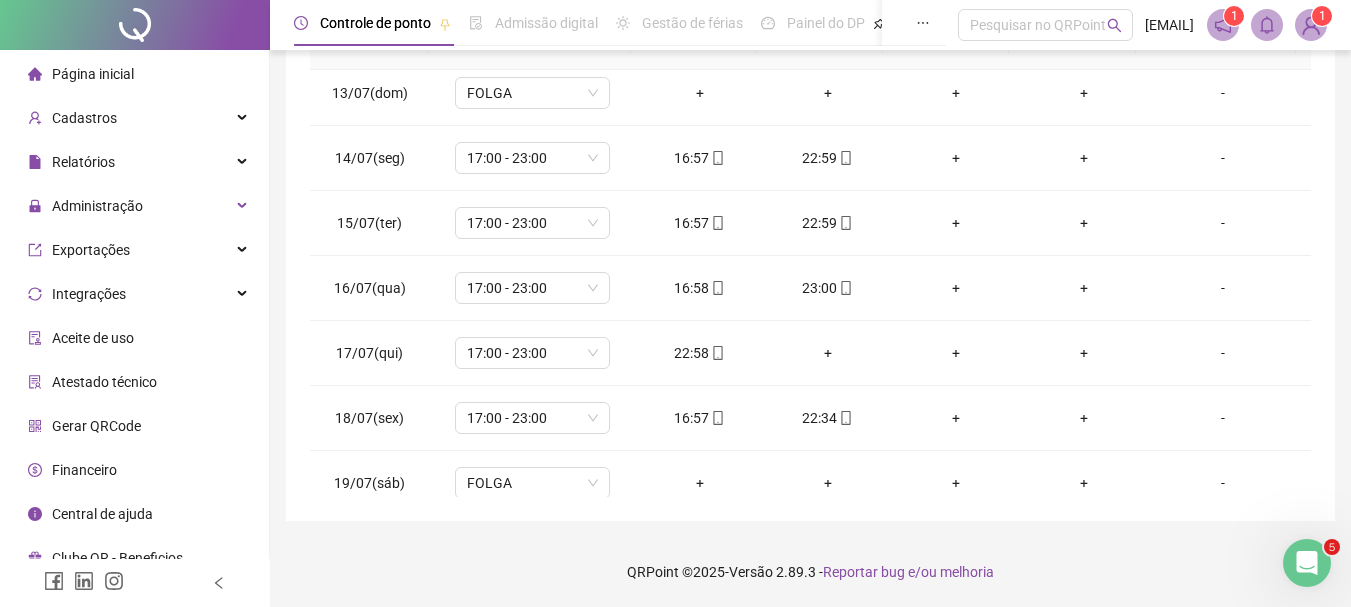 scroll, scrollTop: 794, scrollLeft: 0, axis: vertical 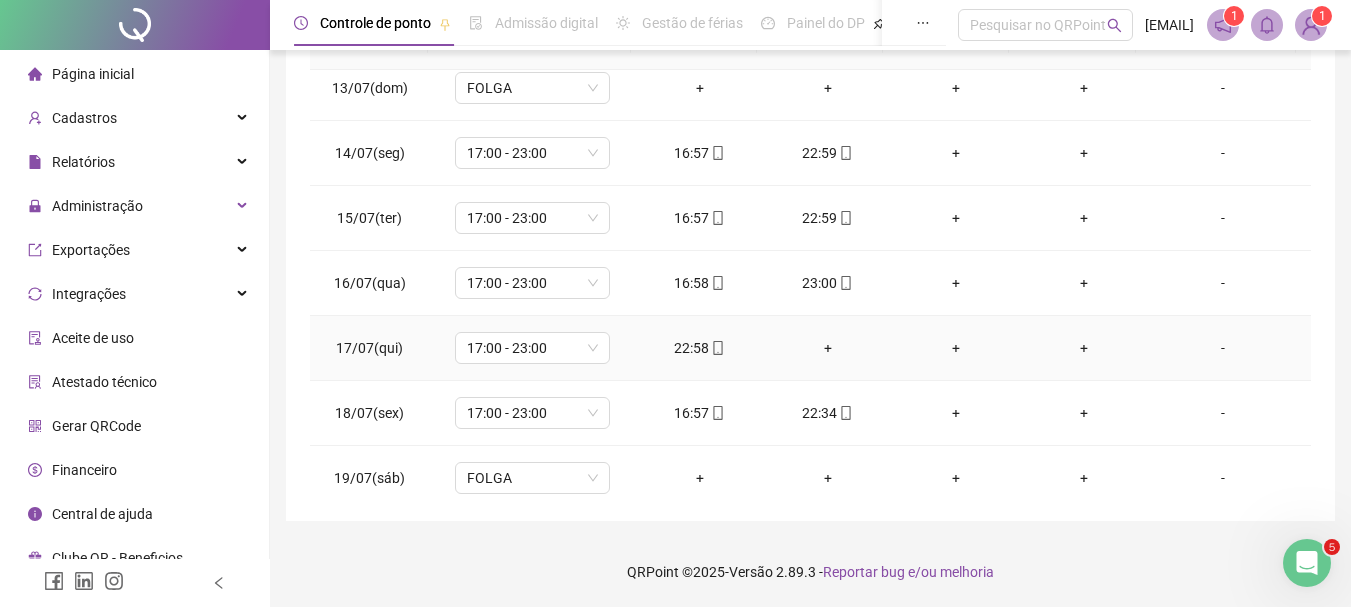 click on "+" at bounding box center [828, 348] 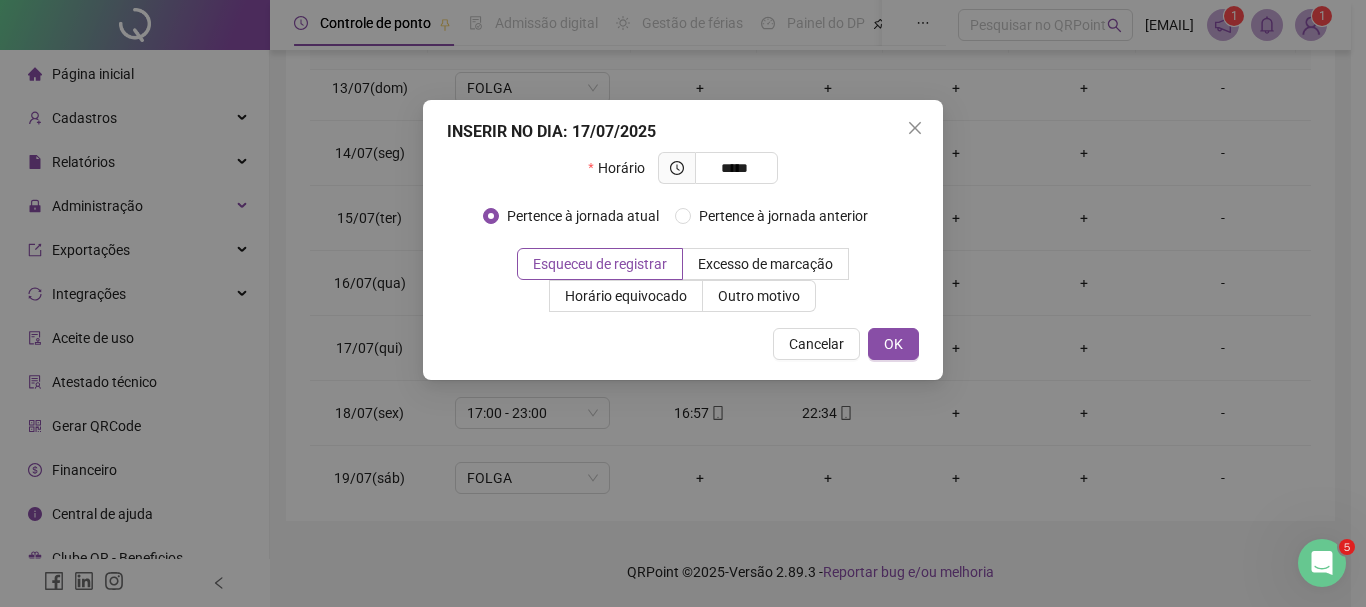 type on "*****" 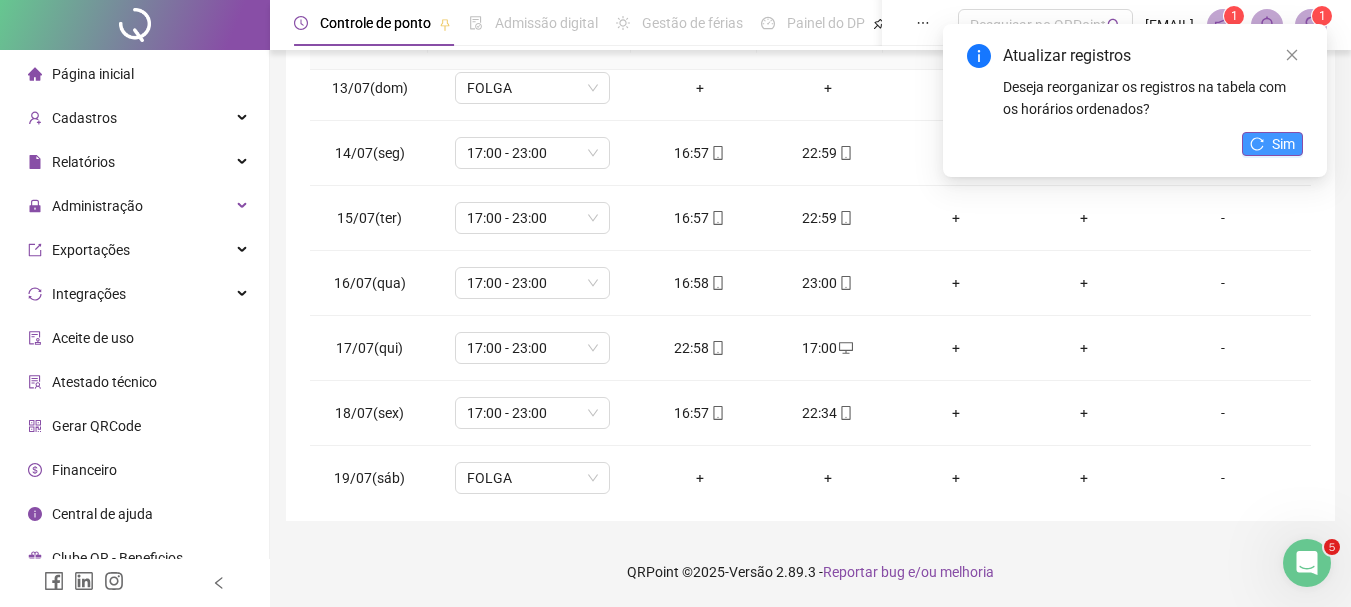 click on "Sim" at bounding box center (1272, 144) 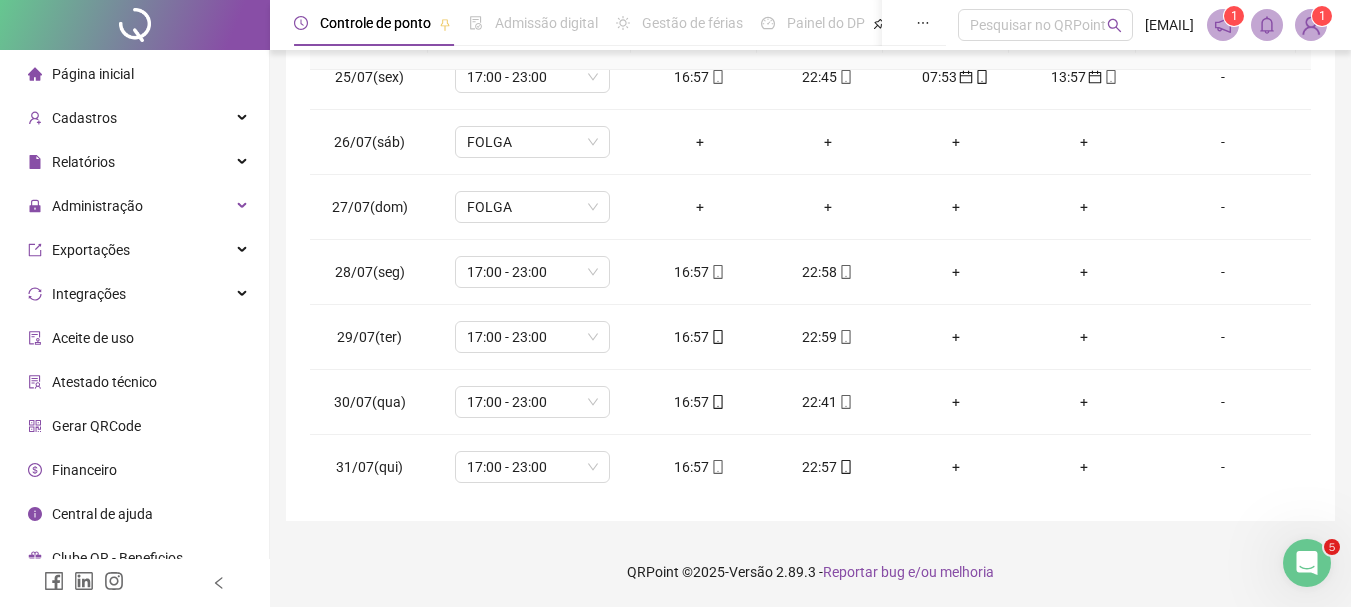 scroll, scrollTop: 1588, scrollLeft: 0, axis: vertical 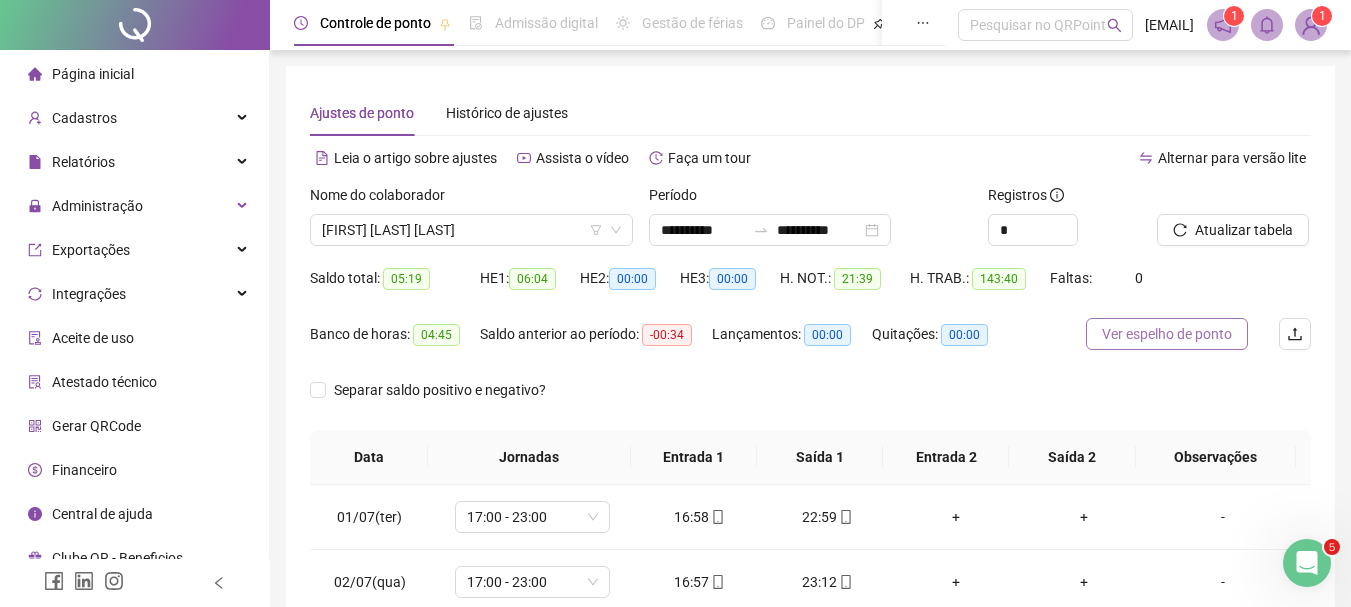 click on "Ver espelho de ponto" at bounding box center (1167, 334) 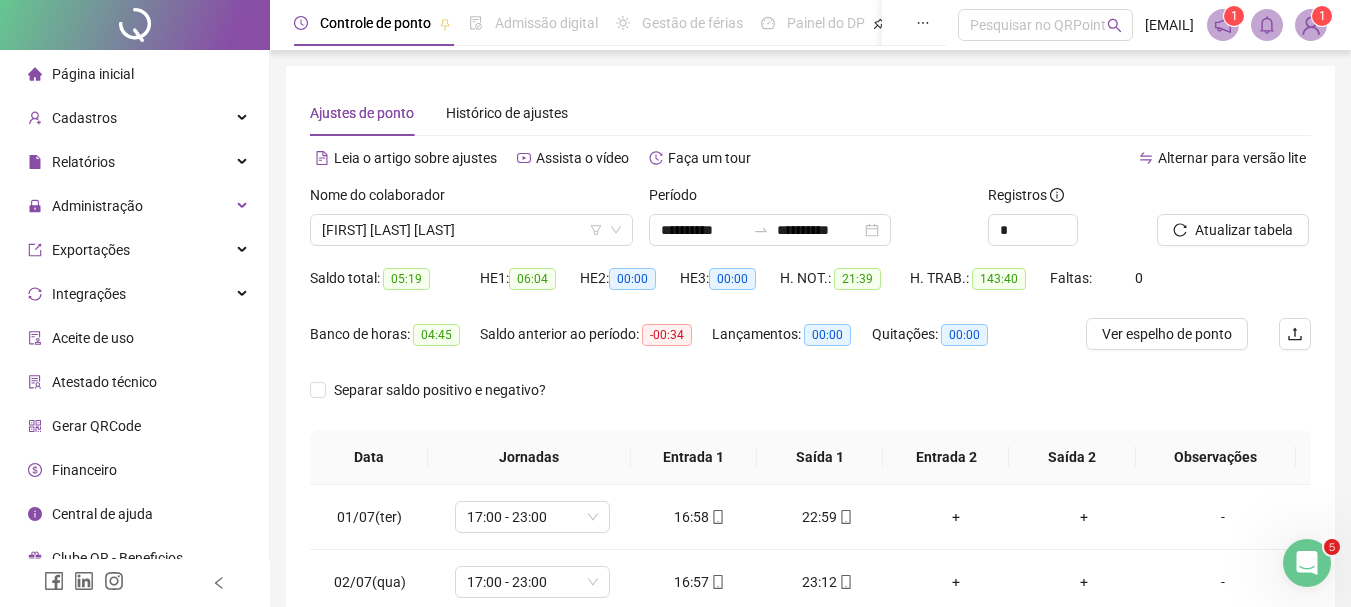 scroll, scrollTop: 415, scrollLeft: 0, axis: vertical 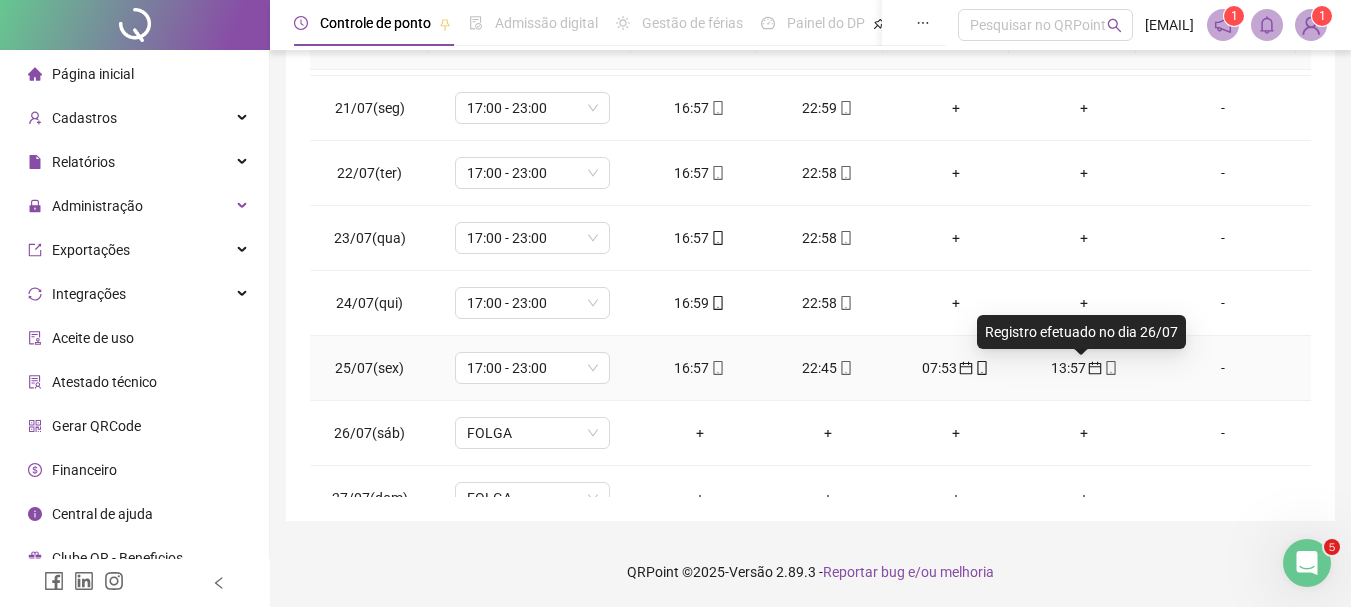click 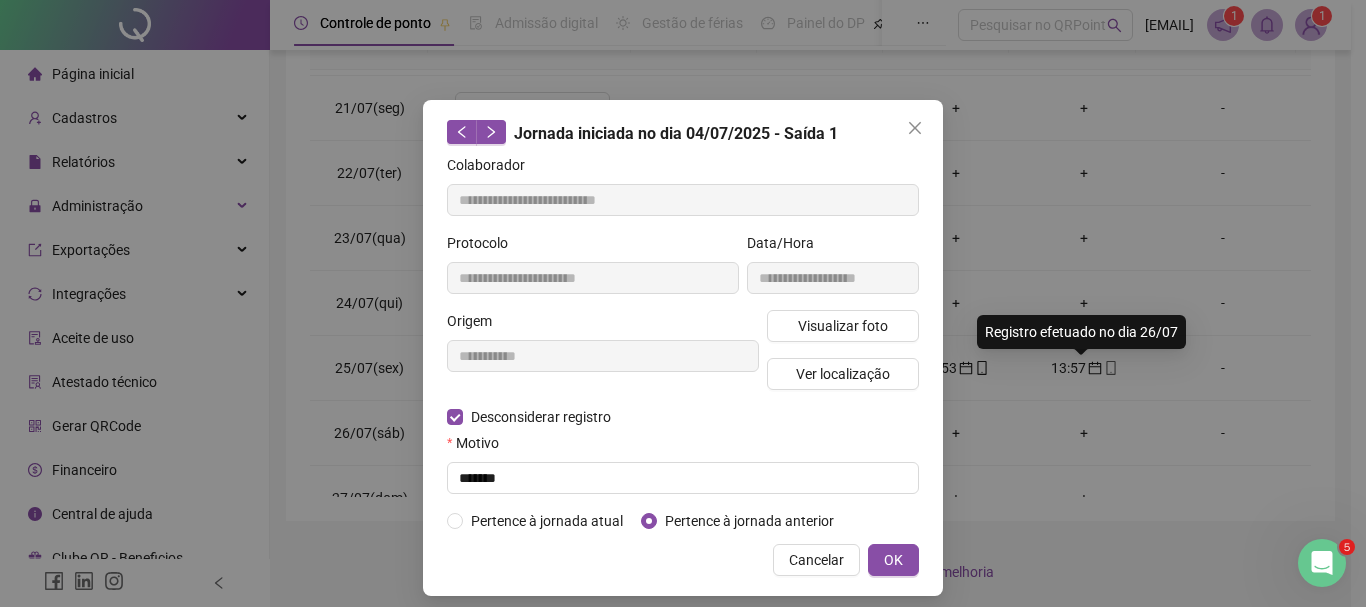 type on "**********" 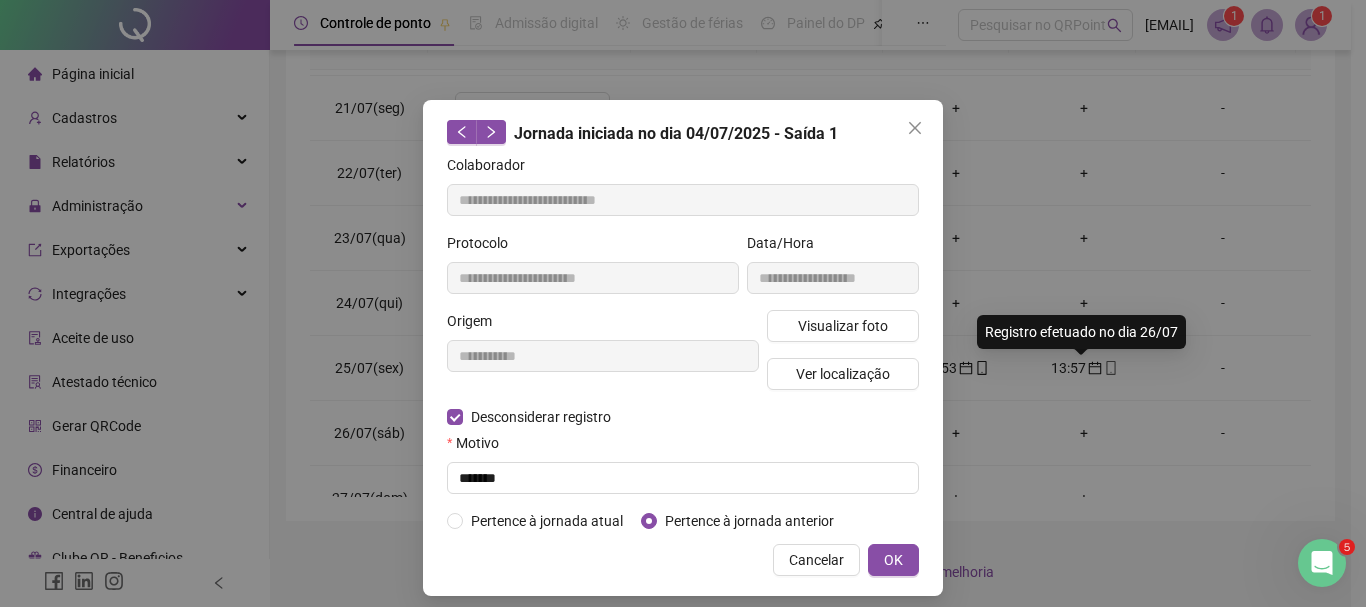 type on "**********" 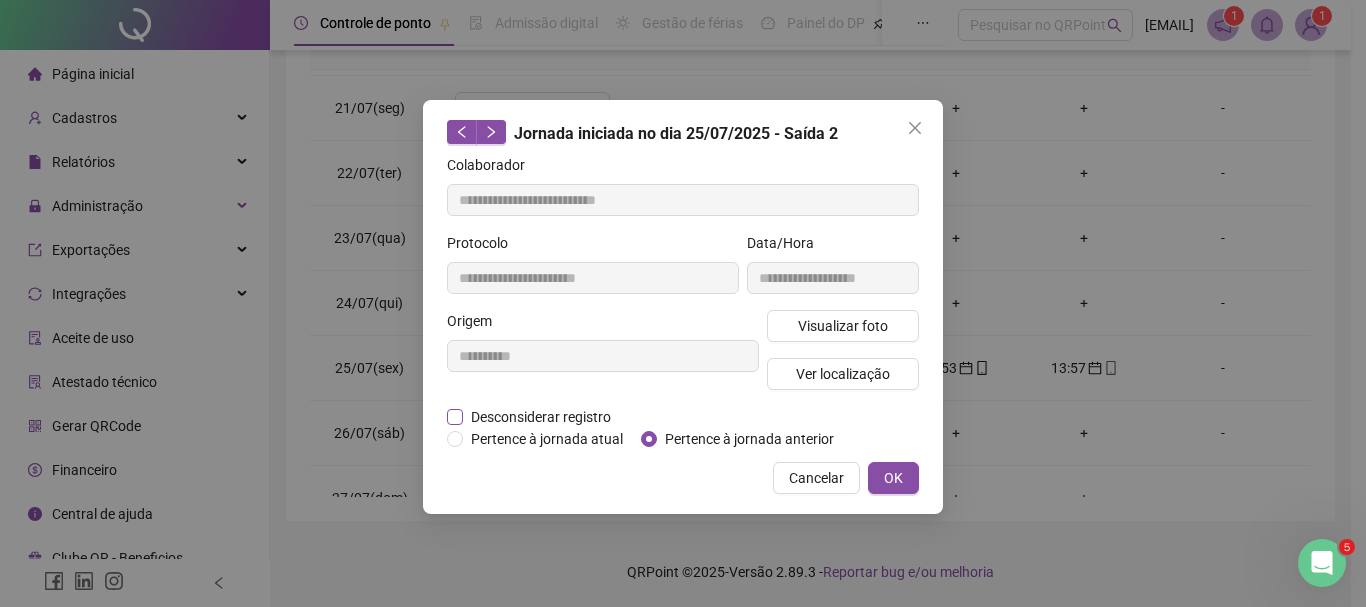 click on "Desconsiderar registro" at bounding box center (541, 417) 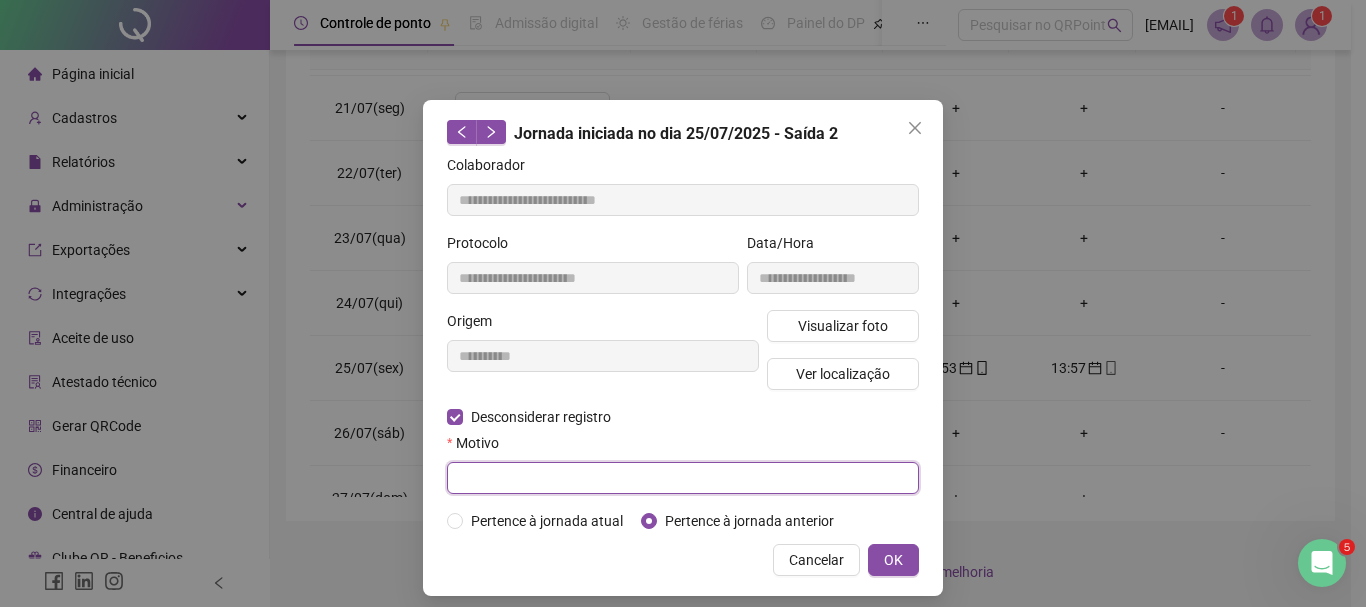 click at bounding box center (683, 478) 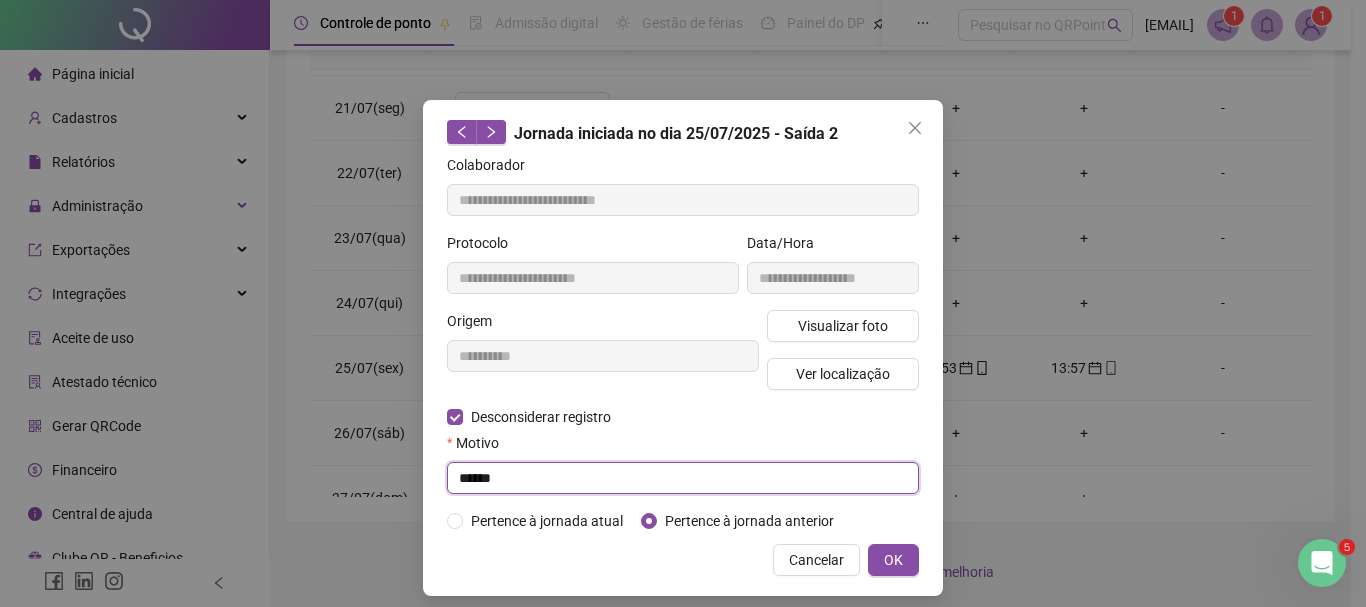 click on "******" at bounding box center [683, 478] 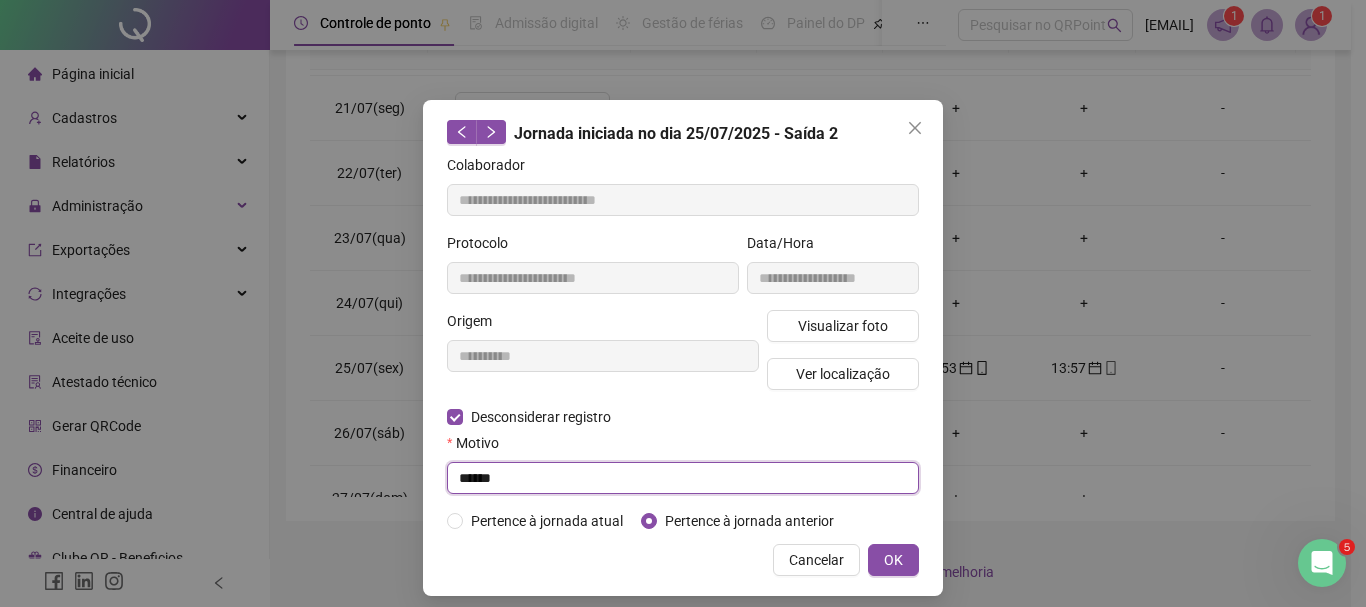 click on "******" at bounding box center (683, 478) 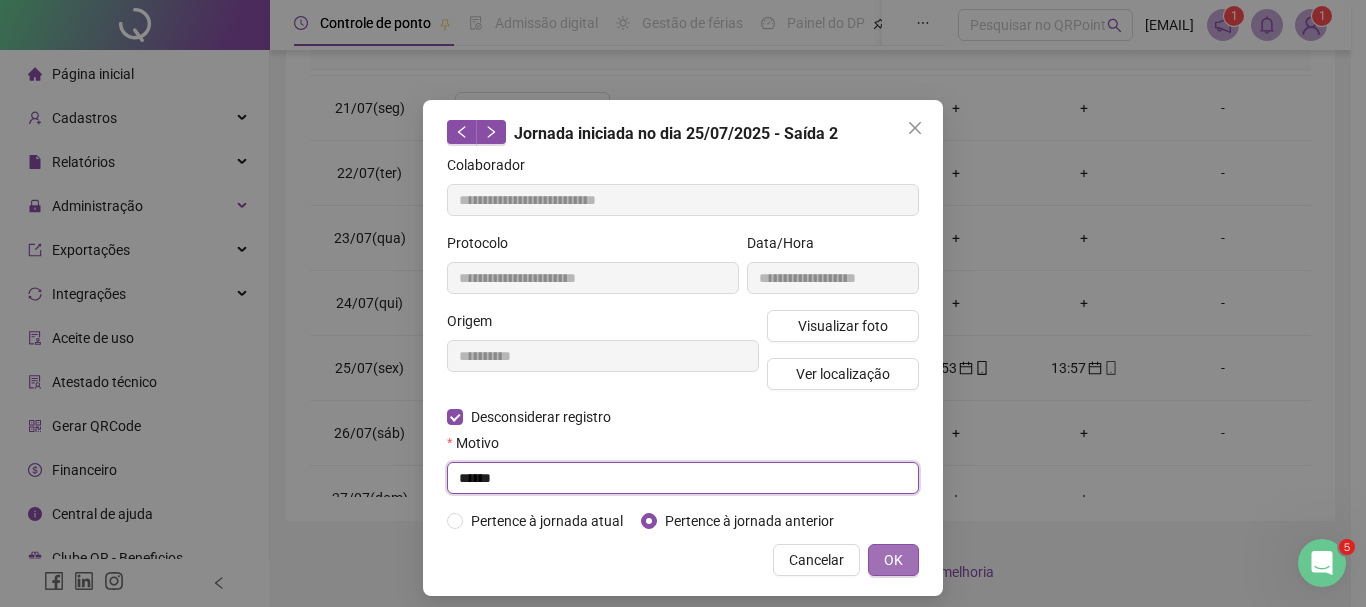 type on "******" 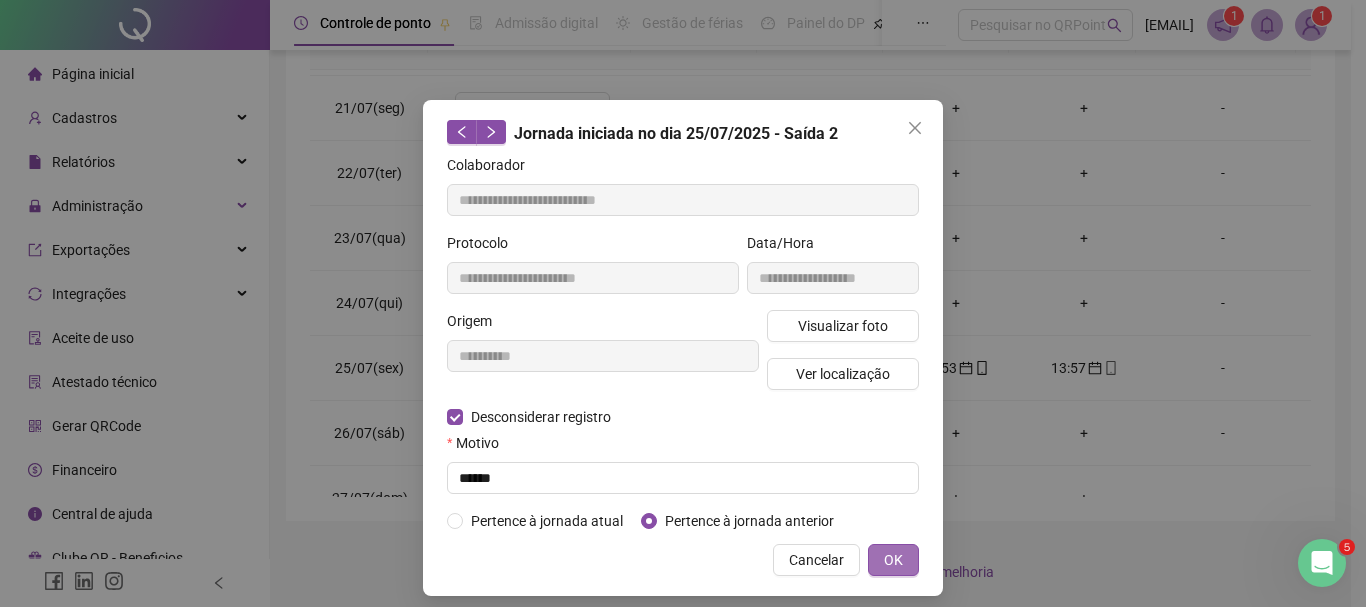 click on "OK" at bounding box center [893, 560] 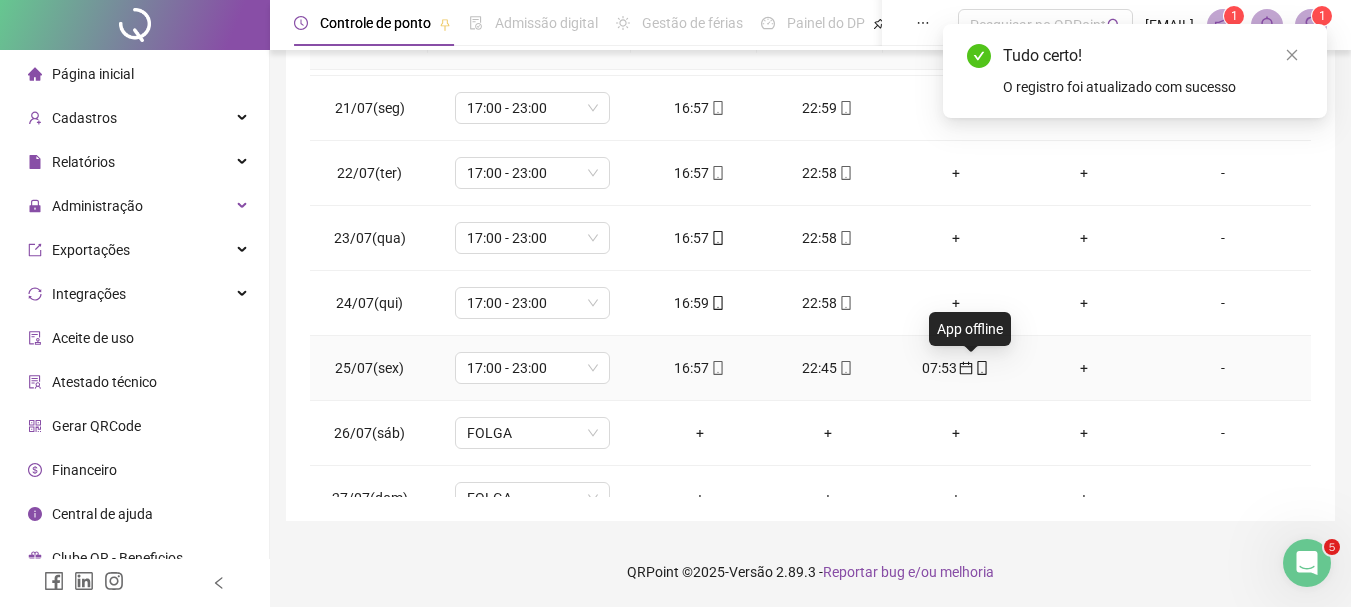 click 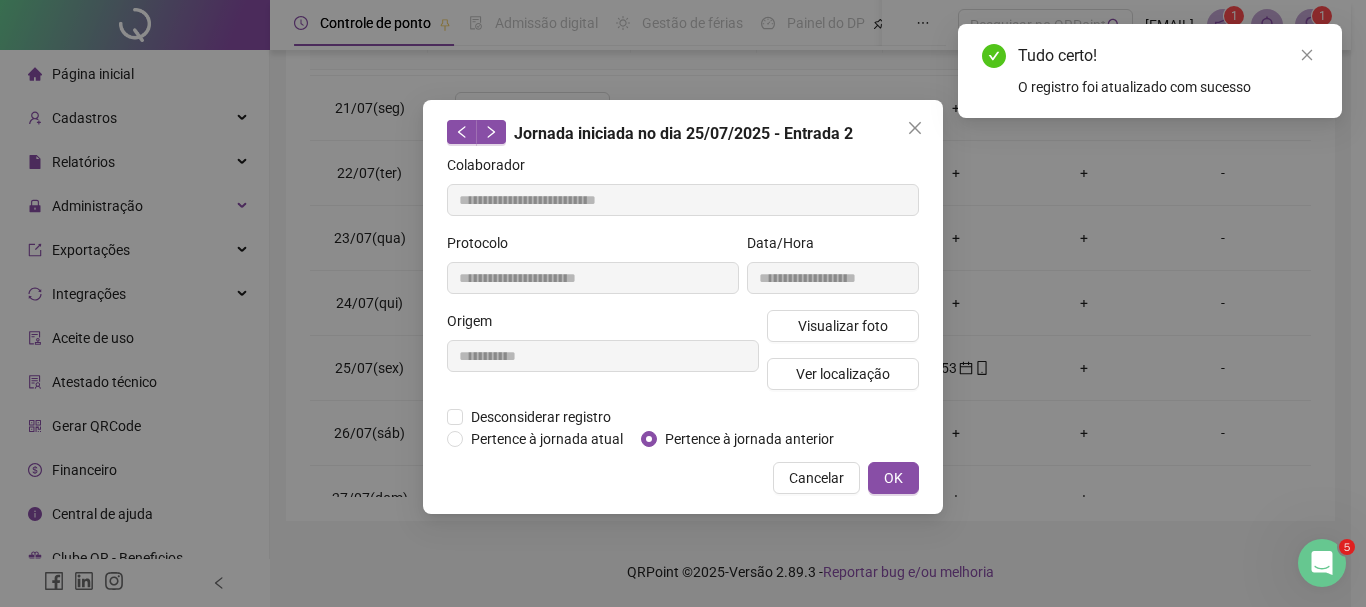 type on "**********" 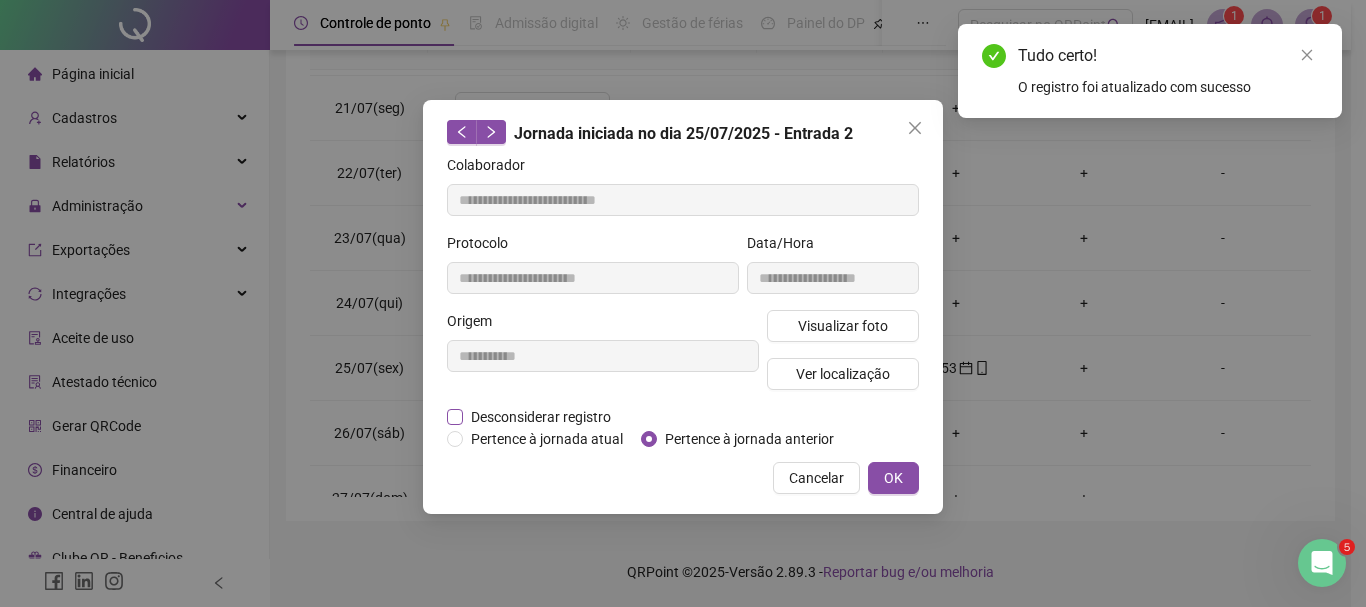 click on "Desconsiderar registro" at bounding box center (541, 417) 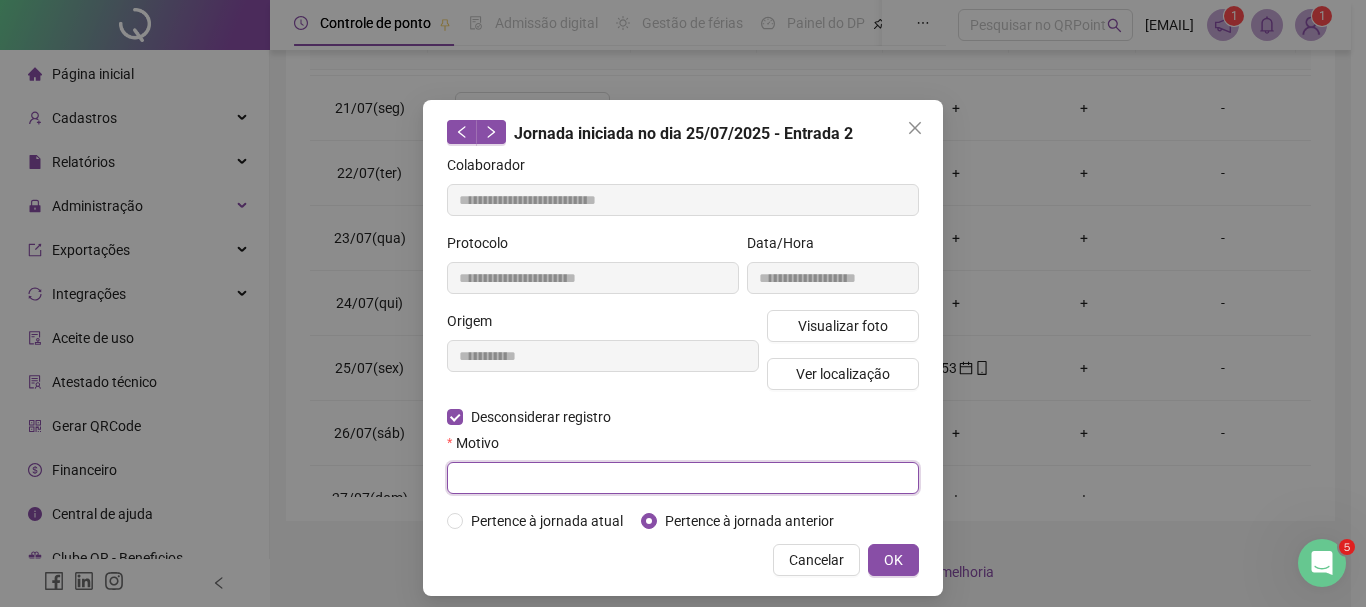 click at bounding box center (683, 478) 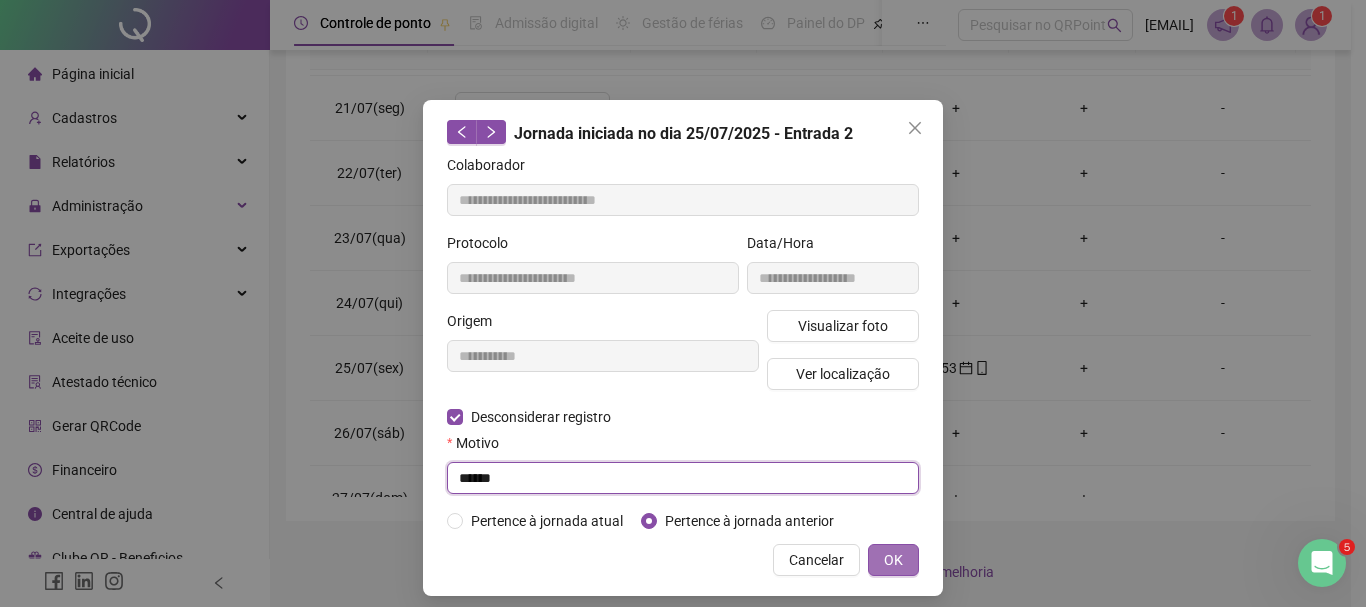type on "******" 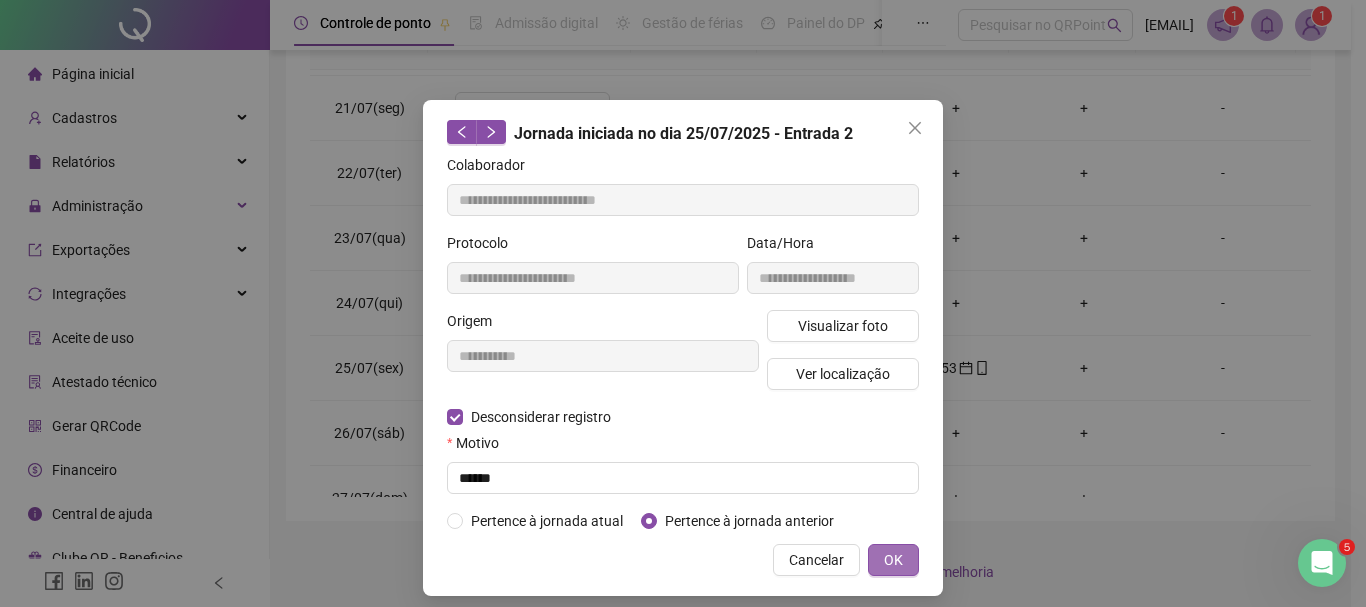 click on "OK" at bounding box center [893, 560] 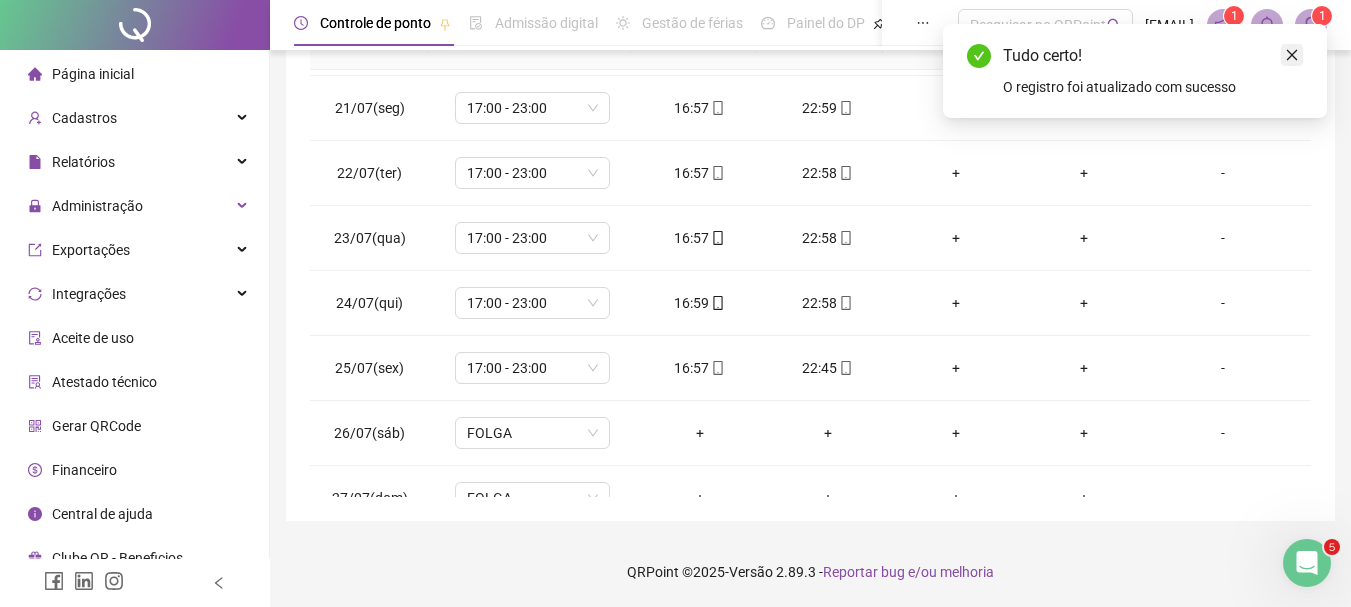 click 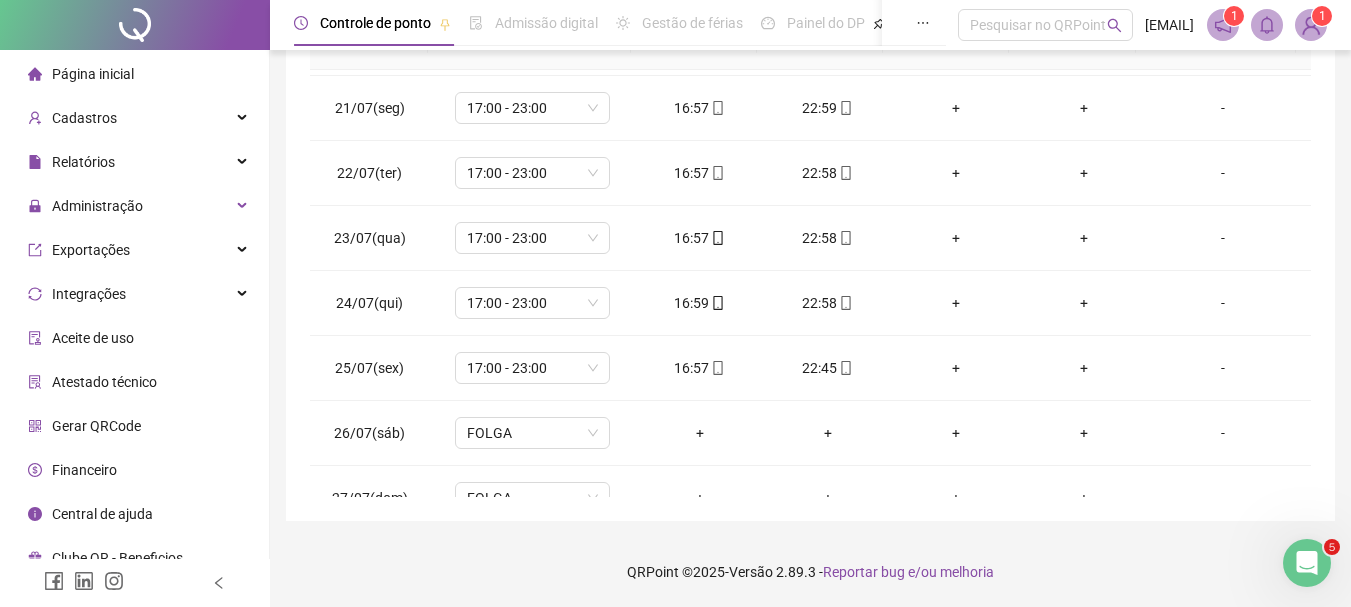 scroll, scrollTop: 0, scrollLeft: 0, axis: both 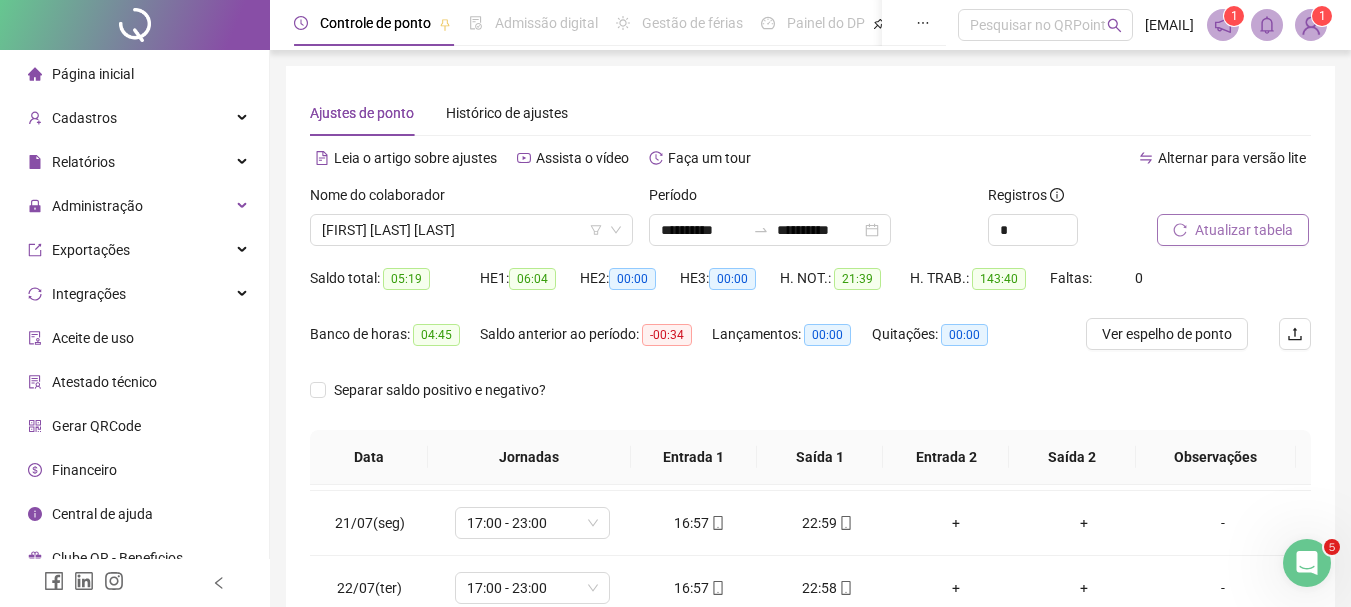 click on "Atualizar tabela" at bounding box center (1244, 230) 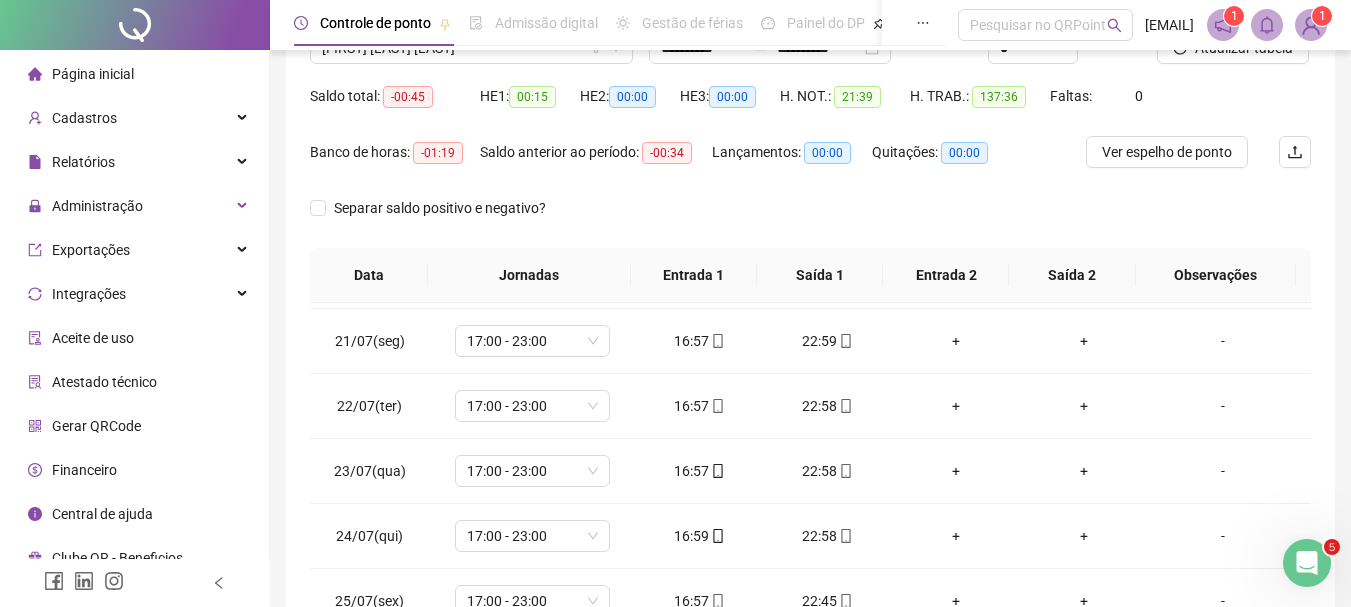 scroll, scrollTop: 200, scrollLeft: 0, axis: vertical 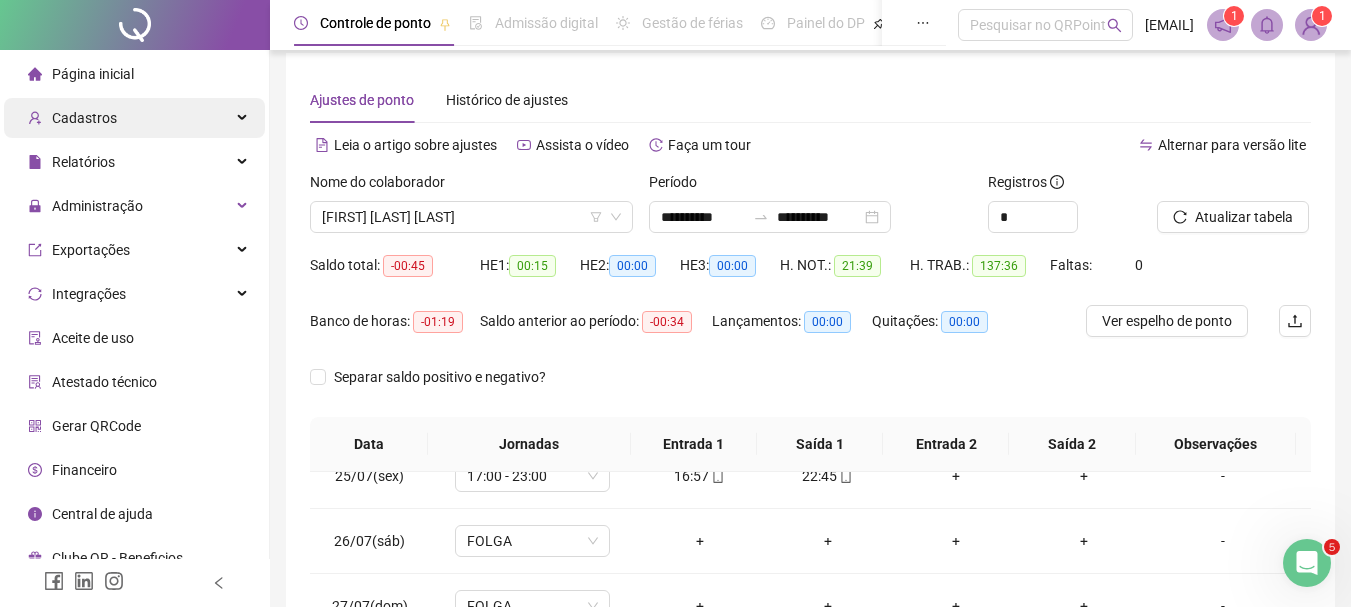 click on "Cadastros" at bounding box center (134, 118) 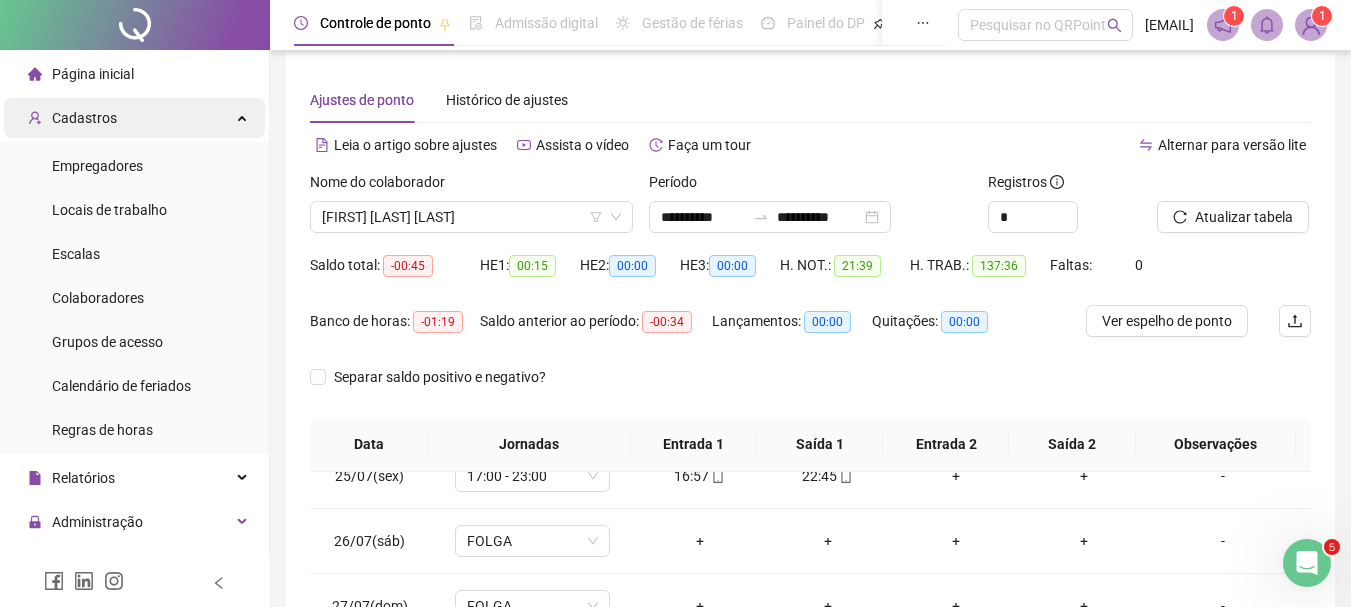 click on "Cadastros" at bounding box center (134, 118) 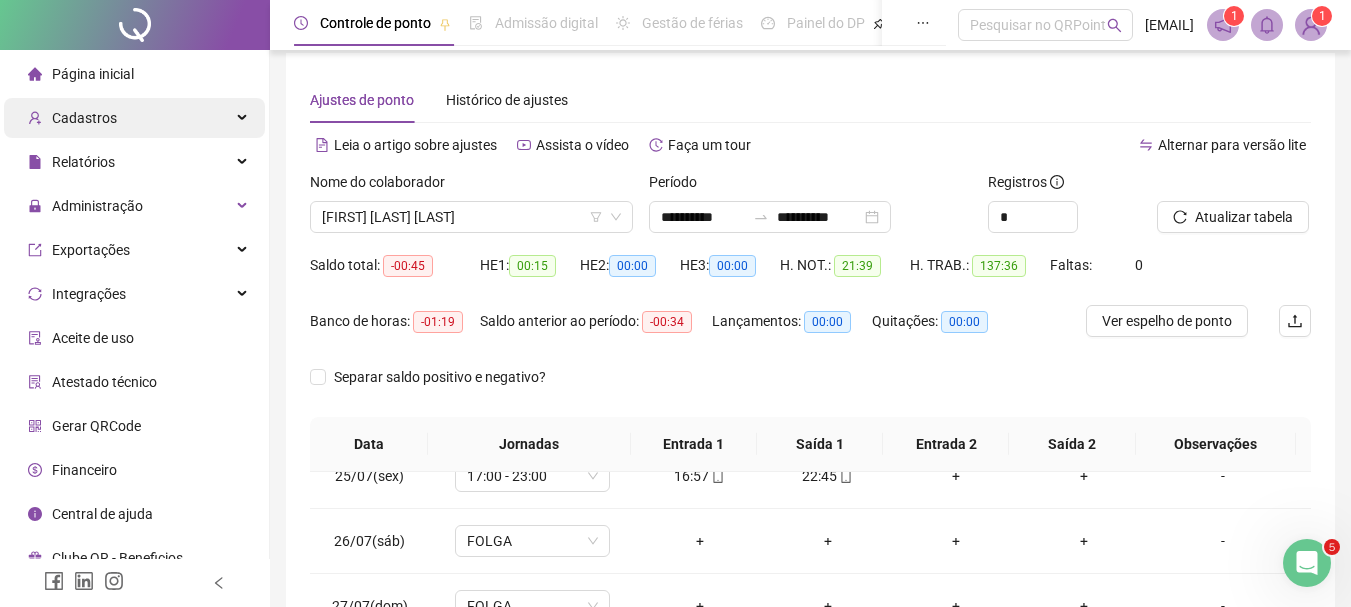 click on "Cadastros" at bounding box center [134, 118] 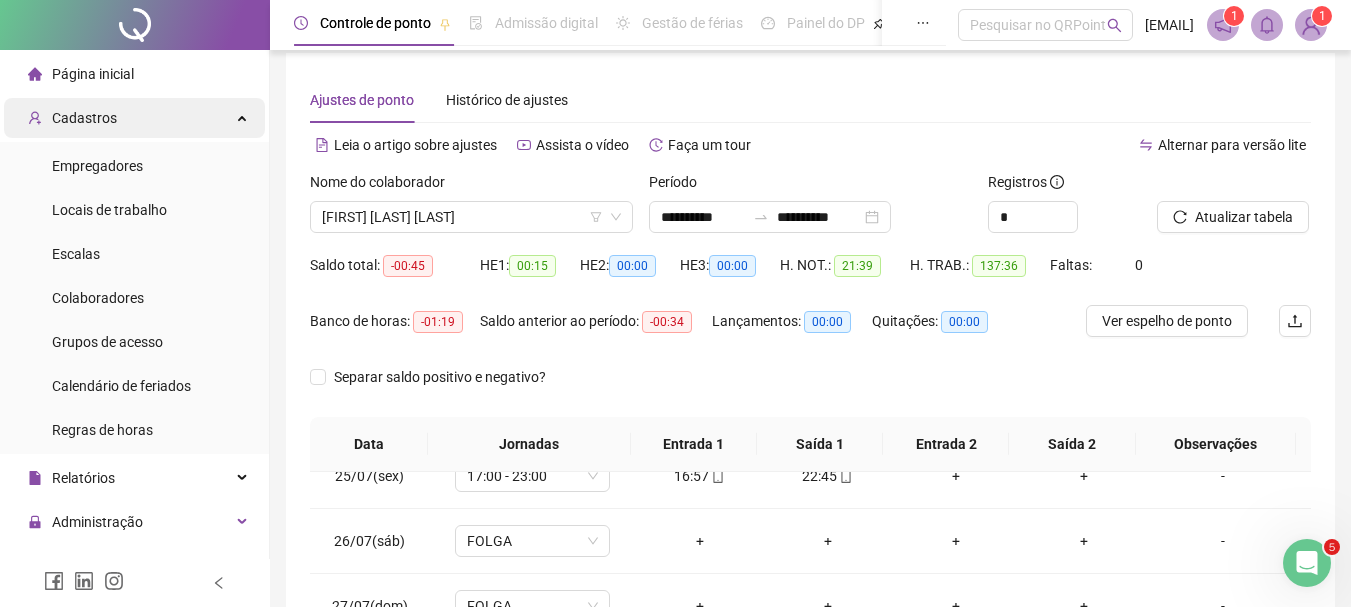 click on "Cadastros" at bounding box center (134, 118) 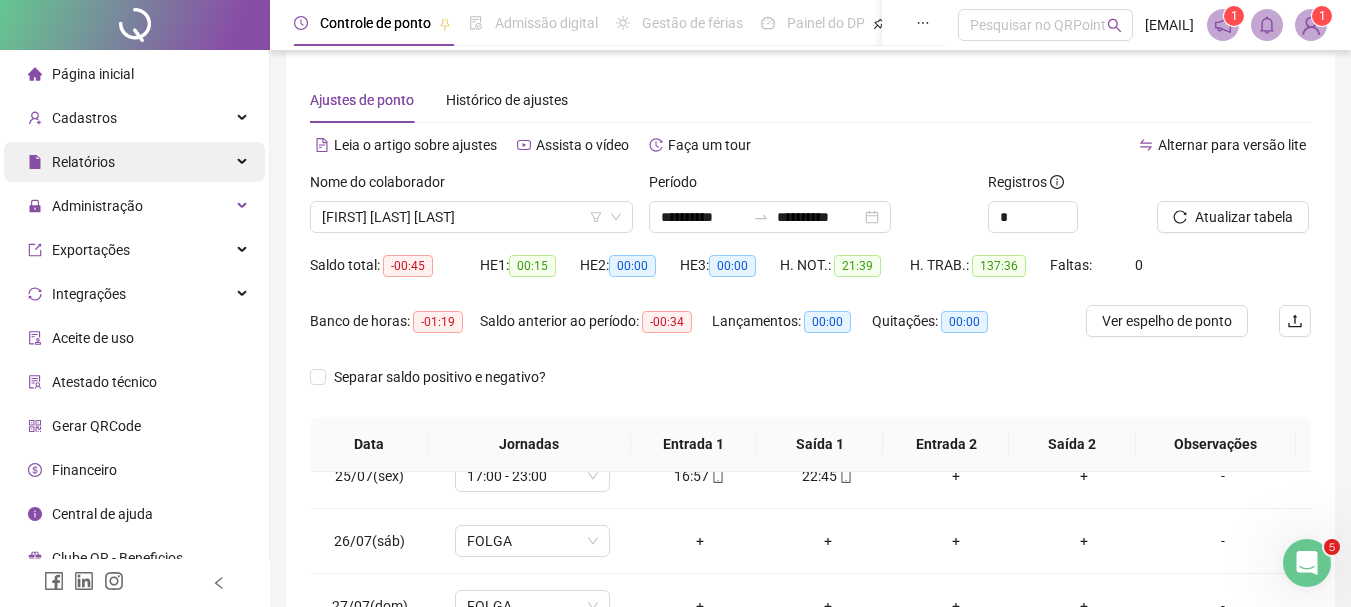 click on "Relatórios" at bounding box center (134, 162) 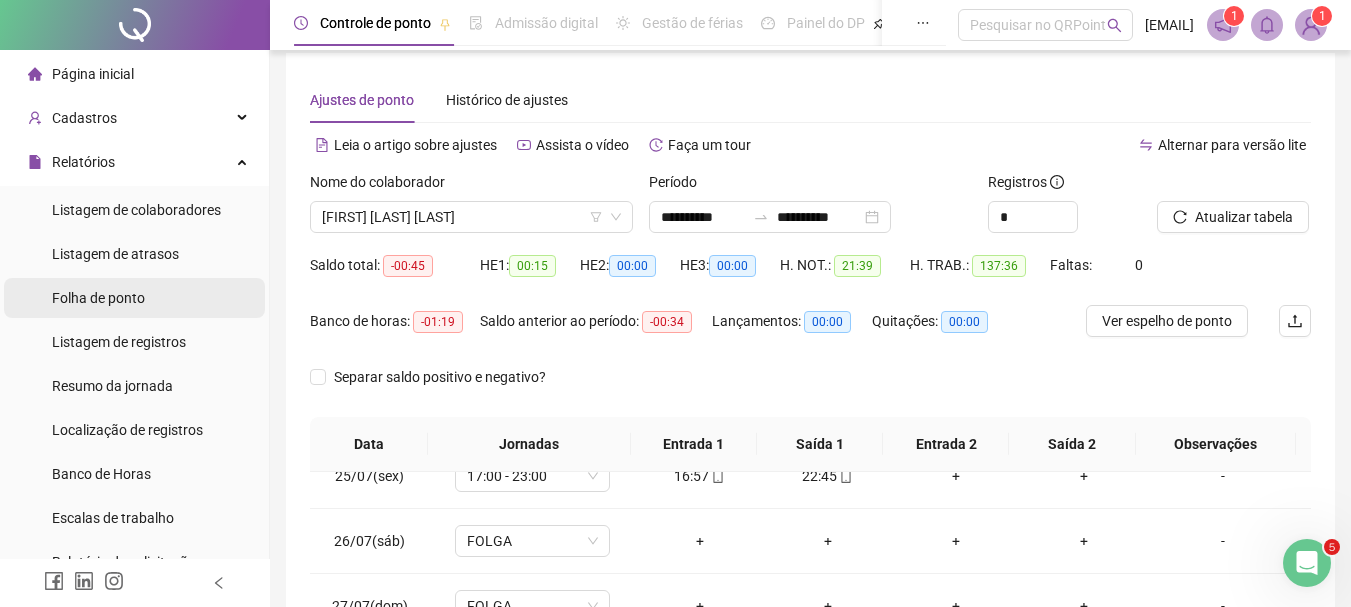 click on "Folha de ponto" at bounding box center (98, 298) 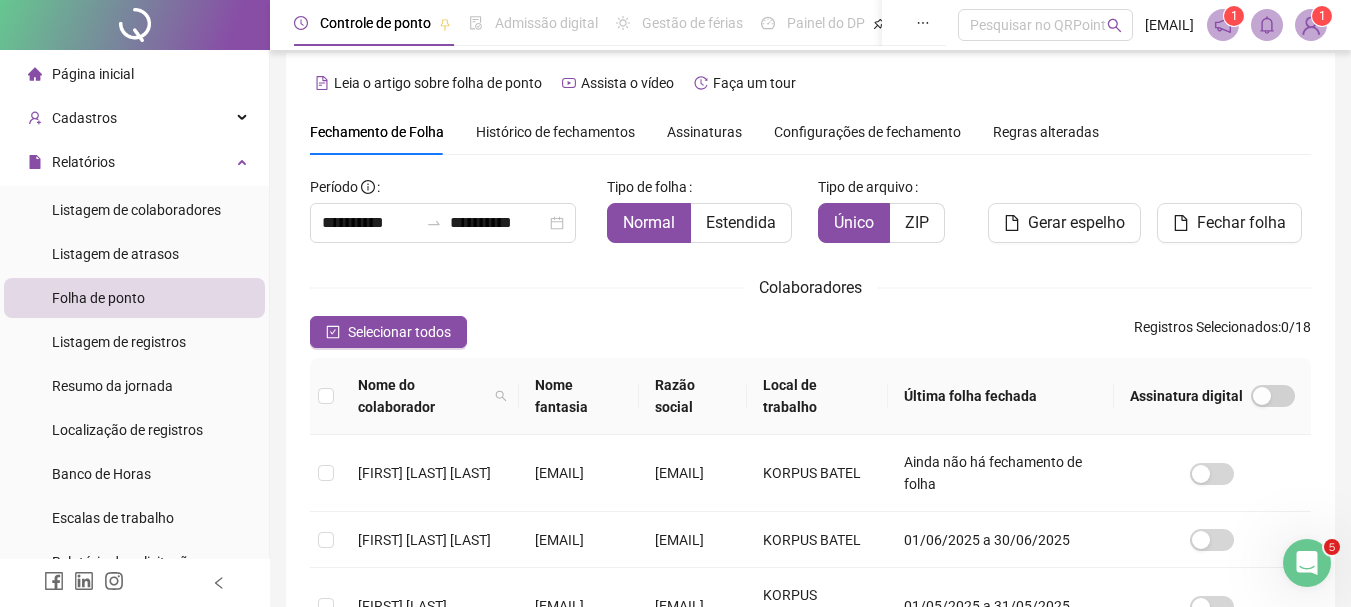 scroll, scrollTop: 106, scrollLeft: 0, axis: vertical 